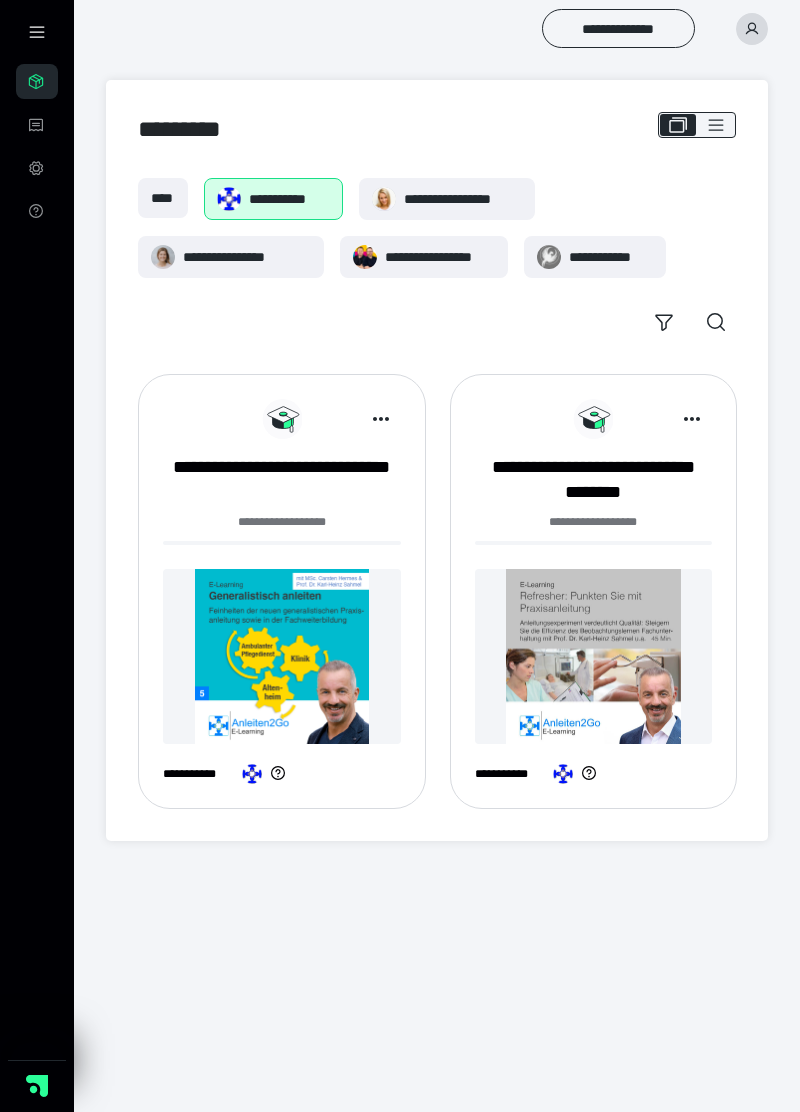 scroll, scrollTop: 0, scrollLeft: 0, axis: both 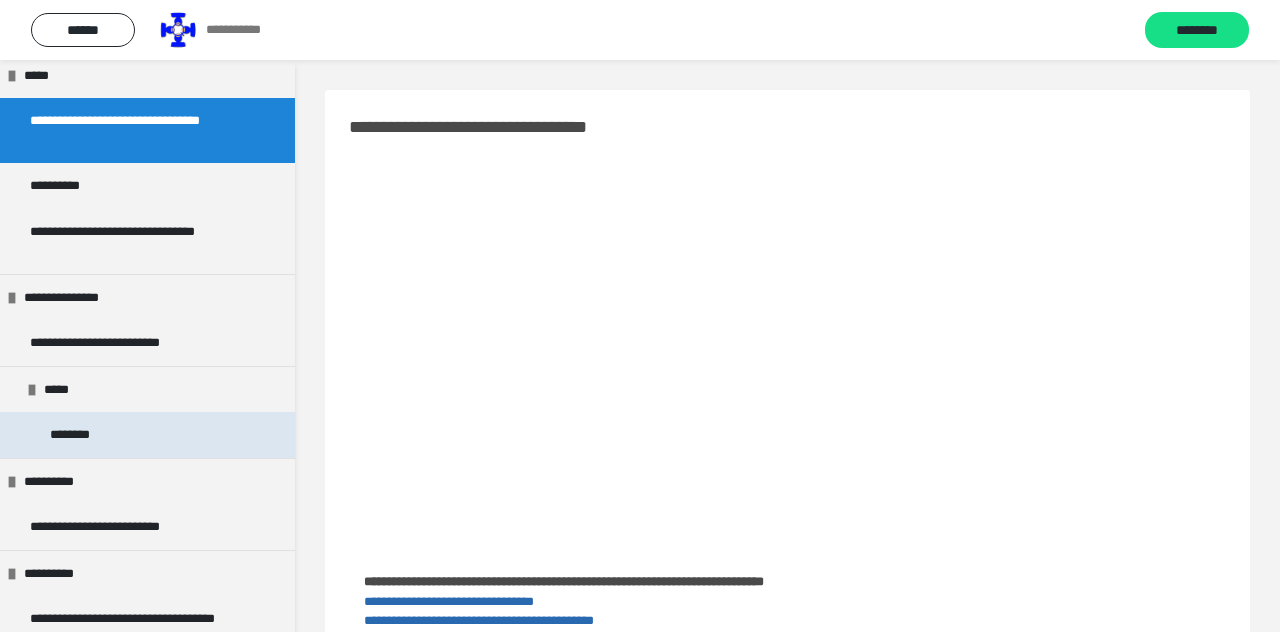 click on "********" at bounding box center [76, 435] 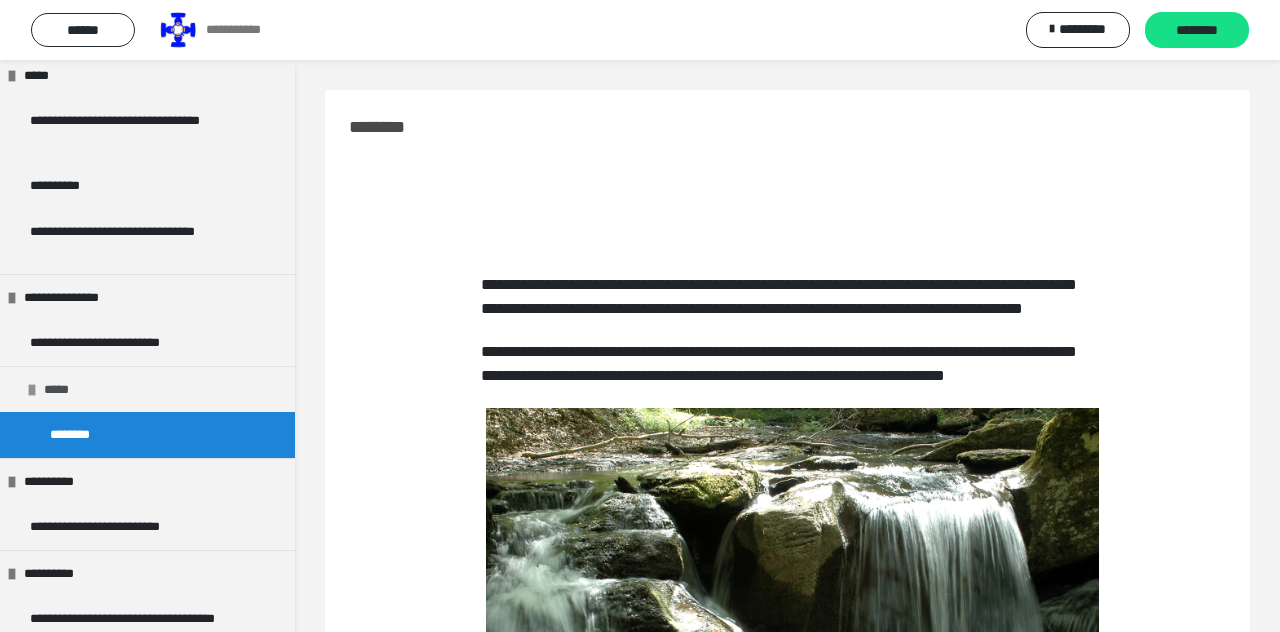 click on "*****" at bounding box center [63, 390] 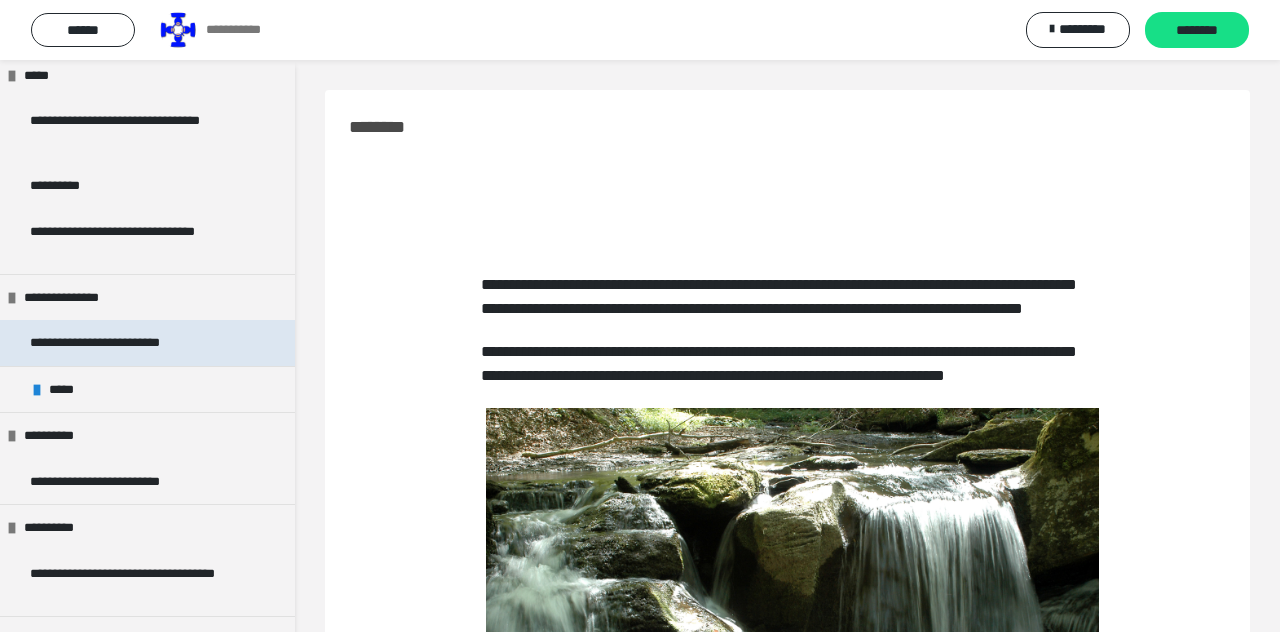 click on "**********" at bounding box center [120, 343] 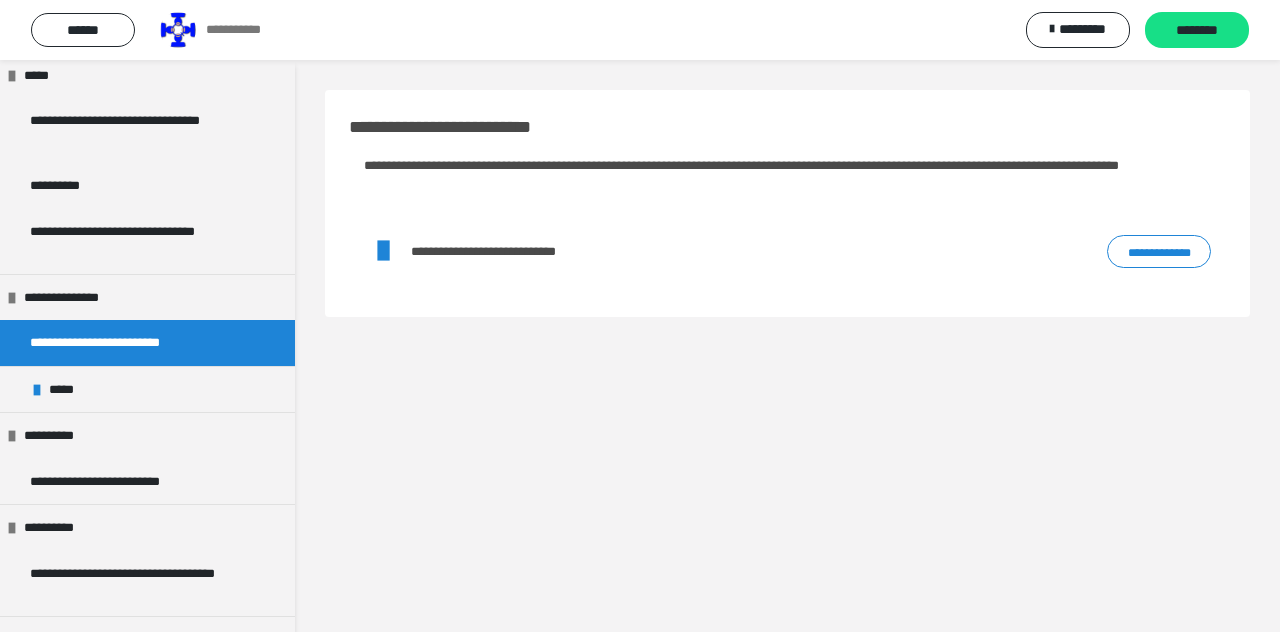 click on "**********" at bounding box center [507, 251] 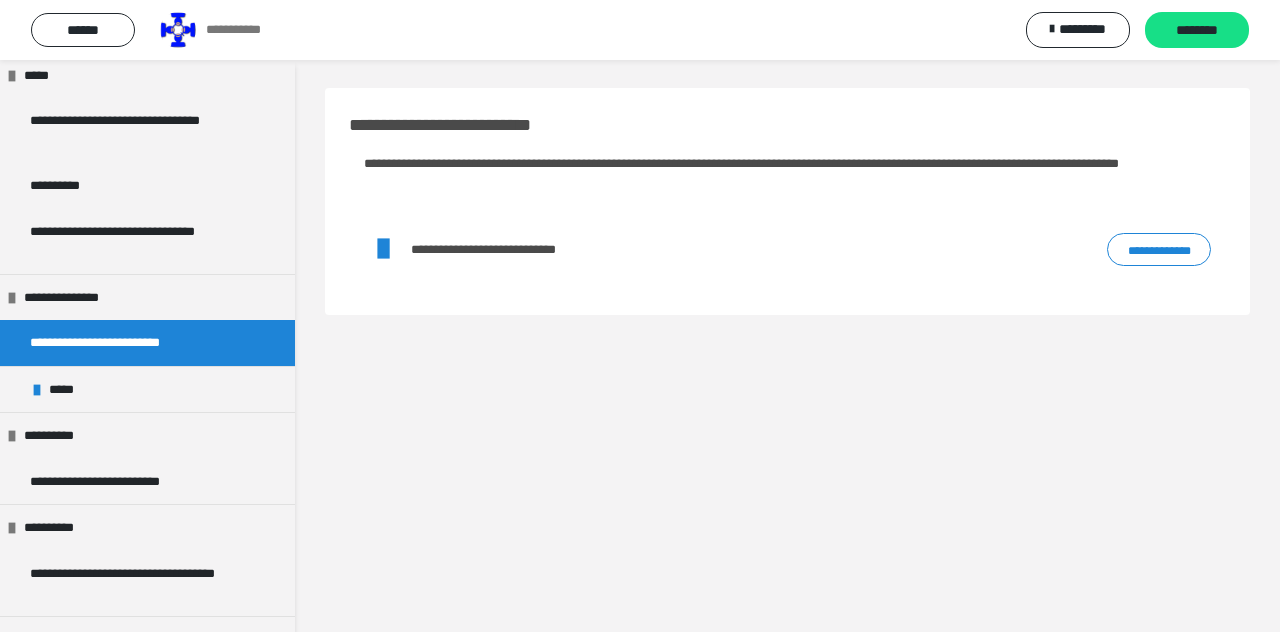 click on "**********" at bounding box center (1159, 249) 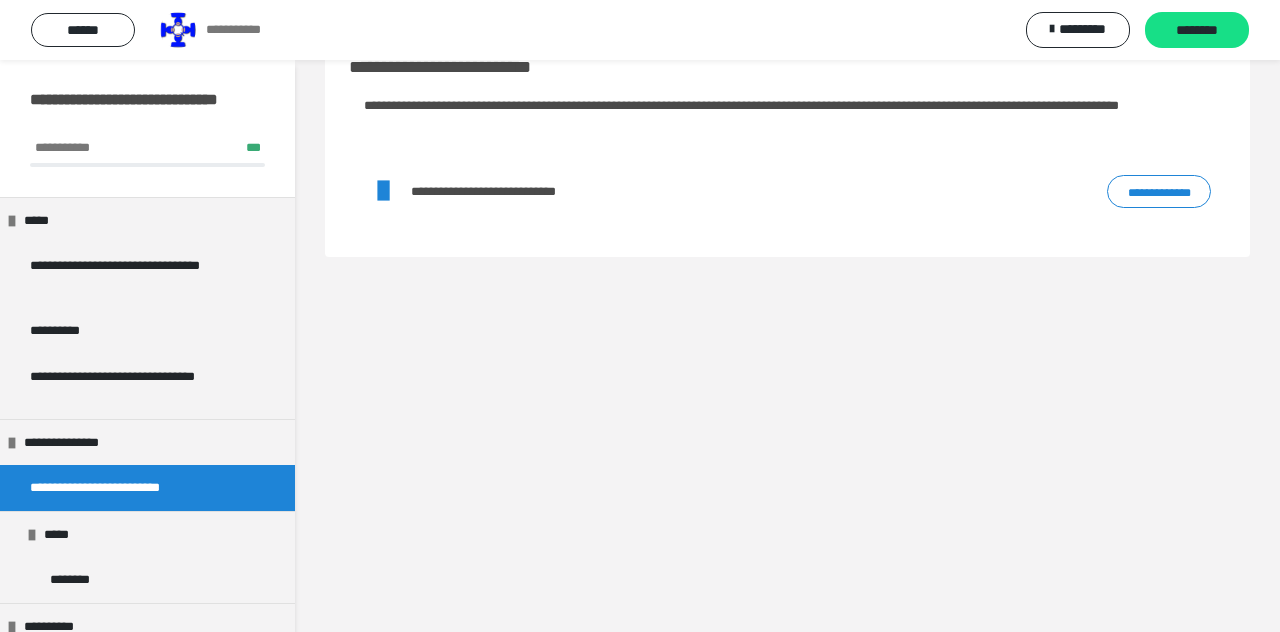 scroll, scrollTop: 62, scrollLeft: 0, axis: vertical 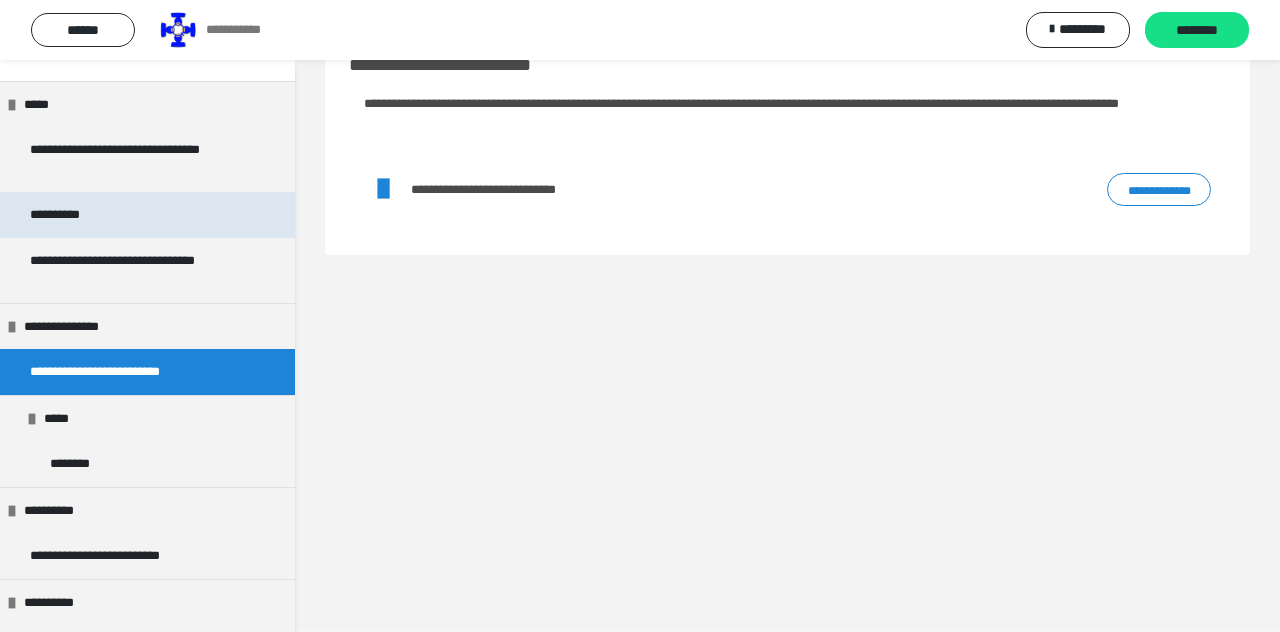 click on "**********" at bounding box center [65, 215] 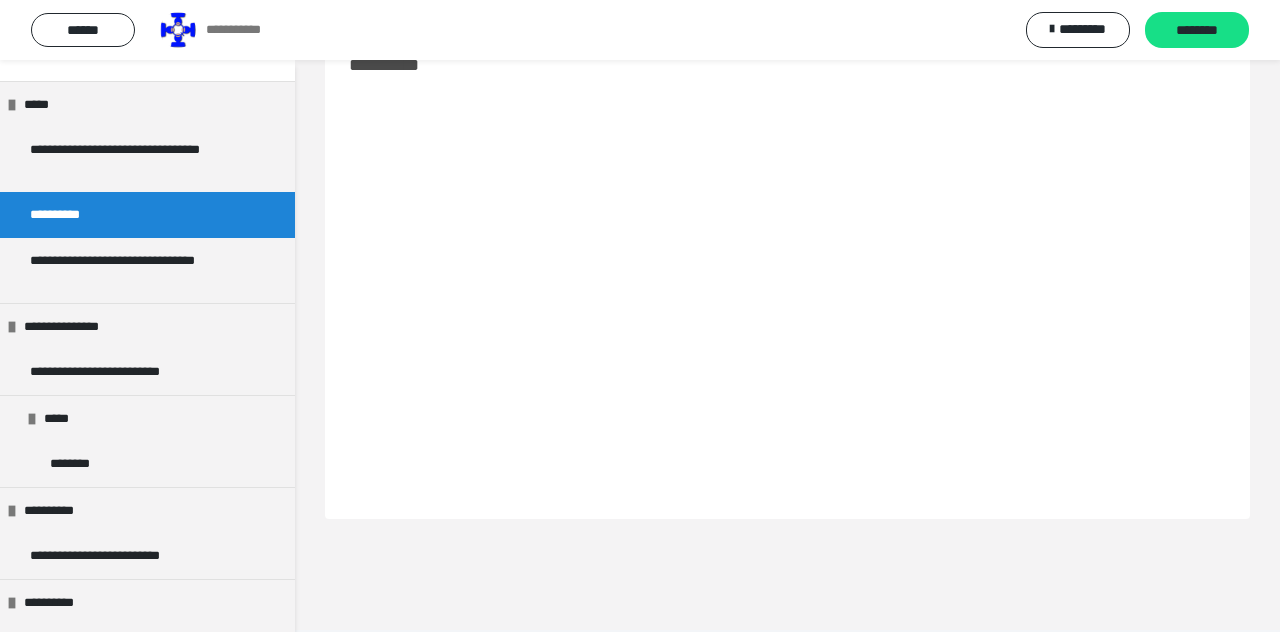 scroll, scrollTop: 65, scrollLeft: 0, axis: vertical 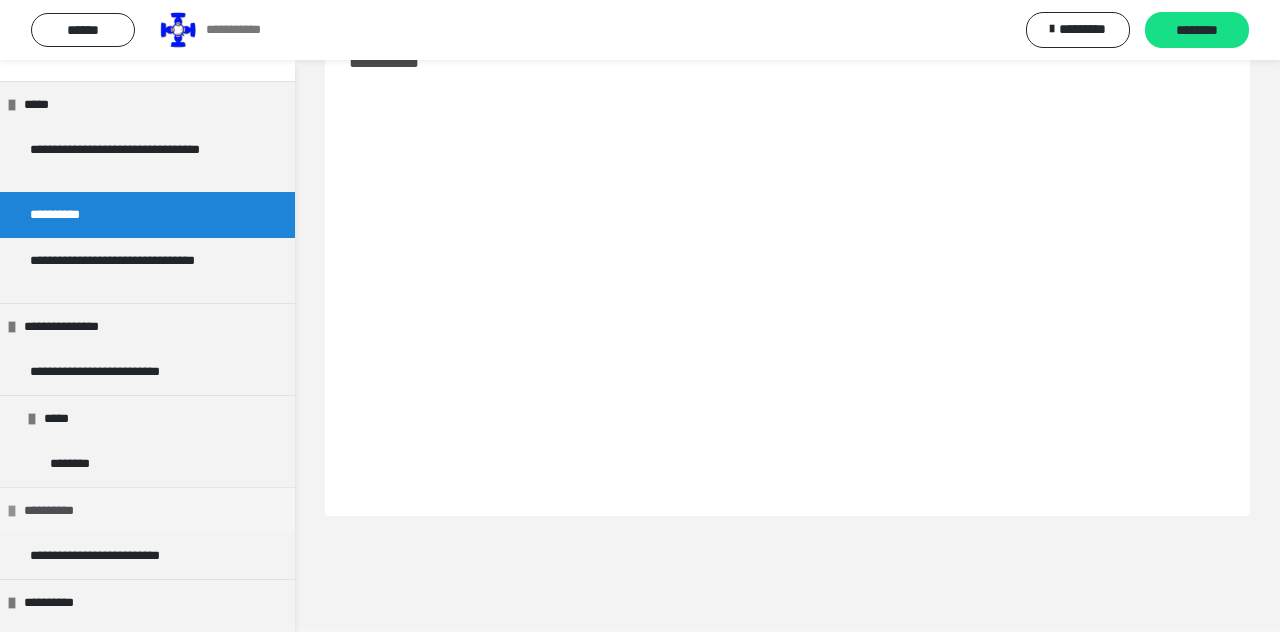 click on "**********" at bounding box center [54, 511] 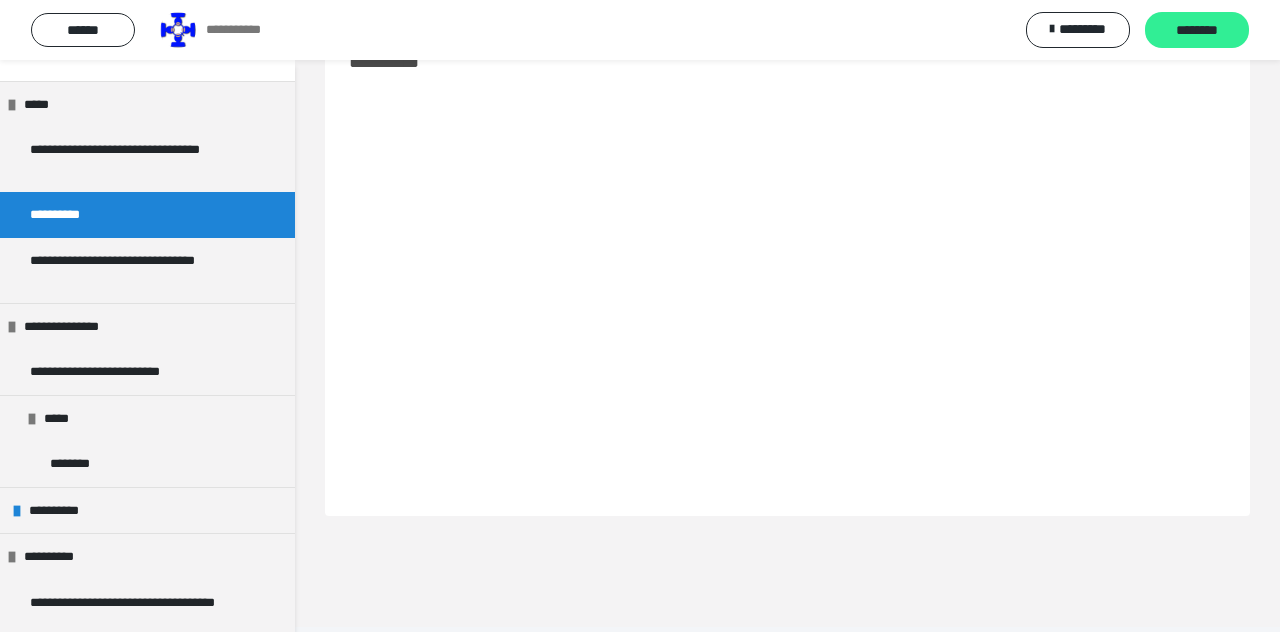 click on "********" at bounding box center [1197, 31] 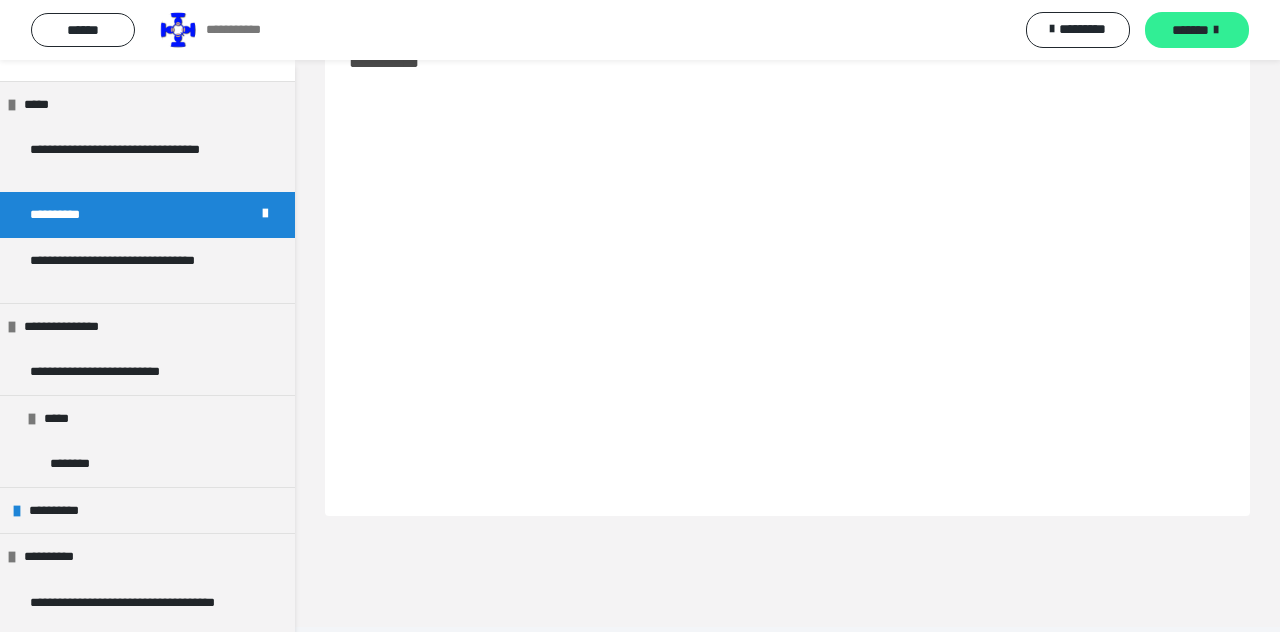 click on "*******" at bounding box center [1190, 30] 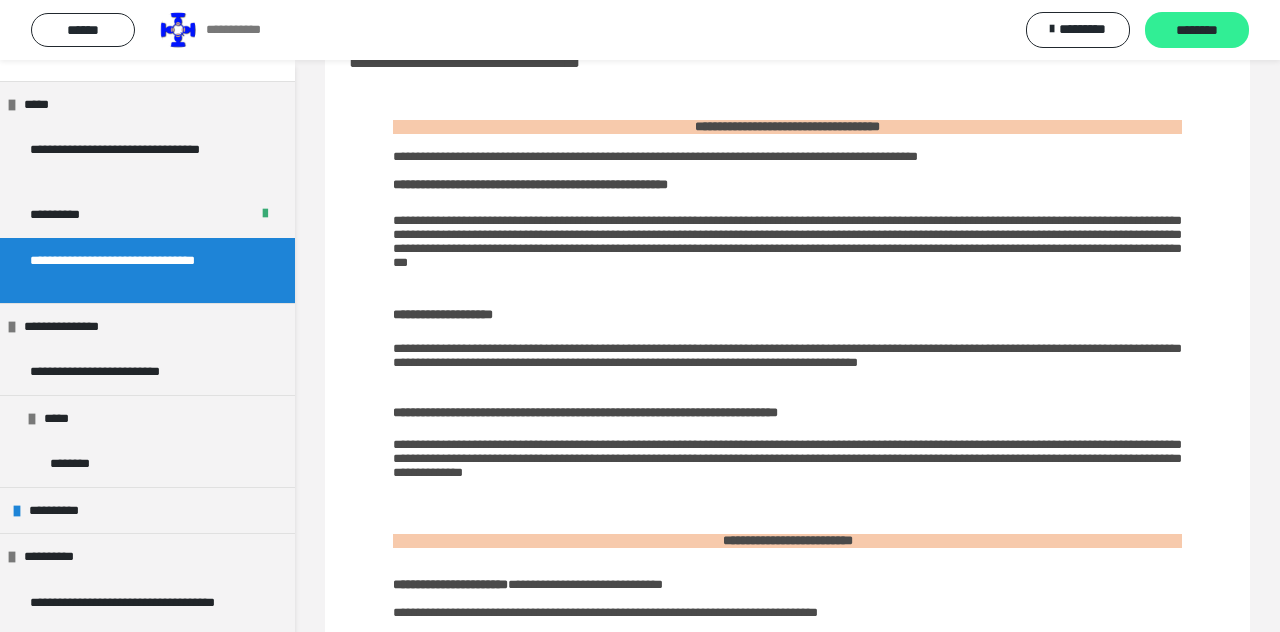 click on "********" at bounding box center [1197, 31] 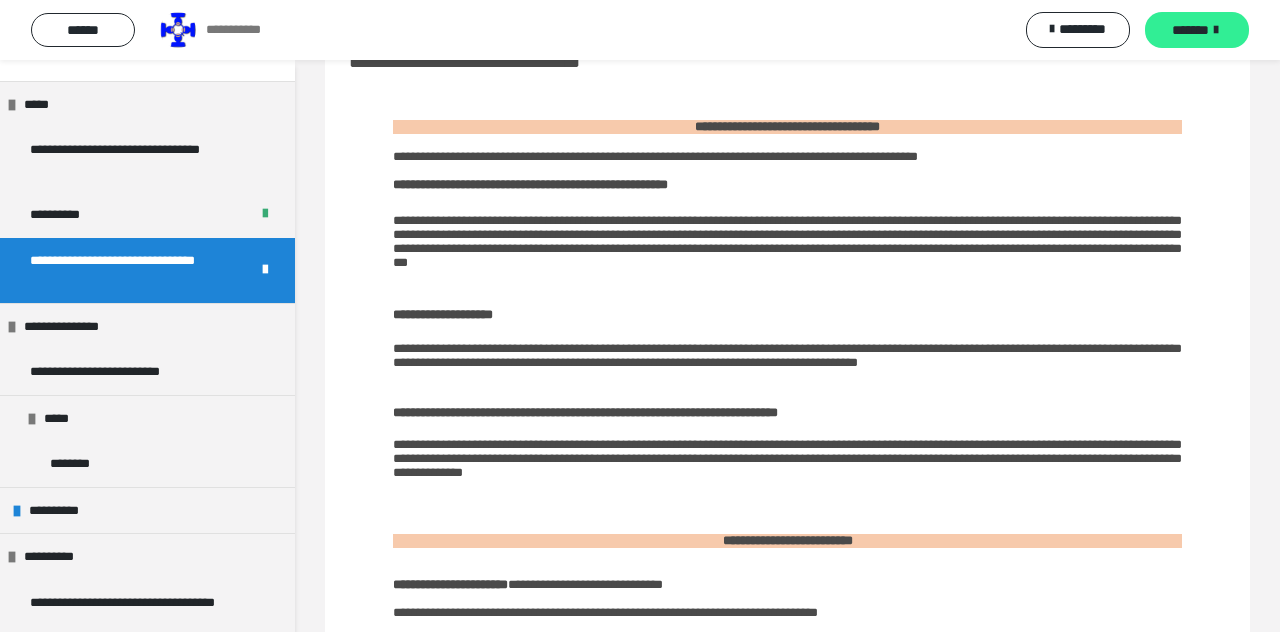 click on "*******" at bounding box center [1197, 30] 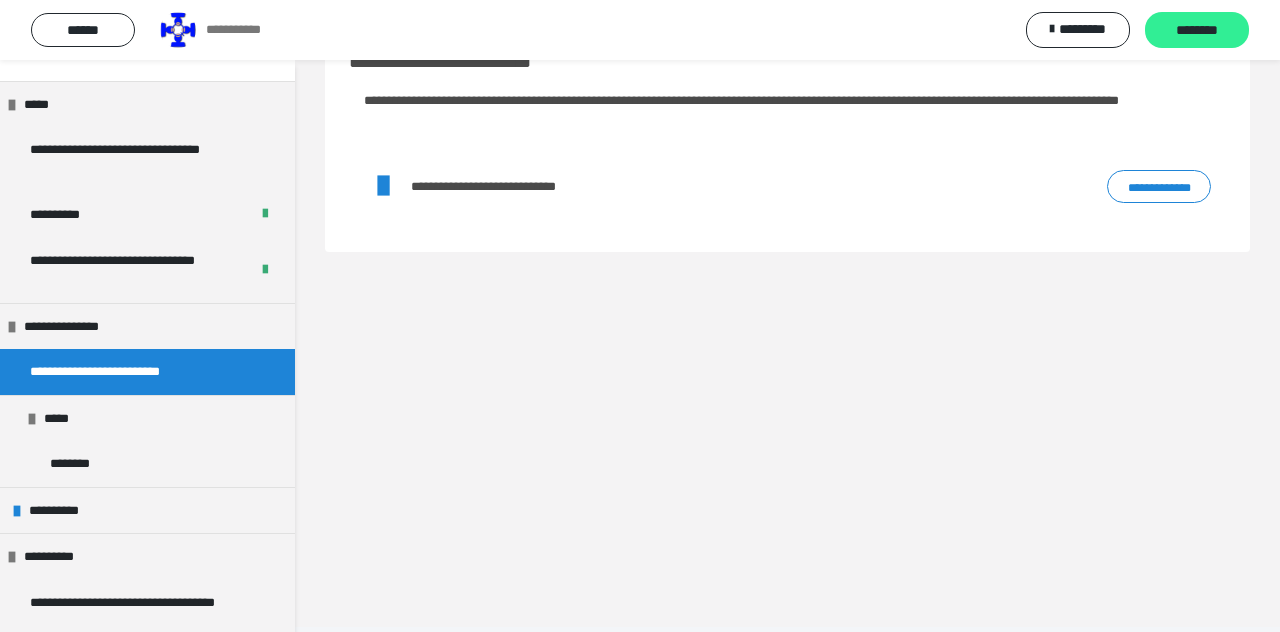 click on "********" at bounding box center [1197, 31] 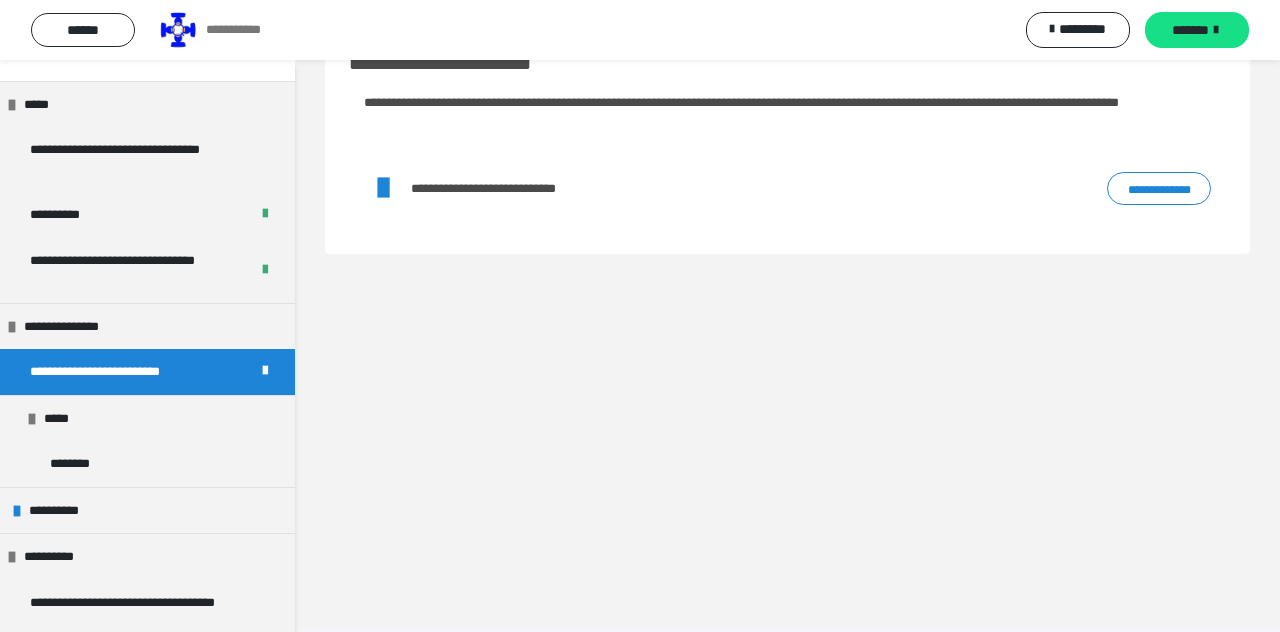 scroll, scrollTop: 60, scrollLeft: 0, axis: vertical 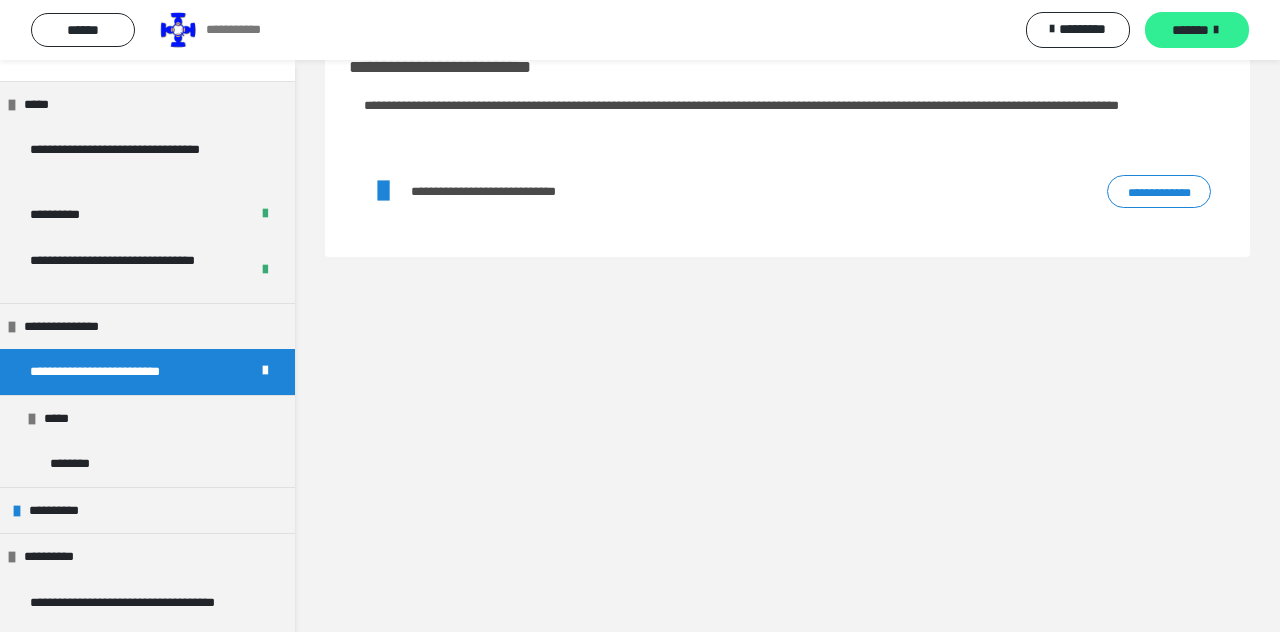 click on "*******" at bounding box center (1190, 30) 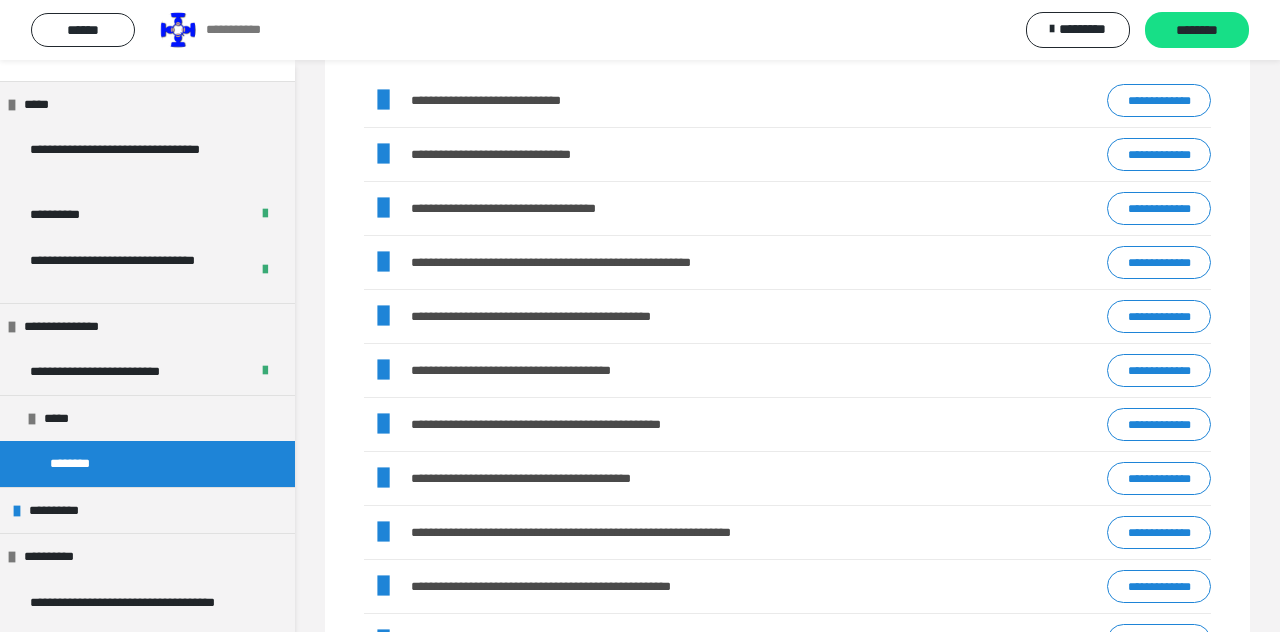 scroll, scrollTop: 1124, scrollLeft: 0, axis: vertical 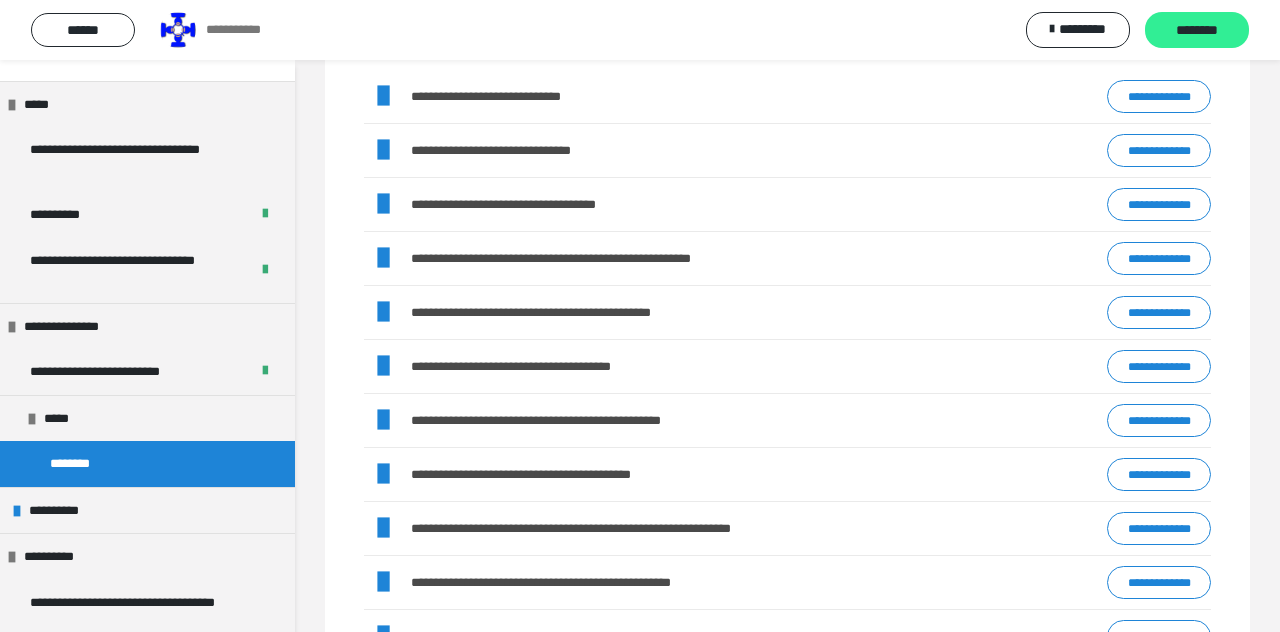 click on "********" at bounding box center [1197, 31] 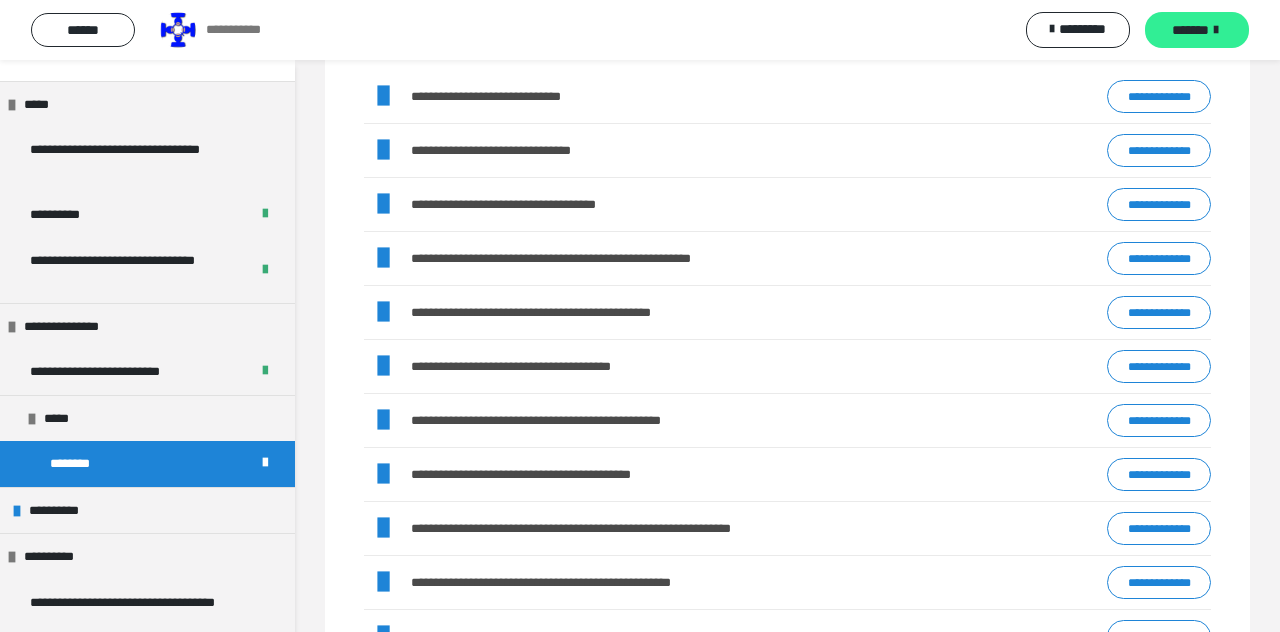 click on "*******" at bounding box center [1197, 30] 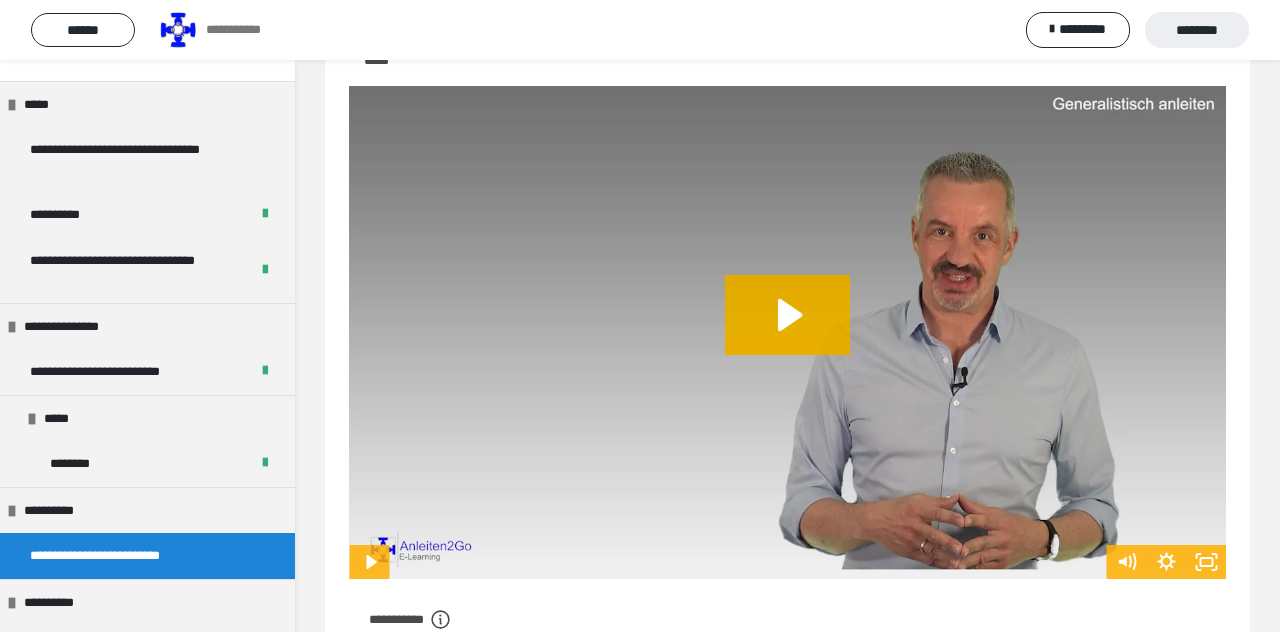 scroll, scrollTop: 127, scrollLeft: 0, axis: vertical 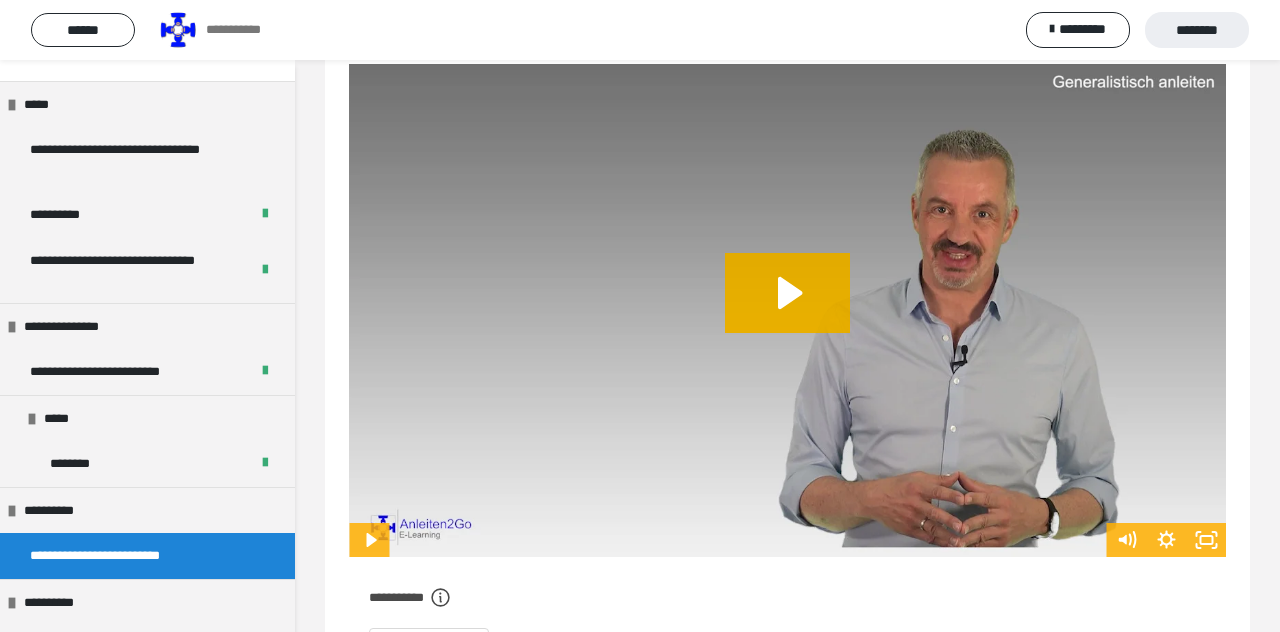 click 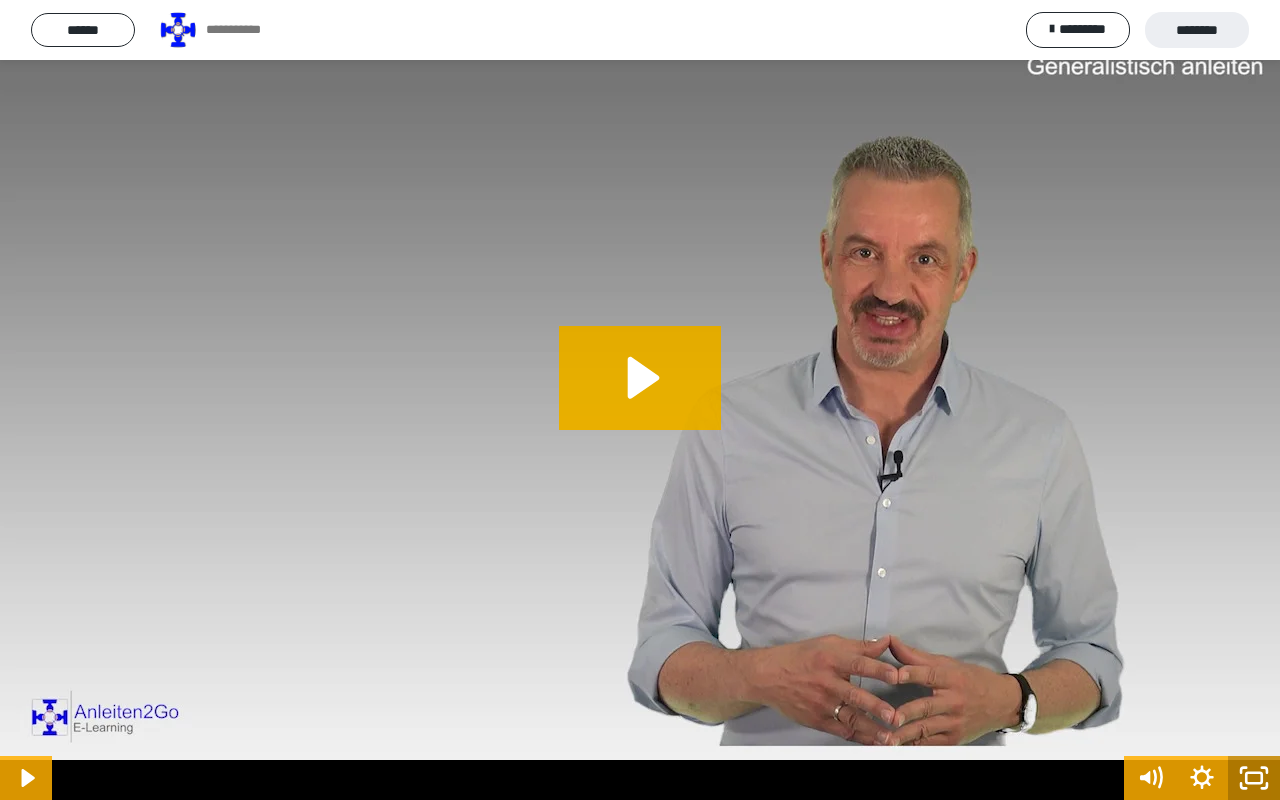 click 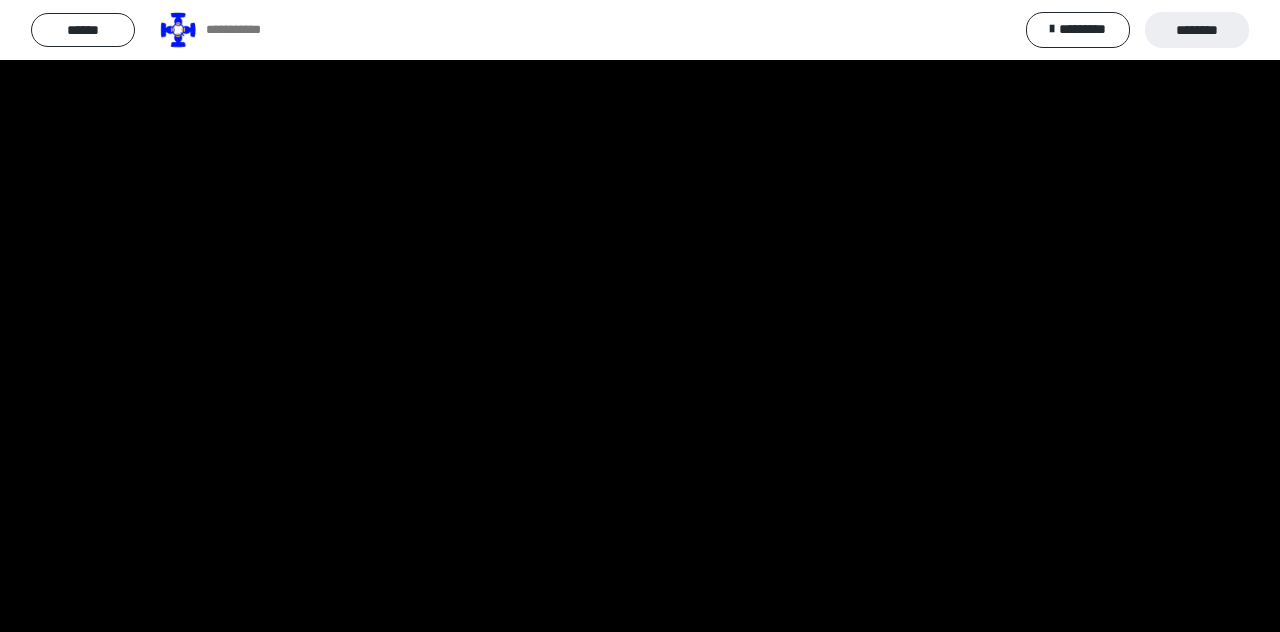 scroll, scrollTop: 223, scrollLeft: 0, axis: vertical 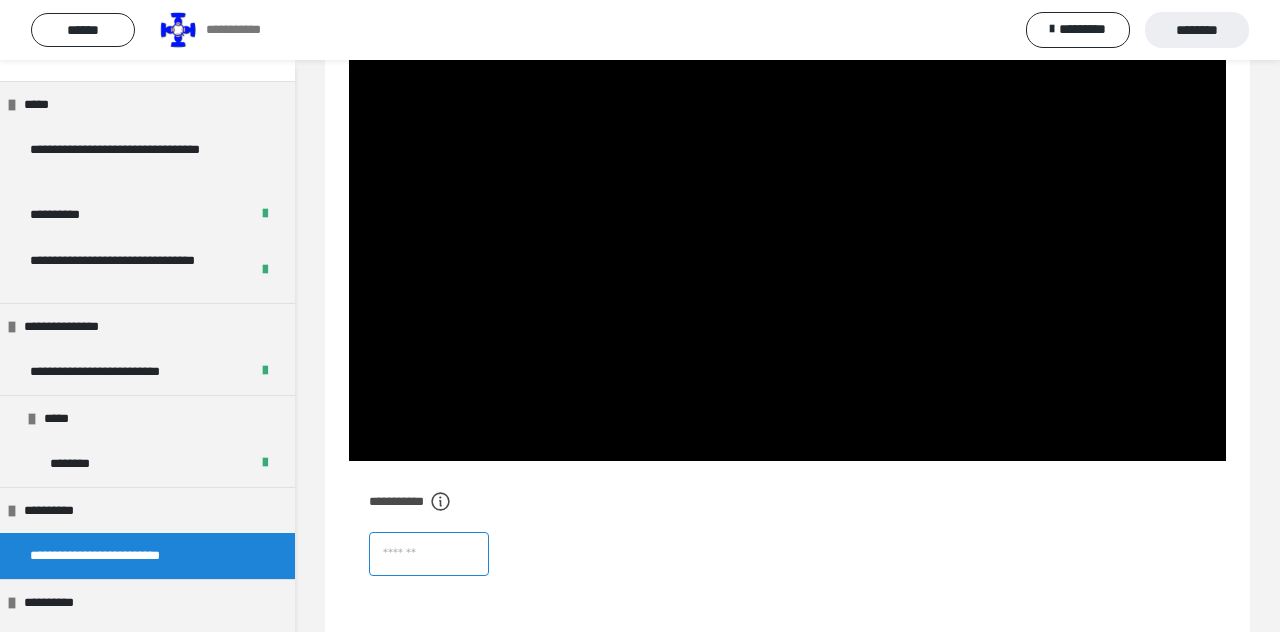 click at bounding box center (429, 554) 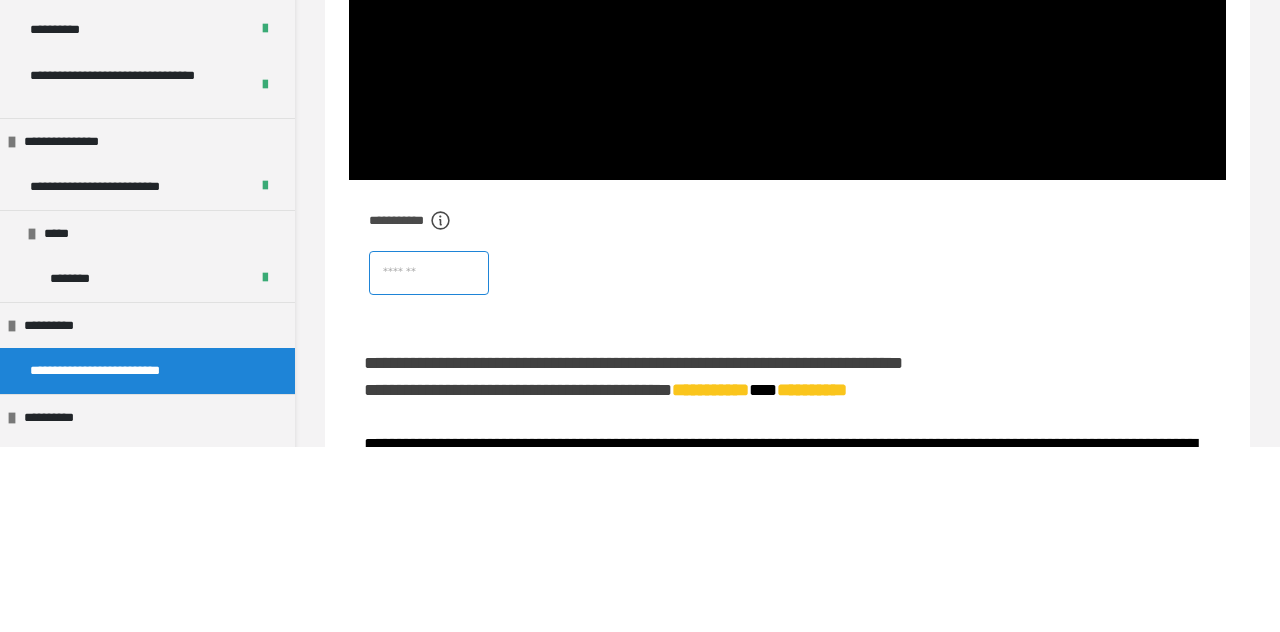 scroll, scrollTop: 319, scrollLeft: 0, axis: vertical 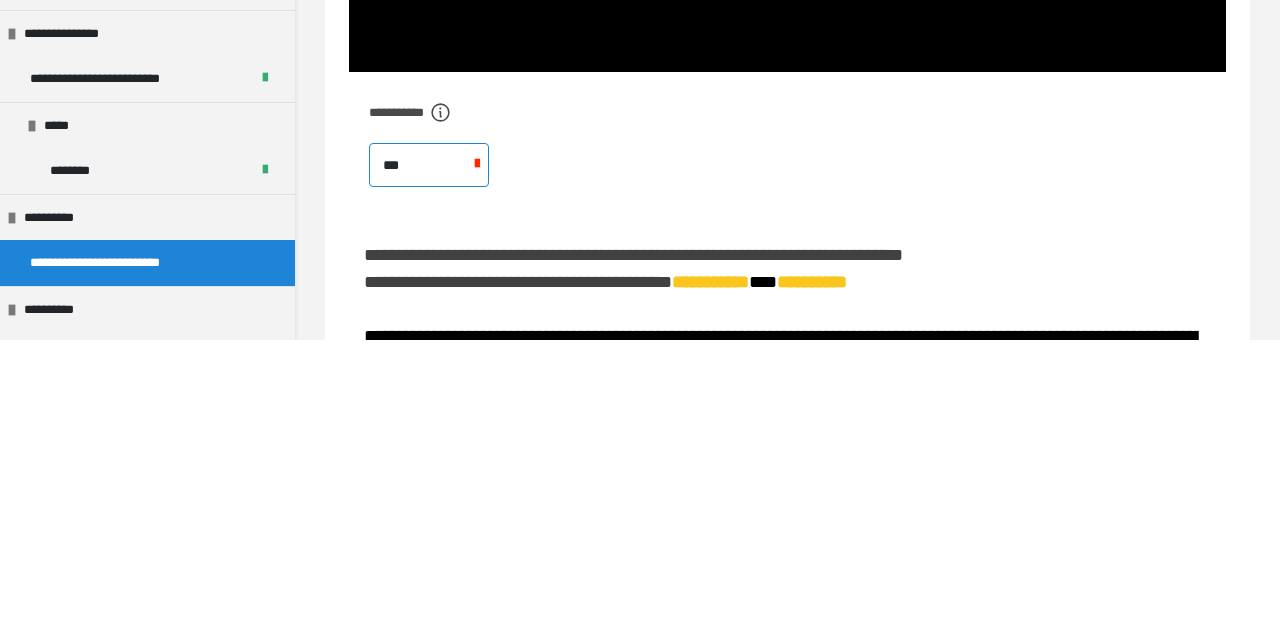 type on "****" 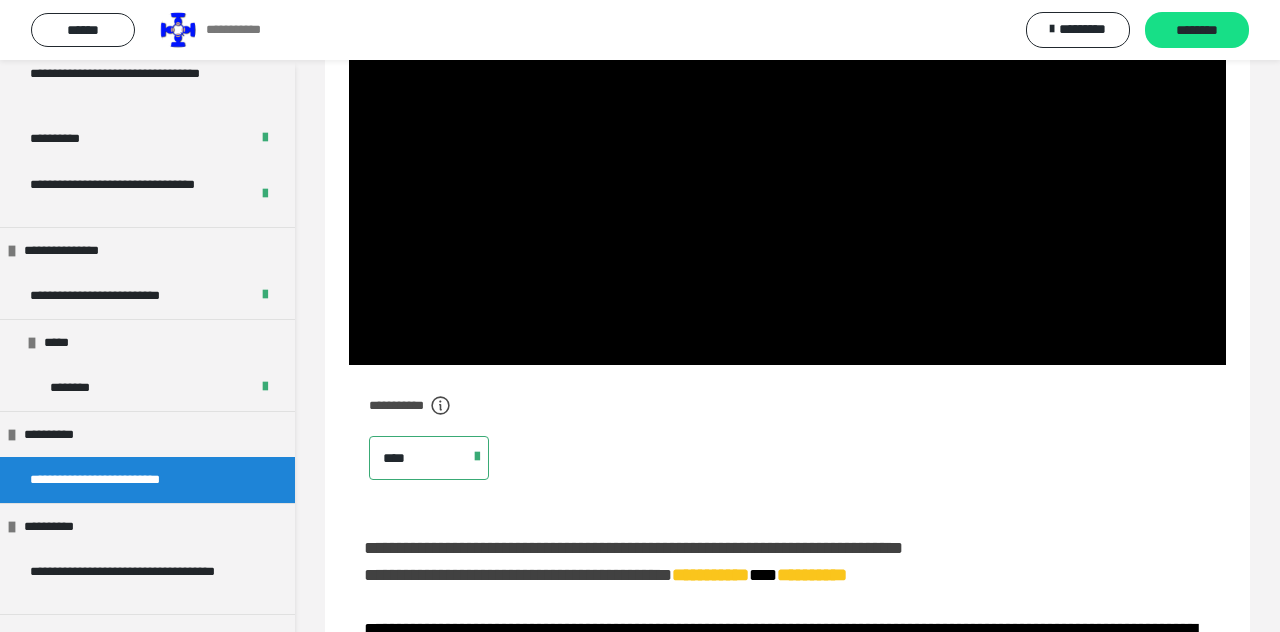 scroll, scrollTop: 308, scrollLeft: 0, axis: vertical 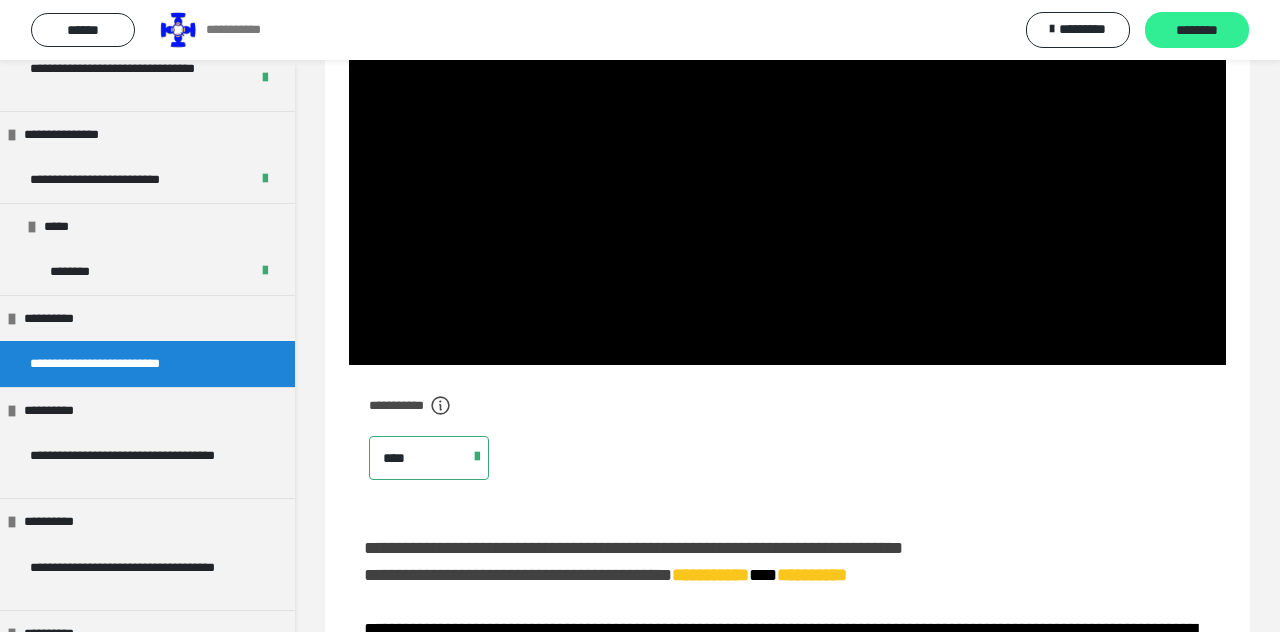 click on "********" at bounding box center [1197, 31] 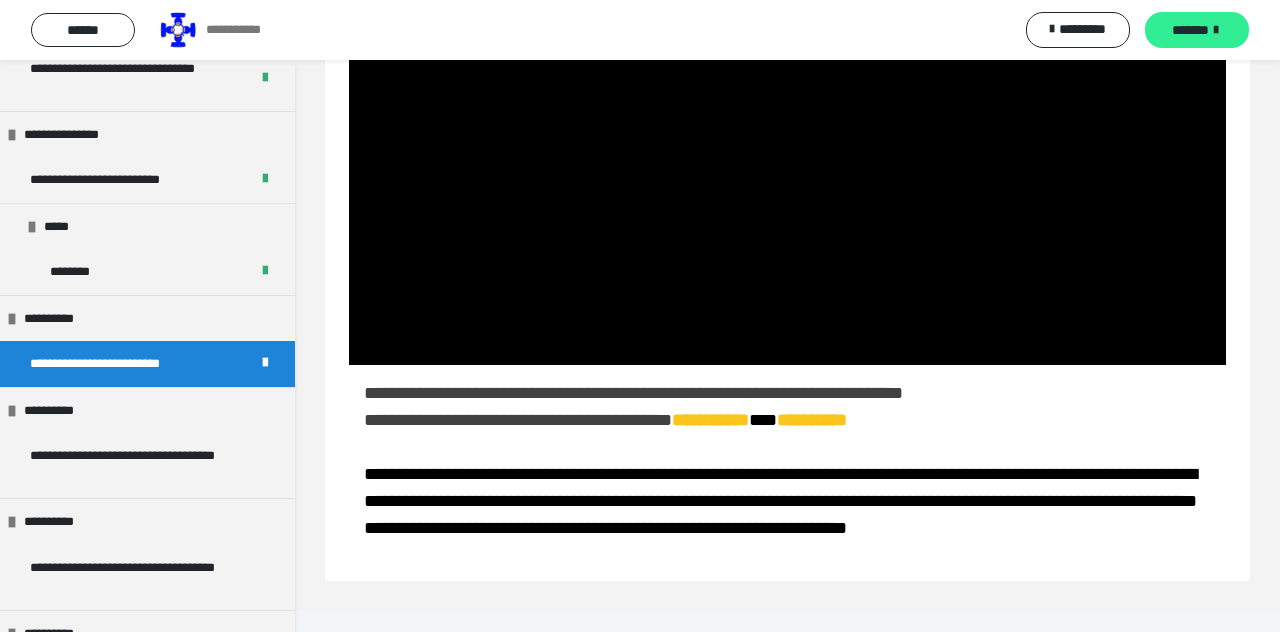click on "*******" at bounding box center [1190, 30] 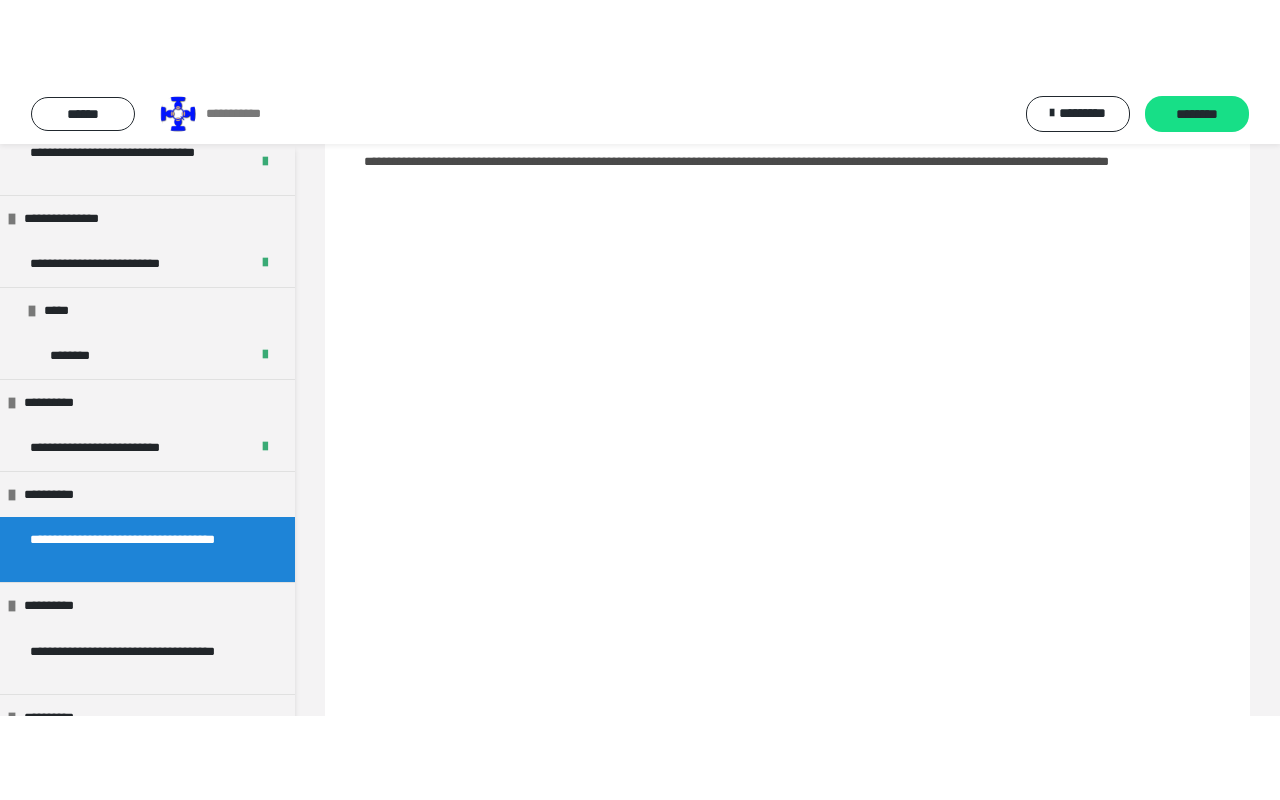 scroll, scrollTop: 168, scrollLeft: 0, axis: vertical 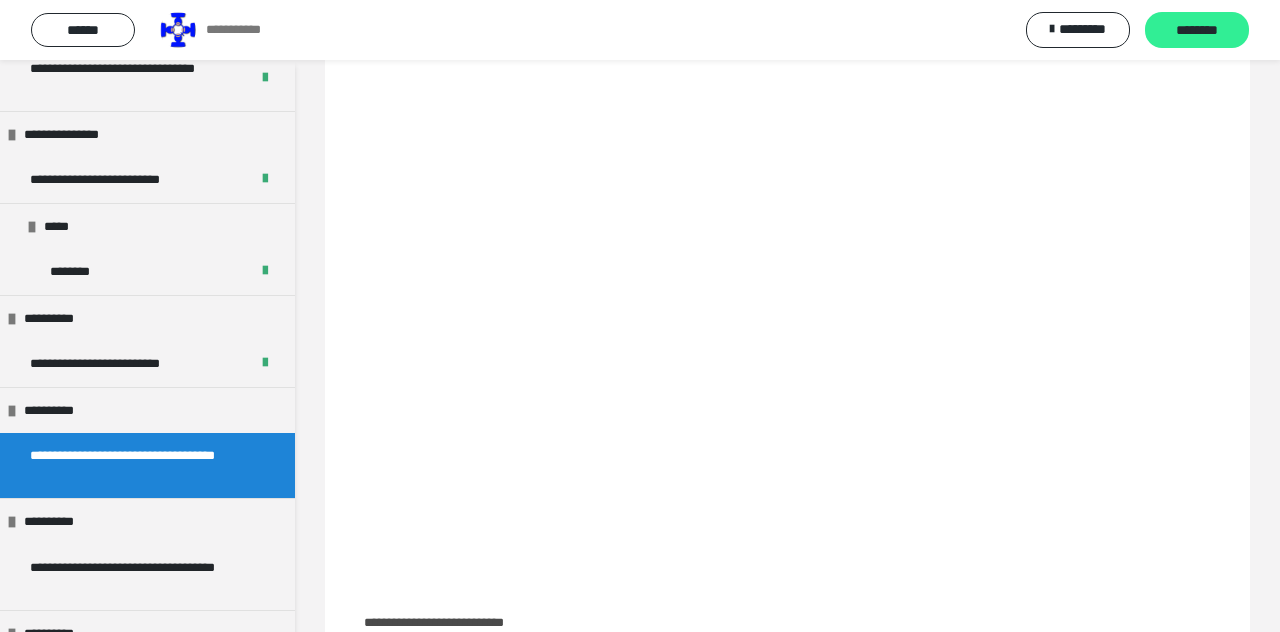 click on "********" at bounding box center (1197, 31) 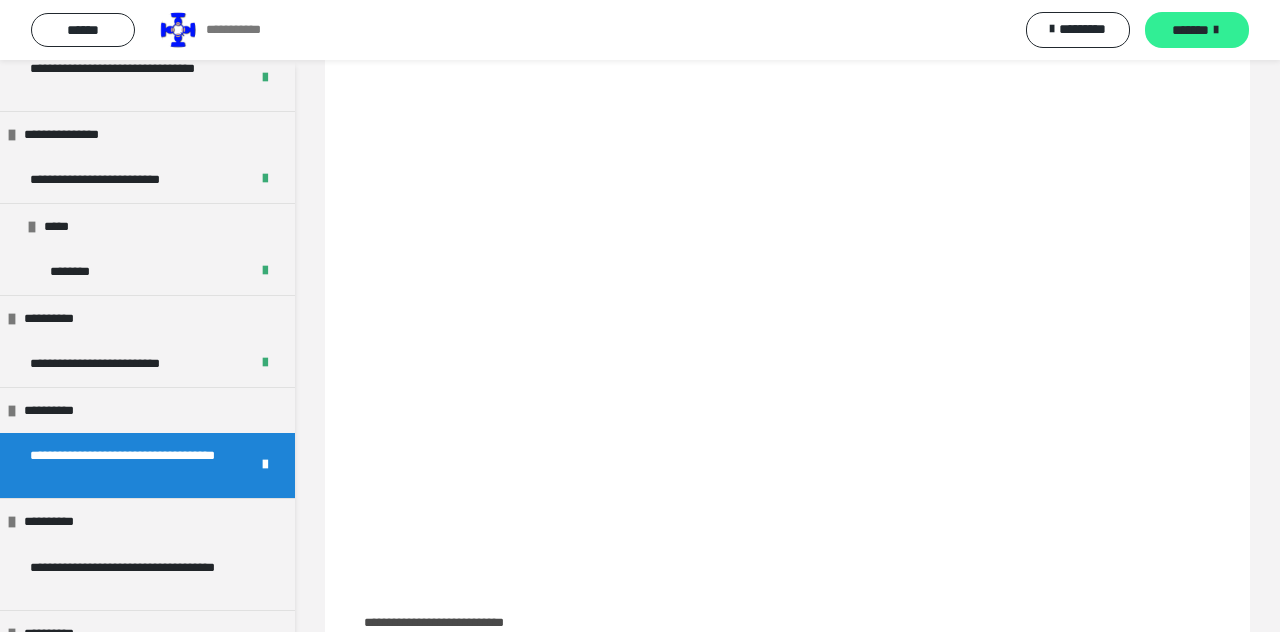 click on "*******" at bounding box center (1197, 30) 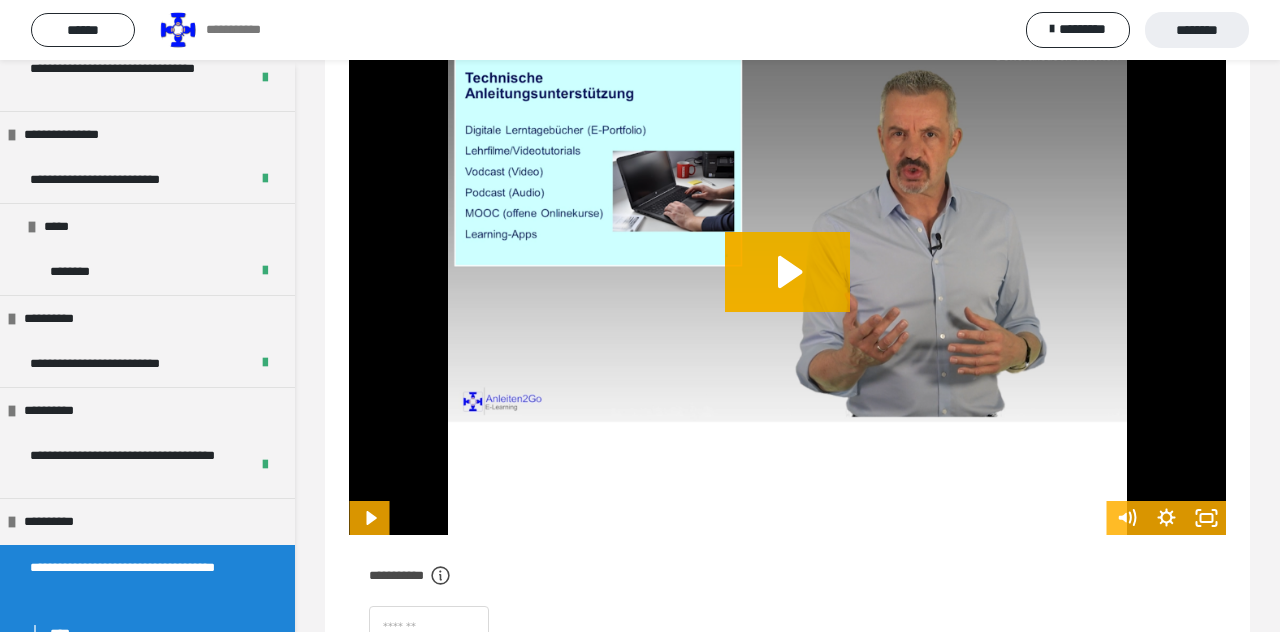 click 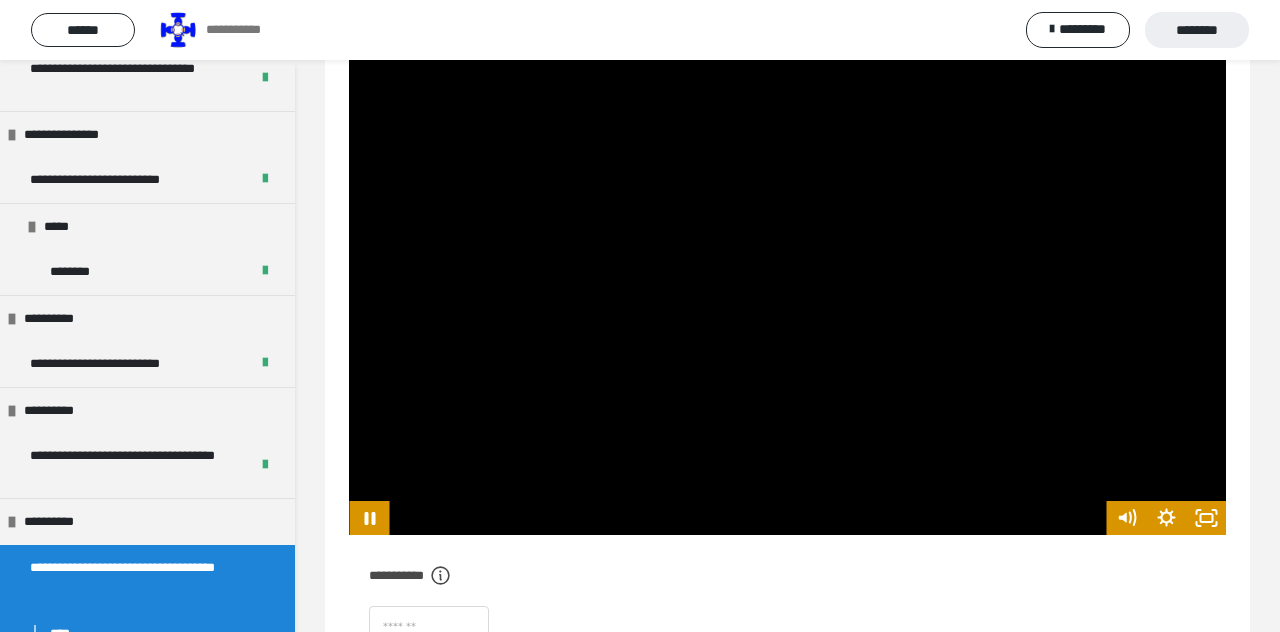 click 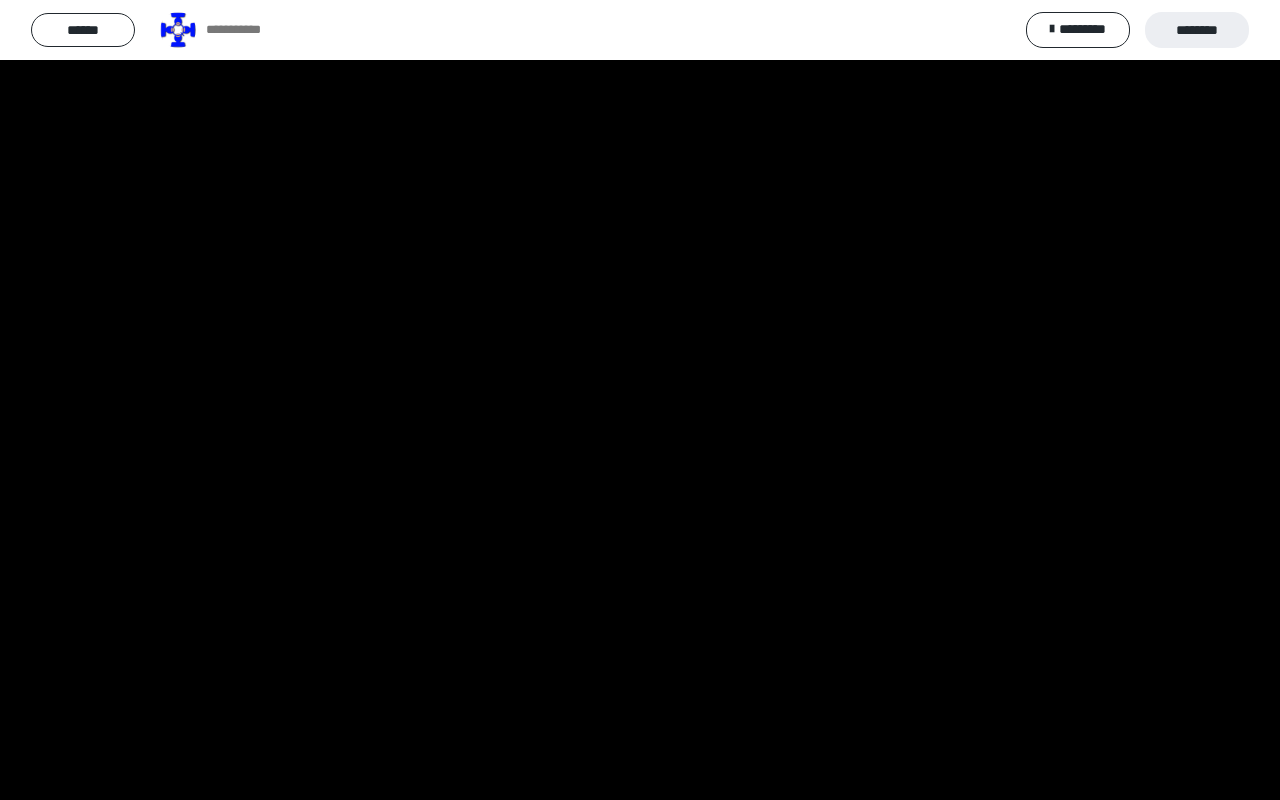 click 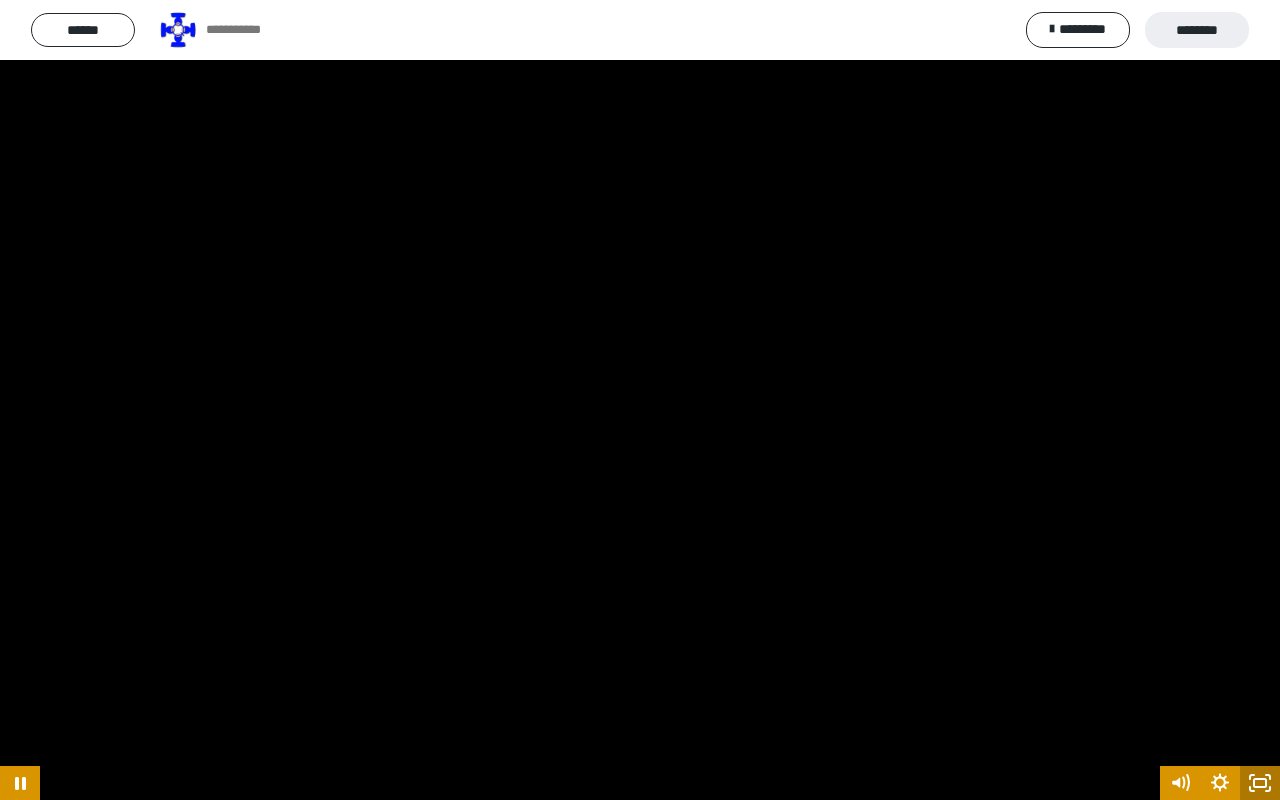 scroll, scrollTop: 212, scrollLeft: 0, axis: vertical 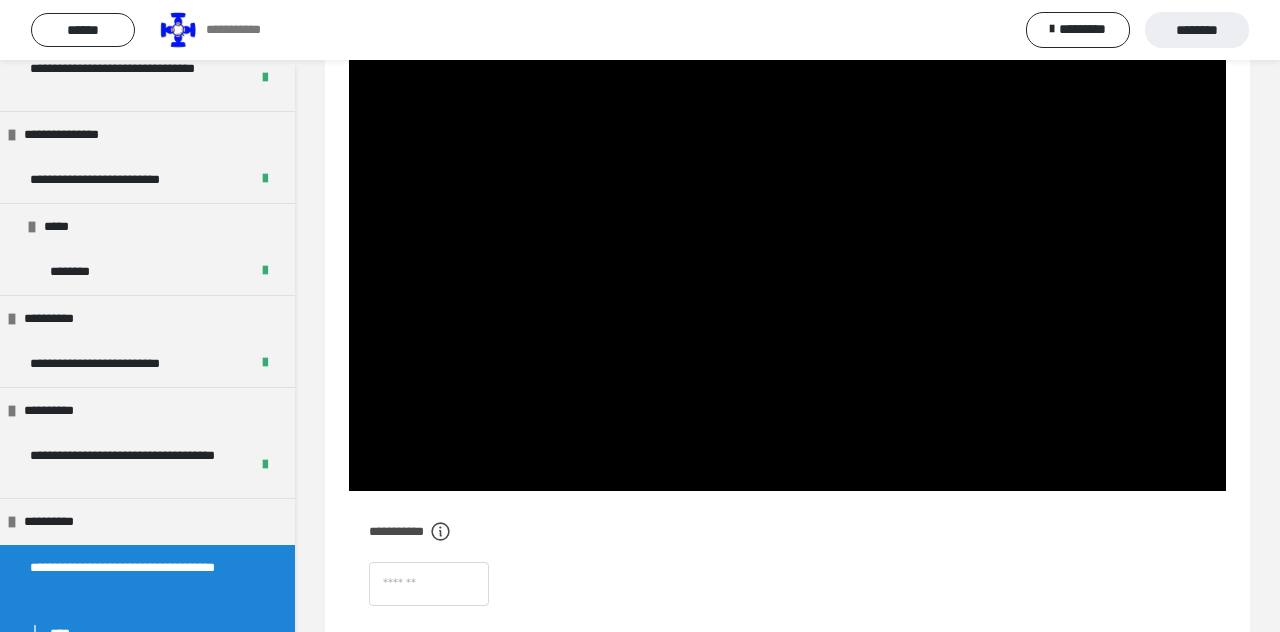 click at bounding box center (787, 244) 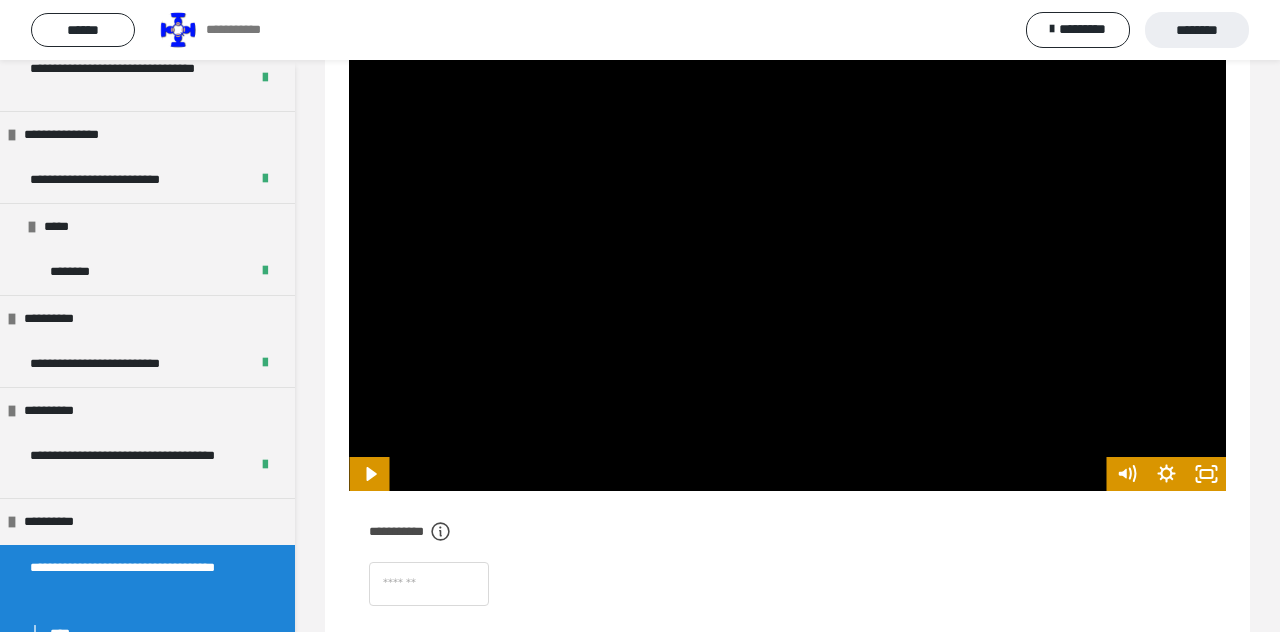click 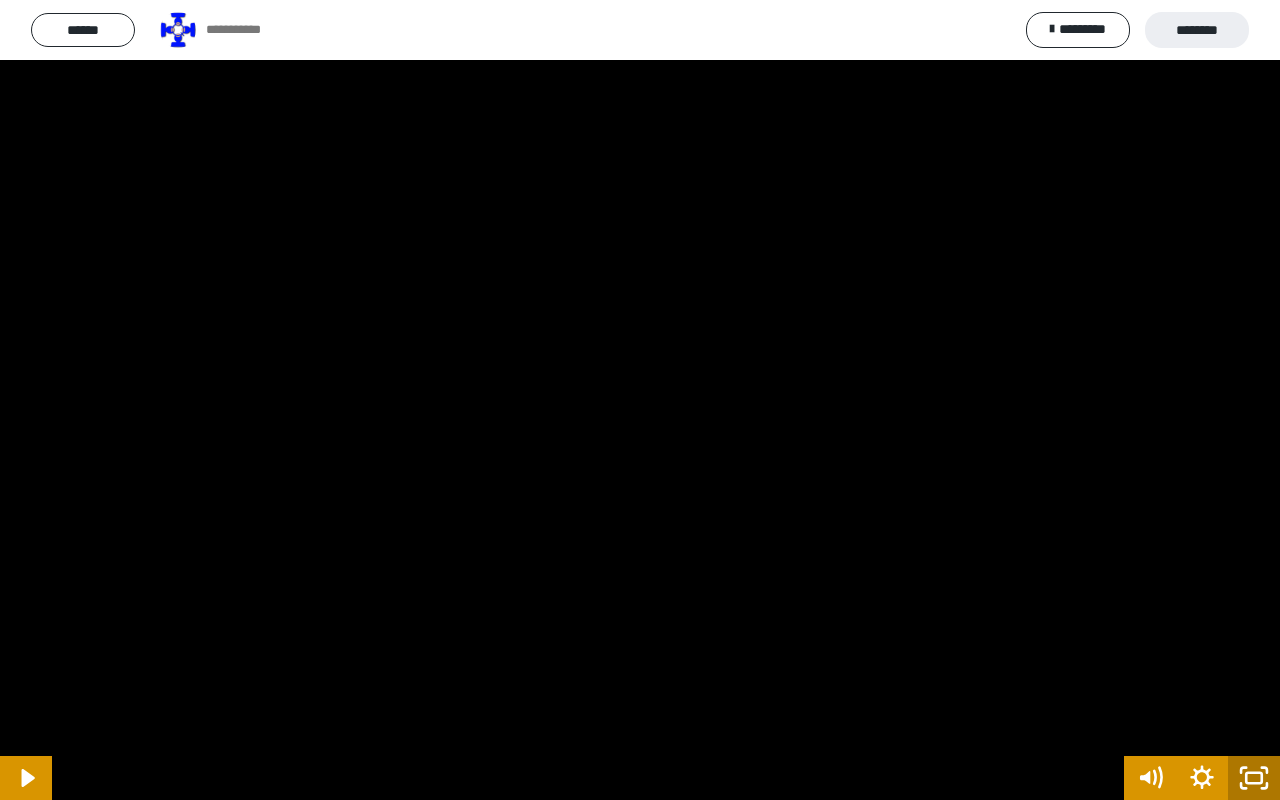 click at bounding box center (640, 400) 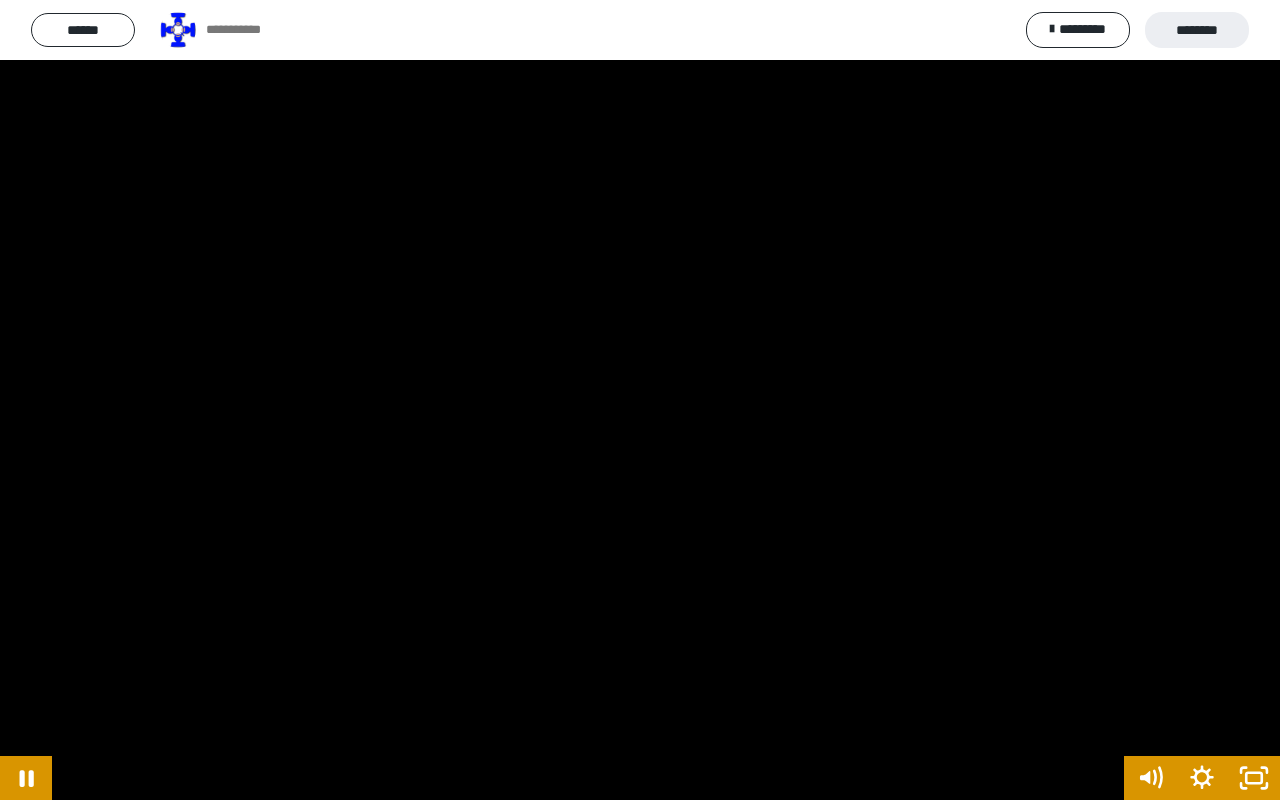 click 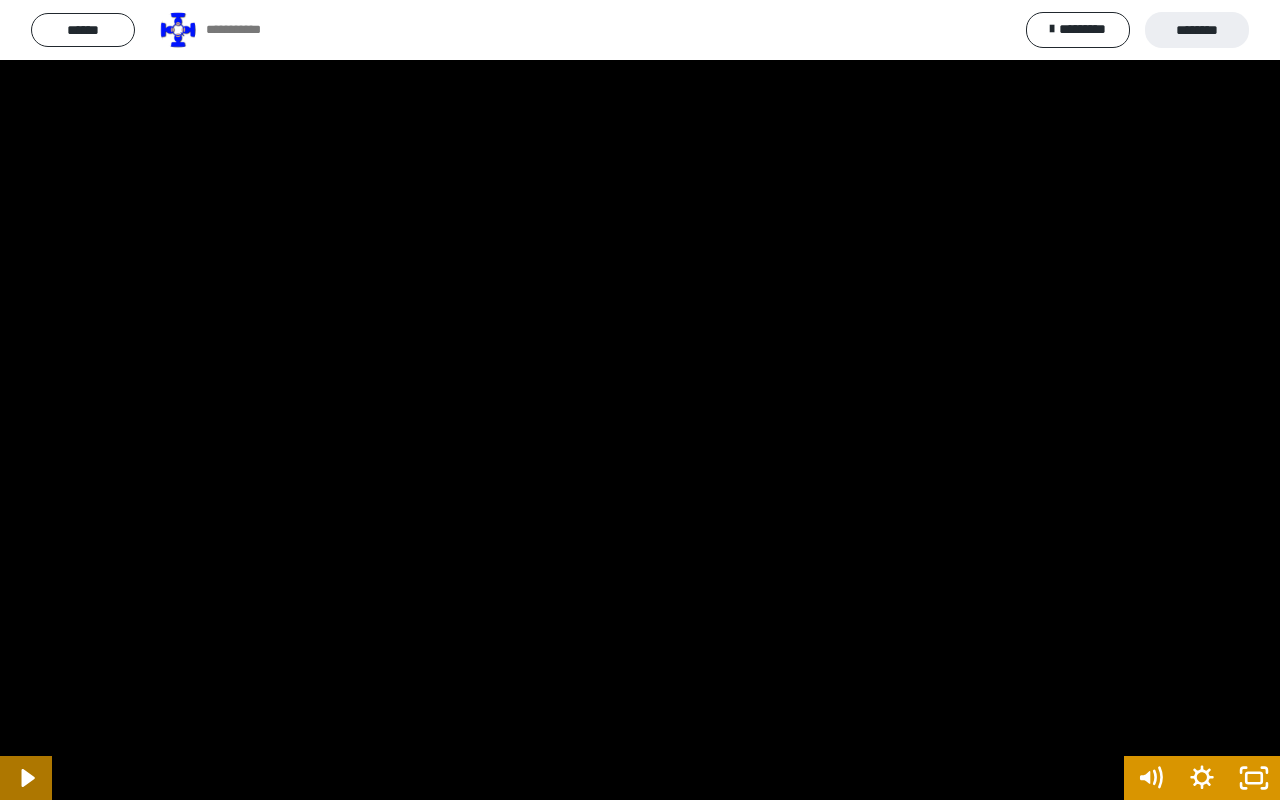 click at bounding box center [640, 400] 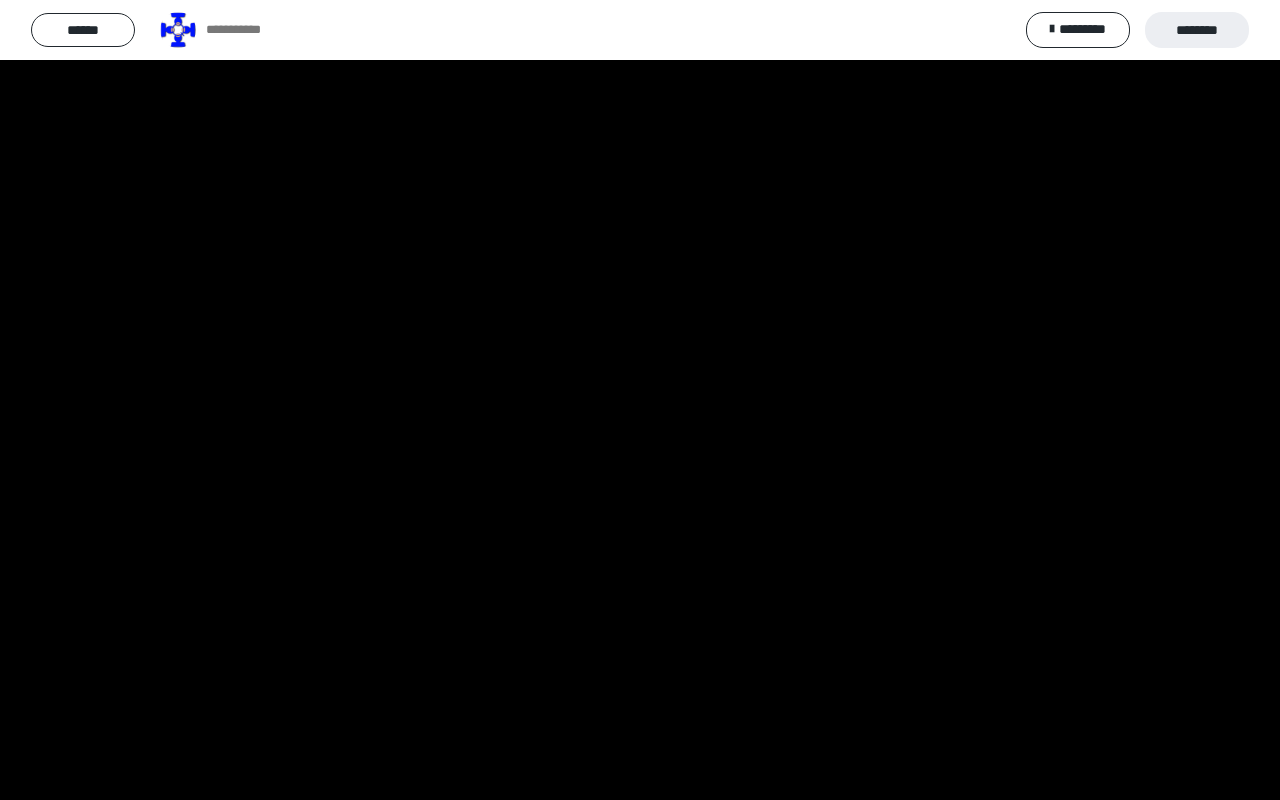 click at bounding box center (640, 400) 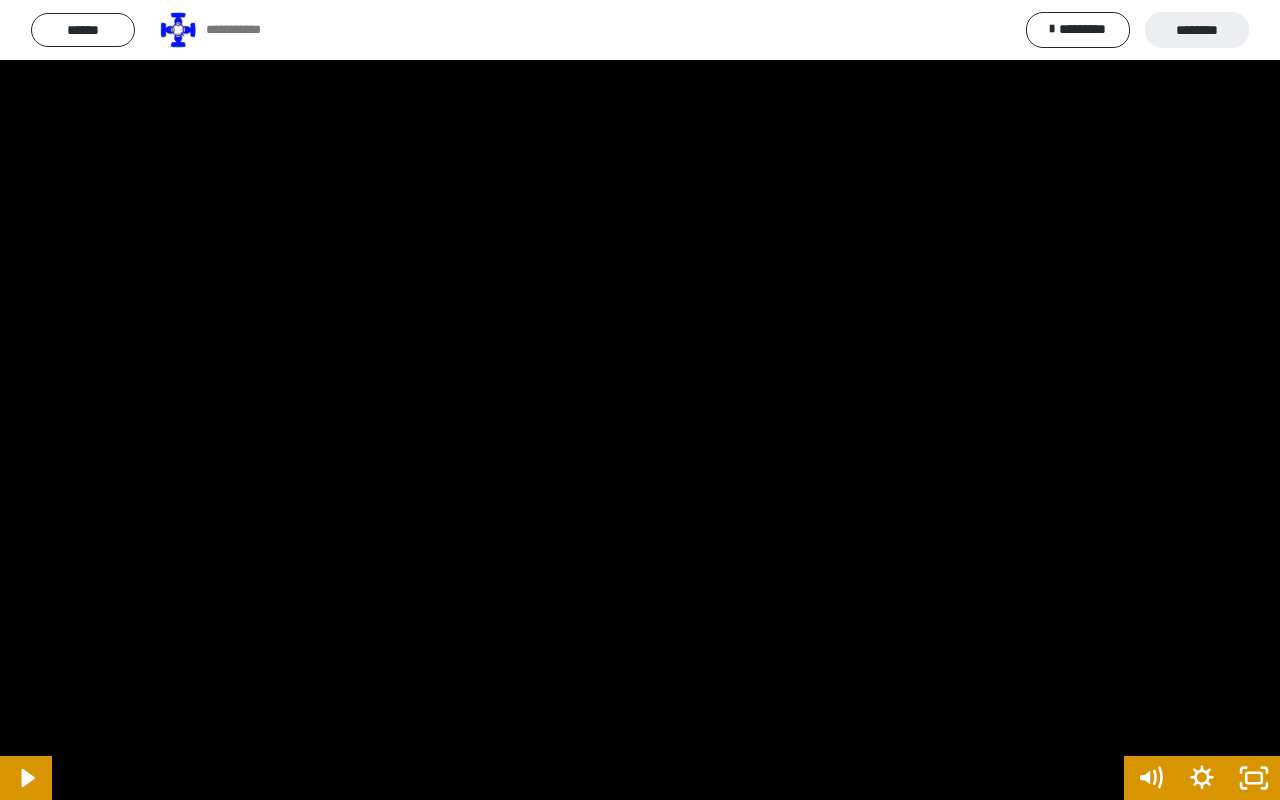 click 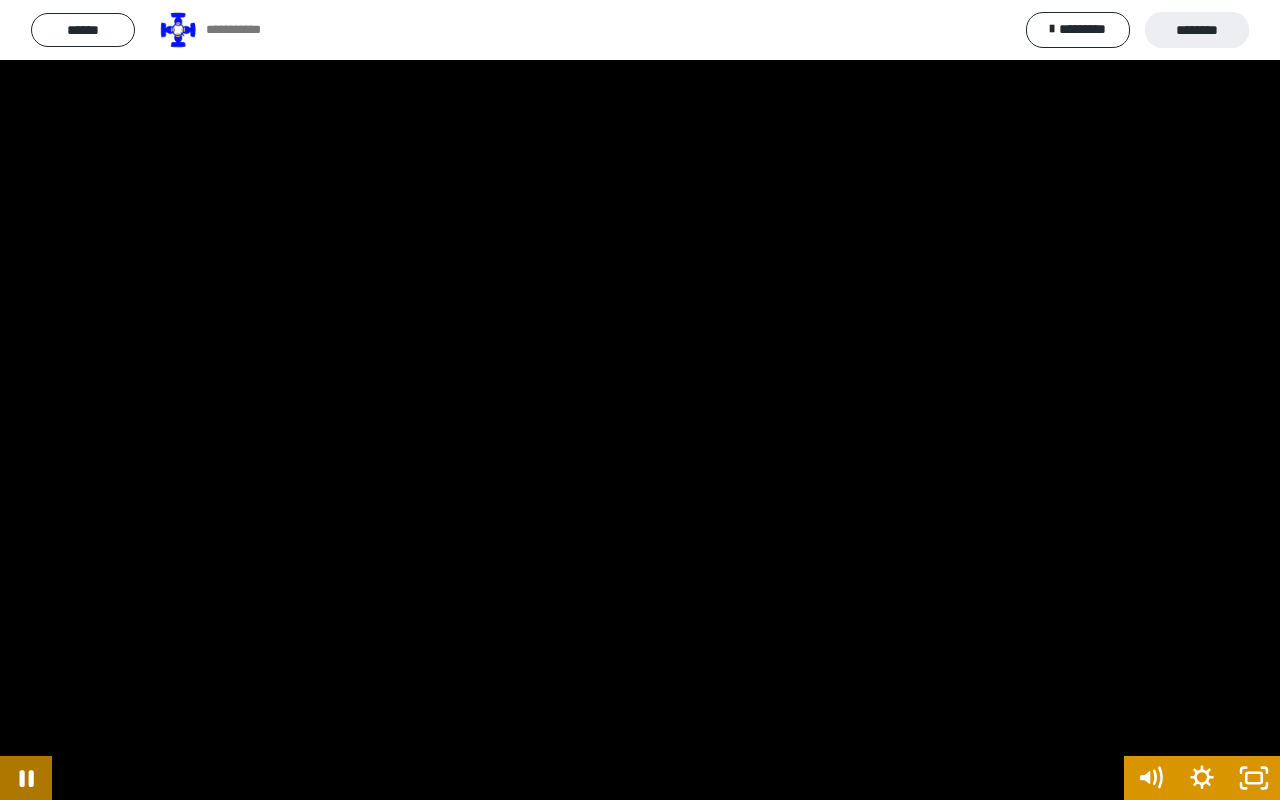 click at bounding box center [640, 400] 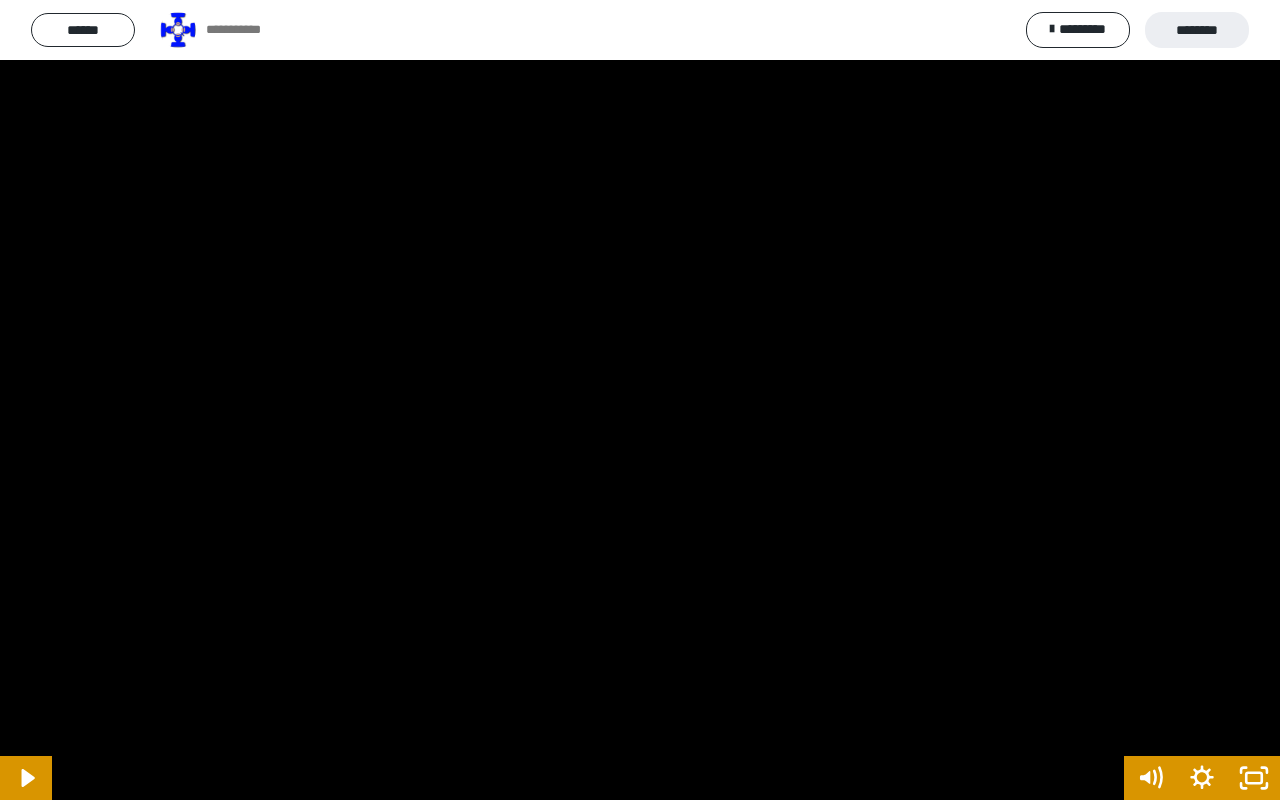 click at bounding box center [640, 400] 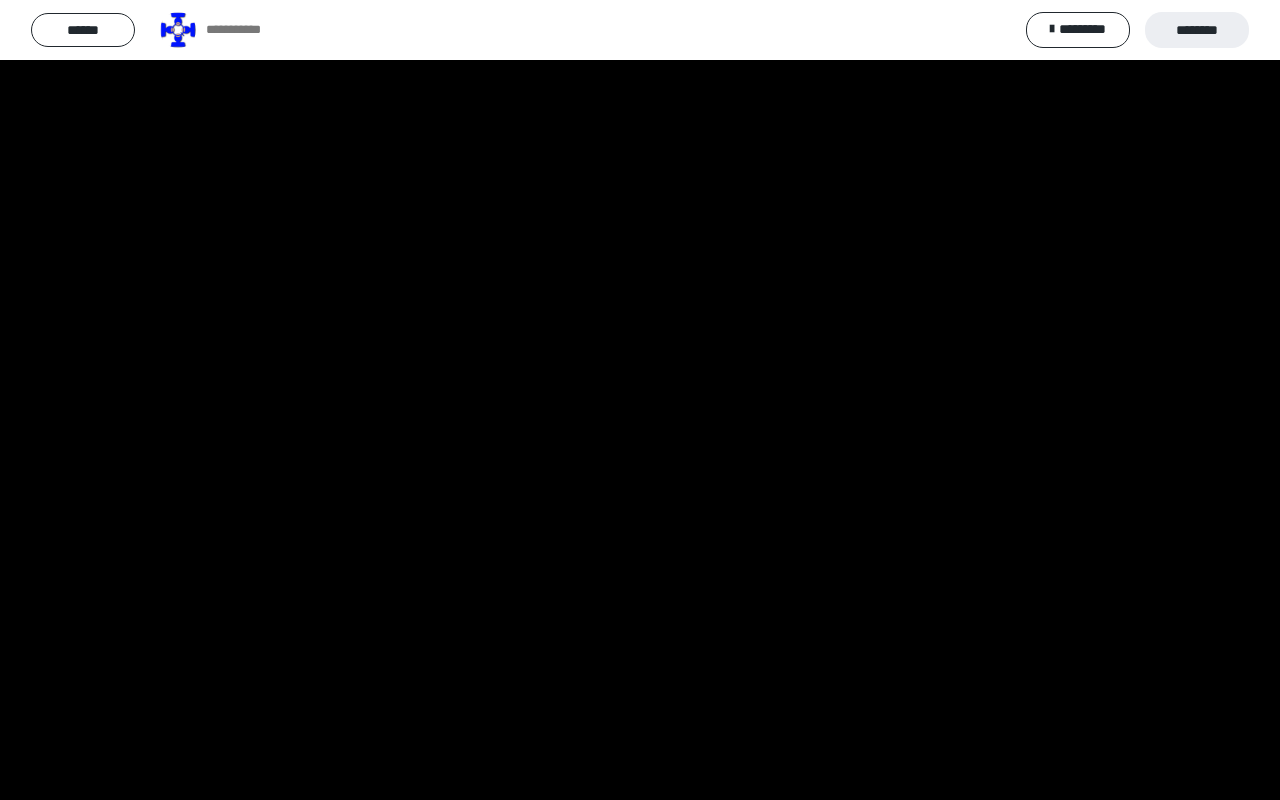 click at bounding box center [640, 400] 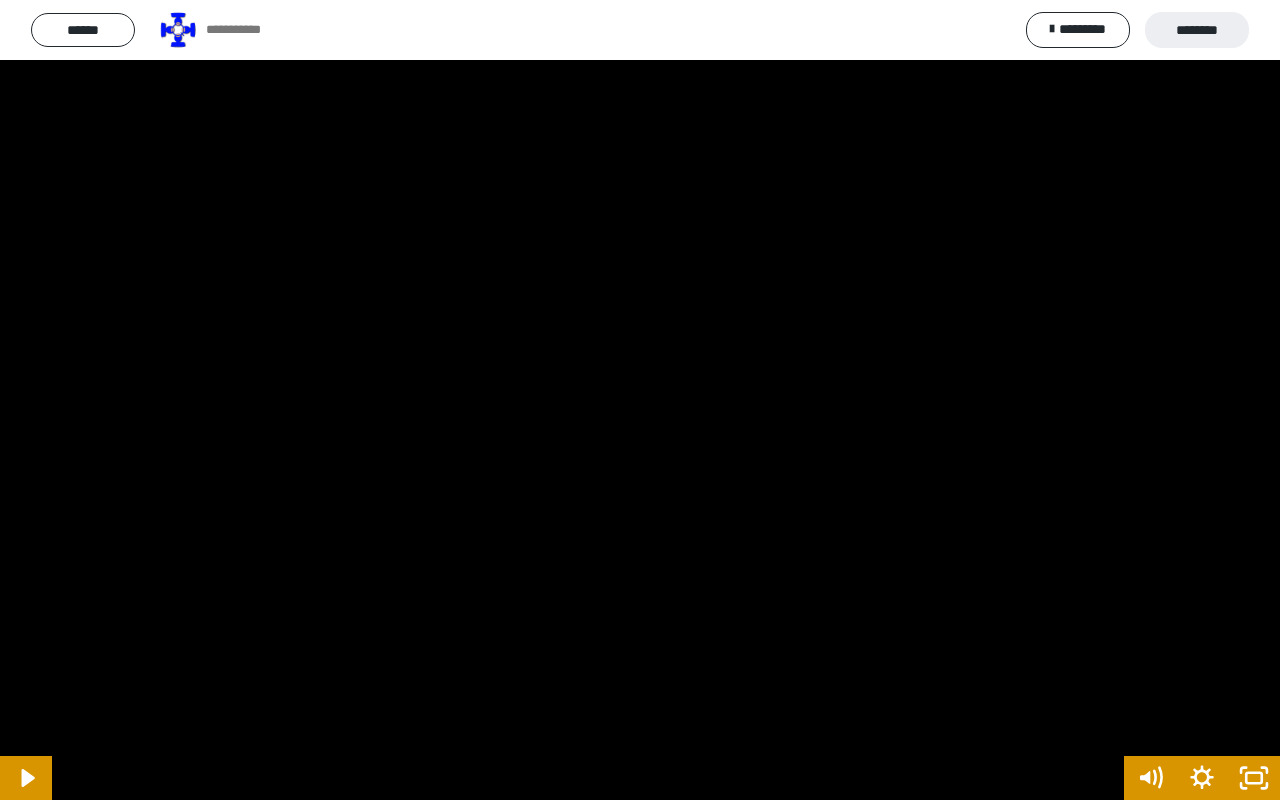 click at bounding box center (640, 400) 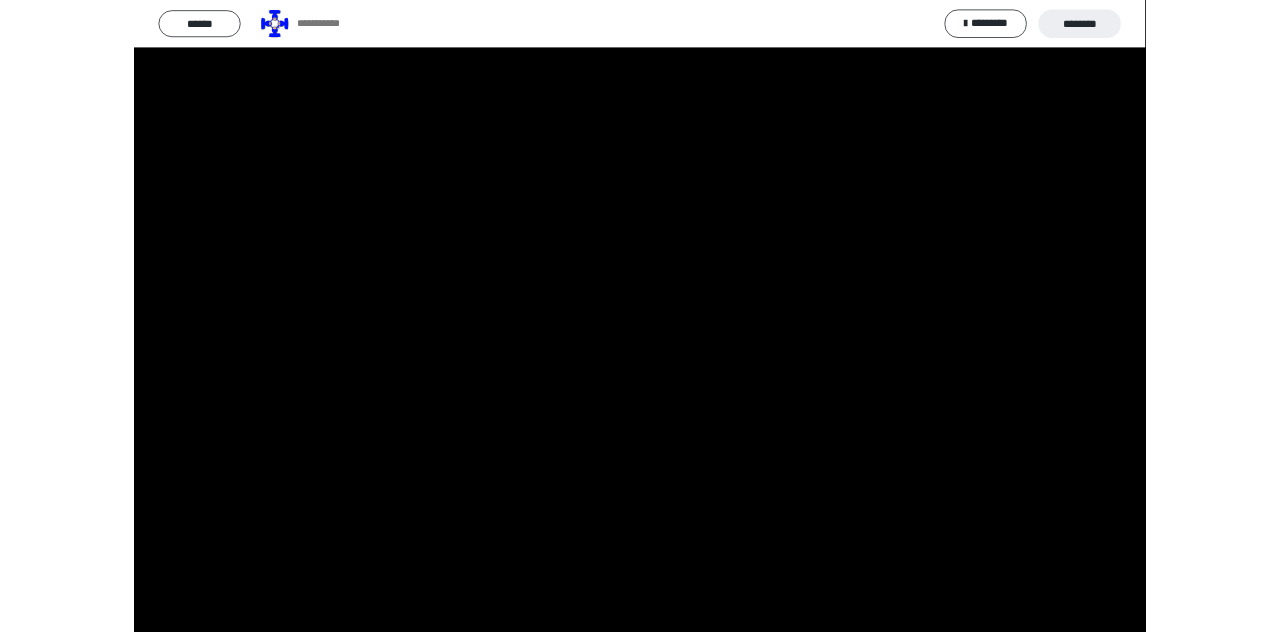 scroll, scrollTop: 252, scrollLeft: 0, axis: vertical 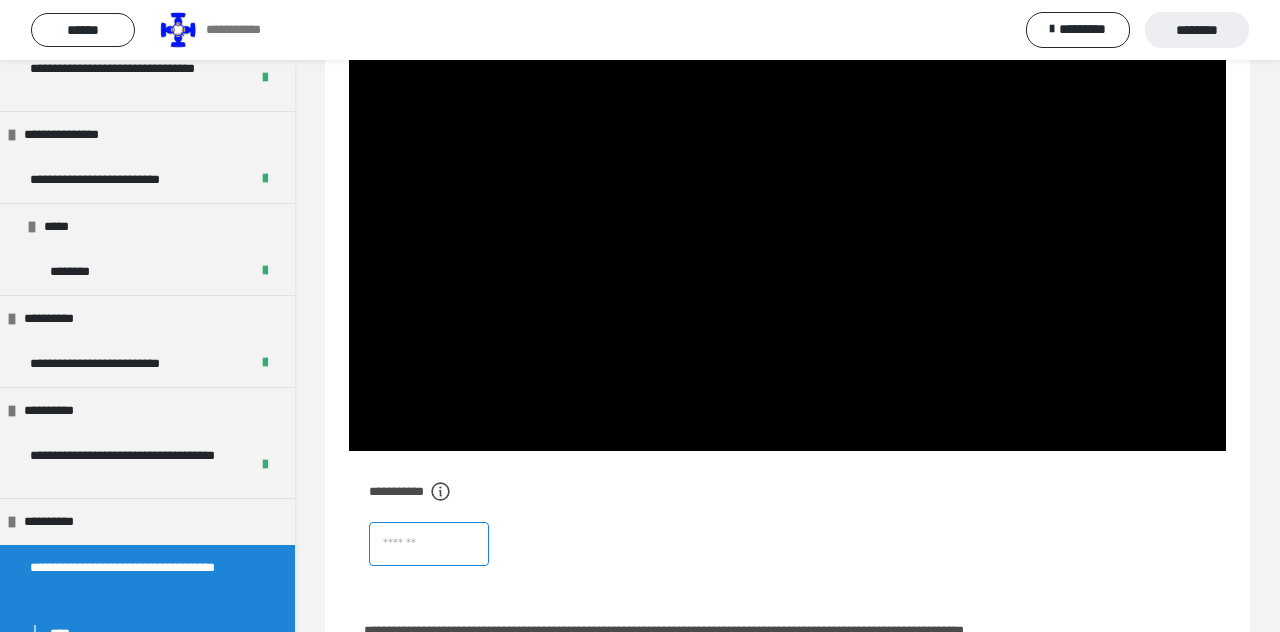 click at bounding box center (429, 544) 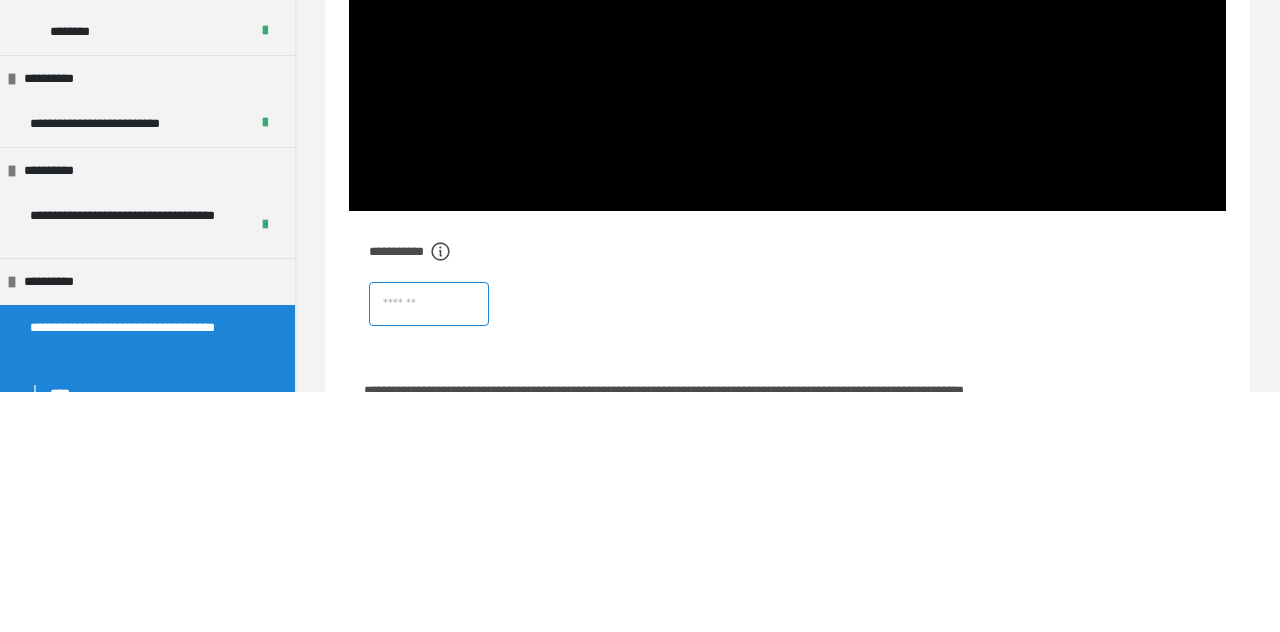 scroll, scrollTop: 329, scrollLeft: 0, axis: vertical 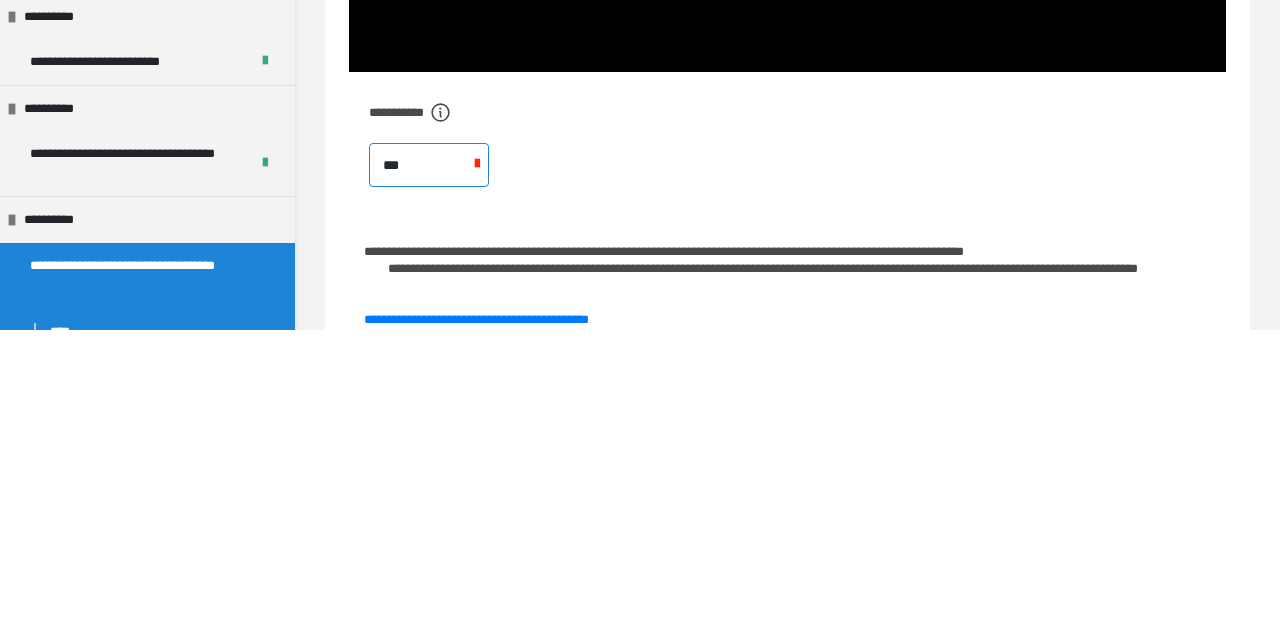 type on "****" 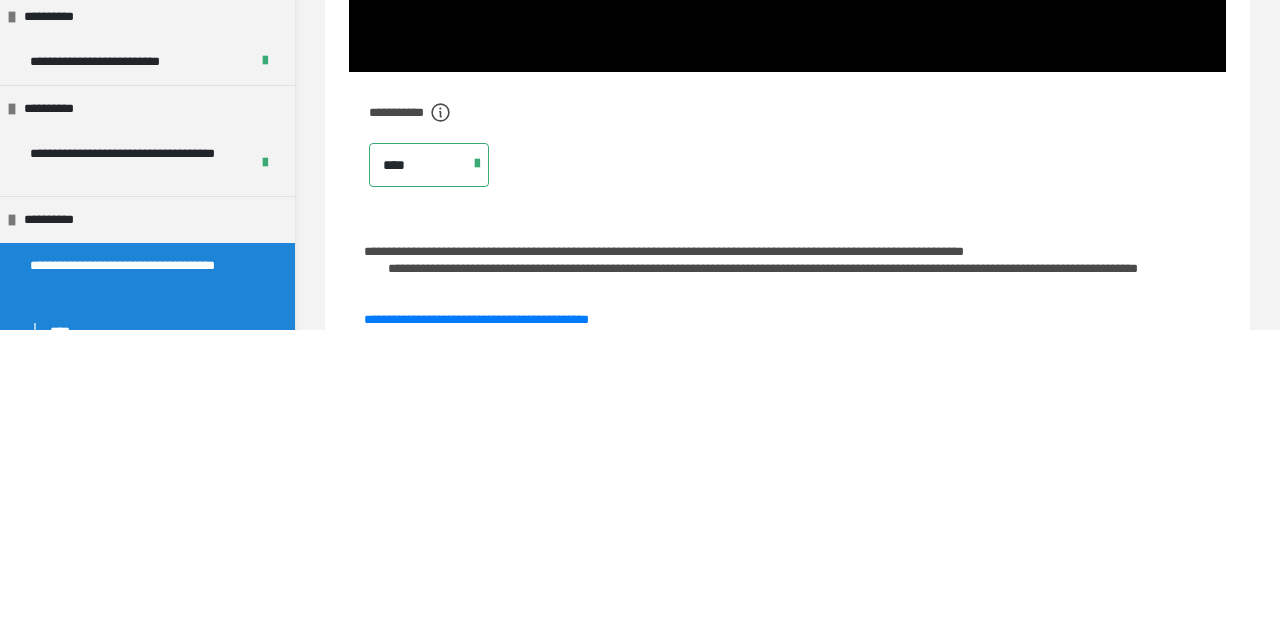 scroll, scrollTop: 329, scrollLeft: 0, axis: vertical 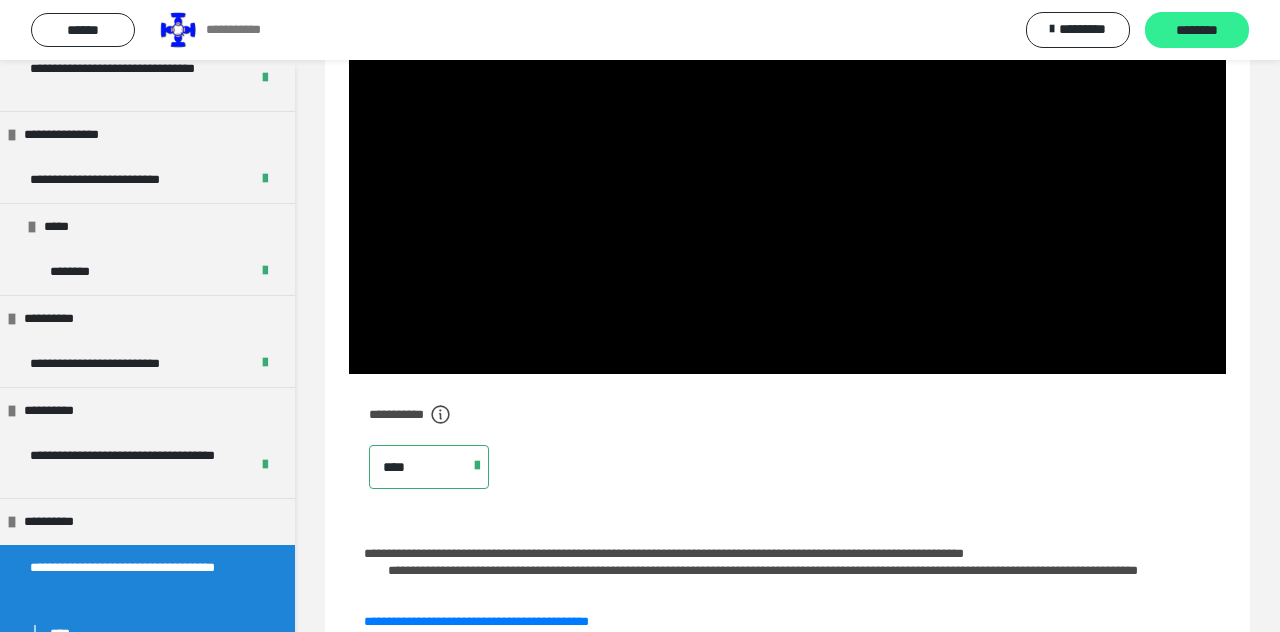 click on "********" at bounding box center (1197, 30) 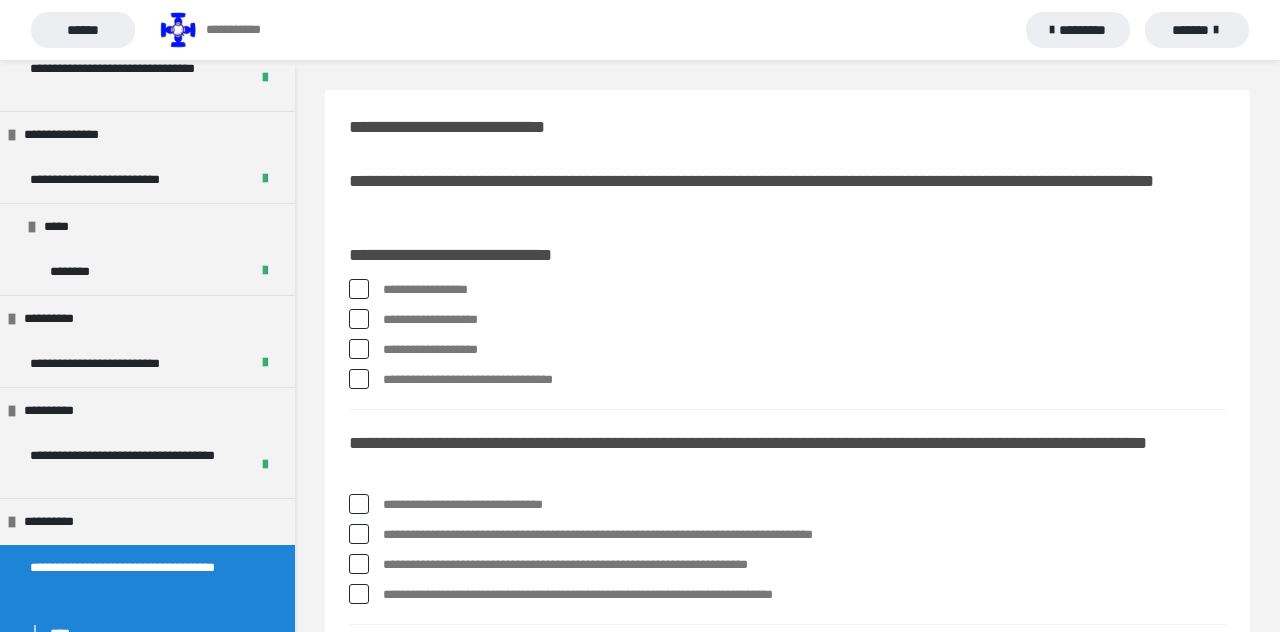 click at bounding box center (359, 349) 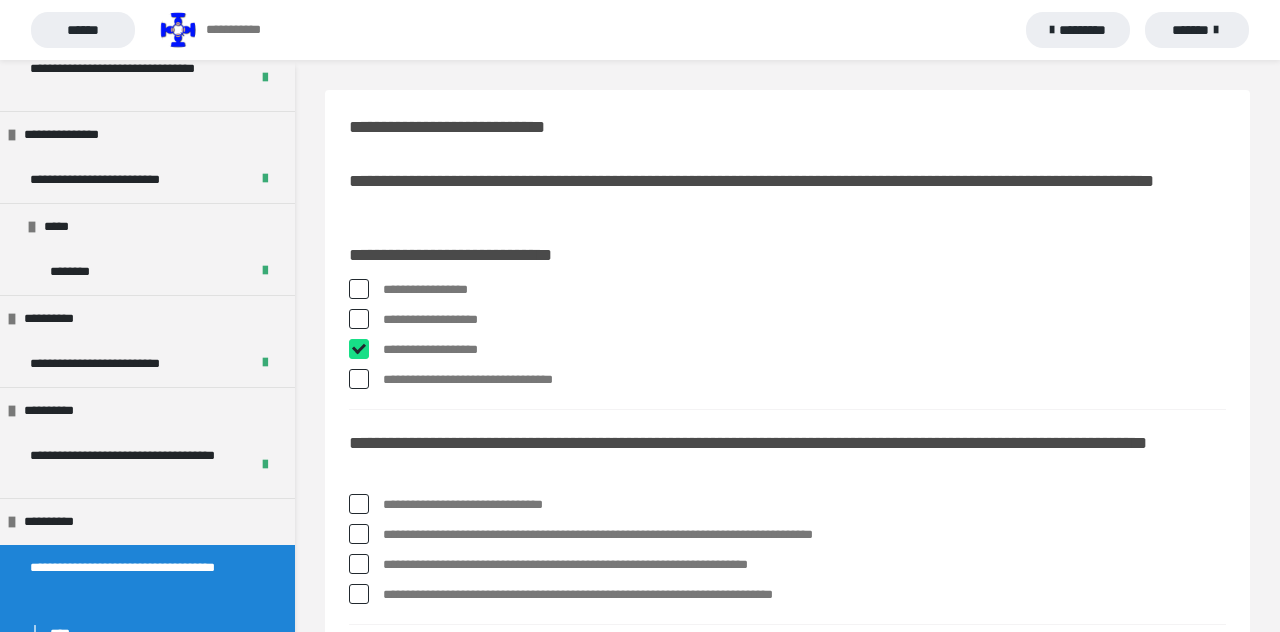 checkbox on "****" 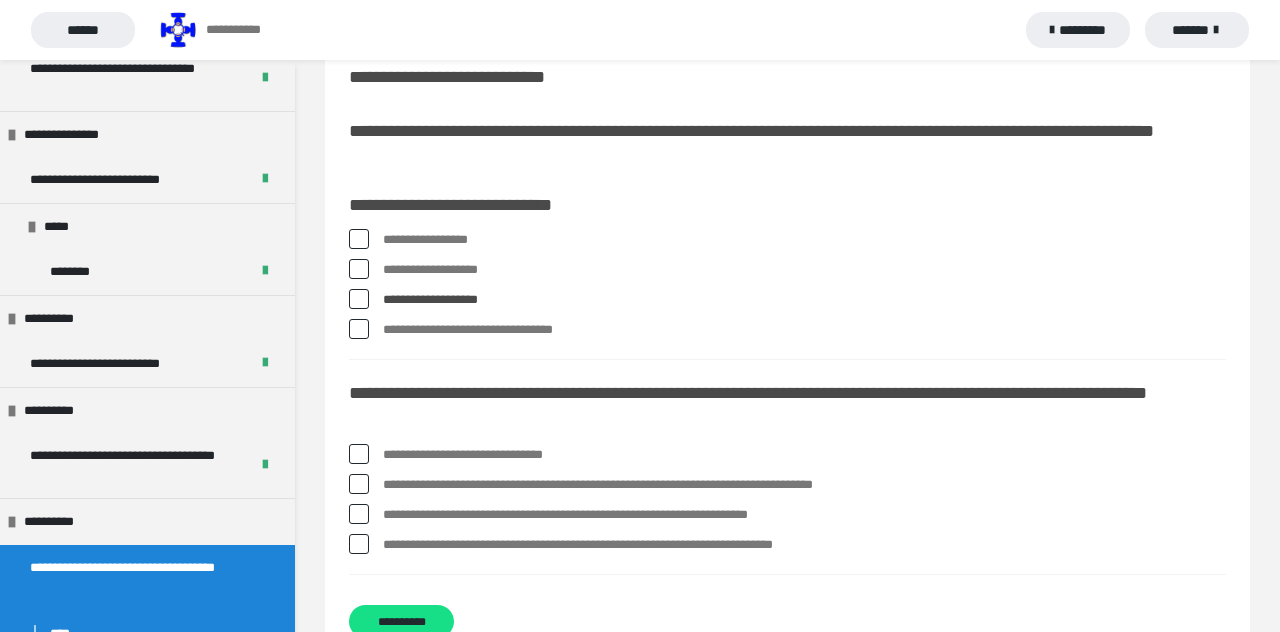 scroll, scrollTop: 60, scrollLeft: 0, axis: vertical 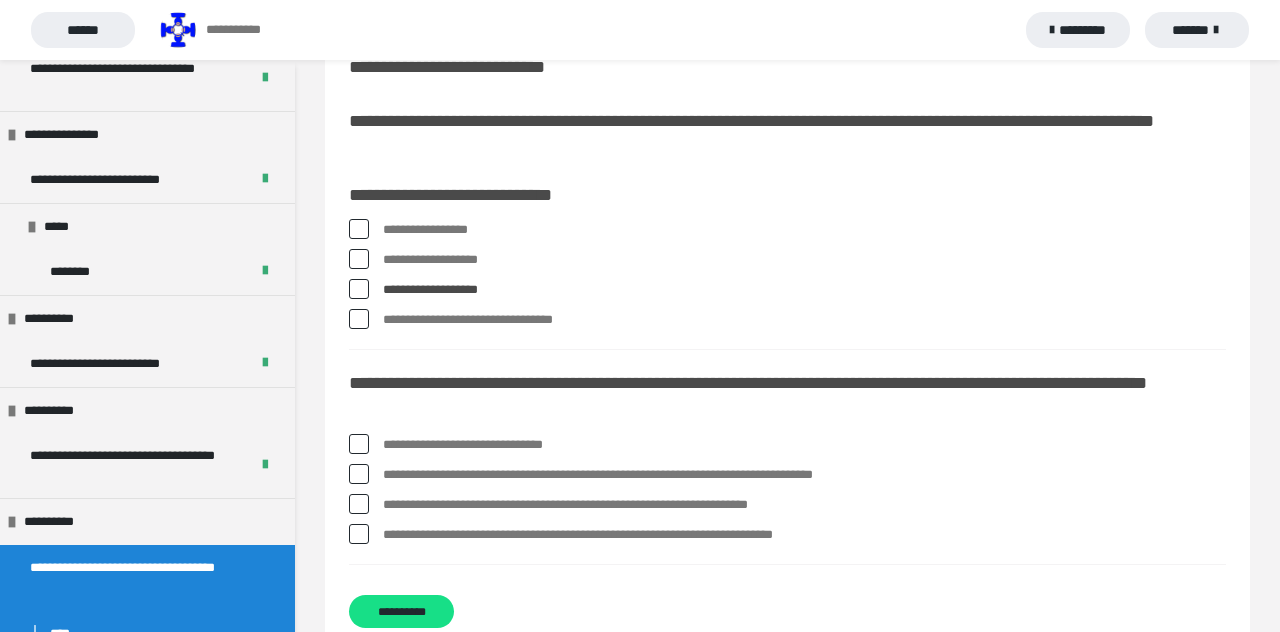click at bounding box center (359, 444) 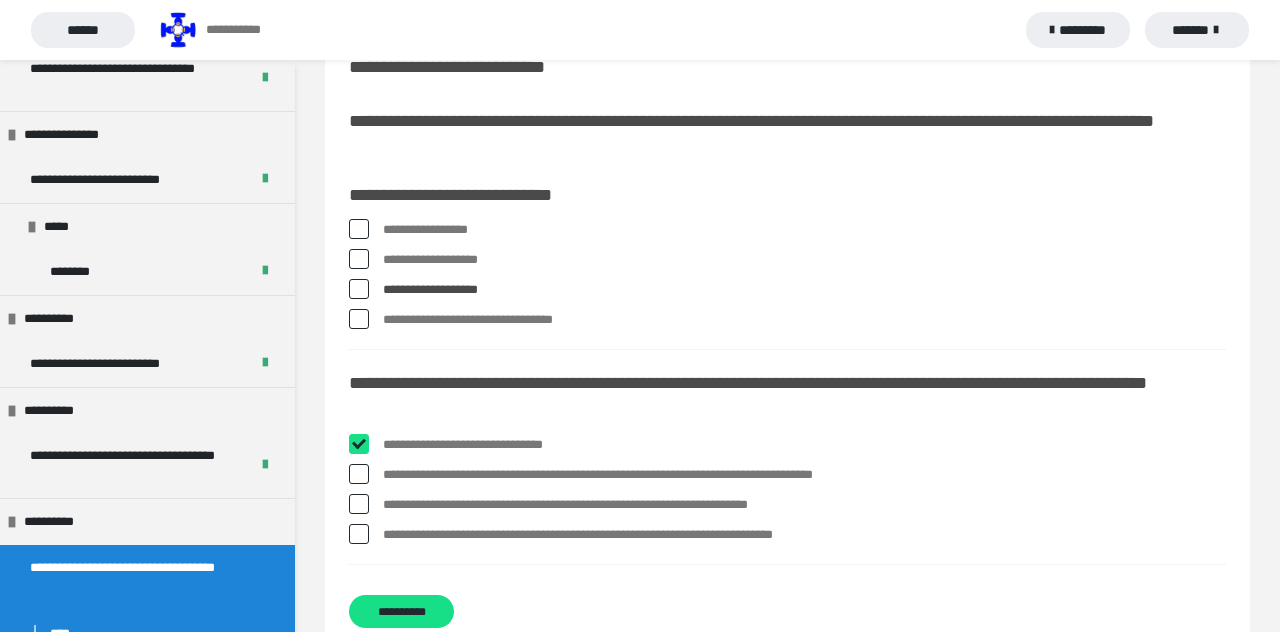 checkbox on "****" 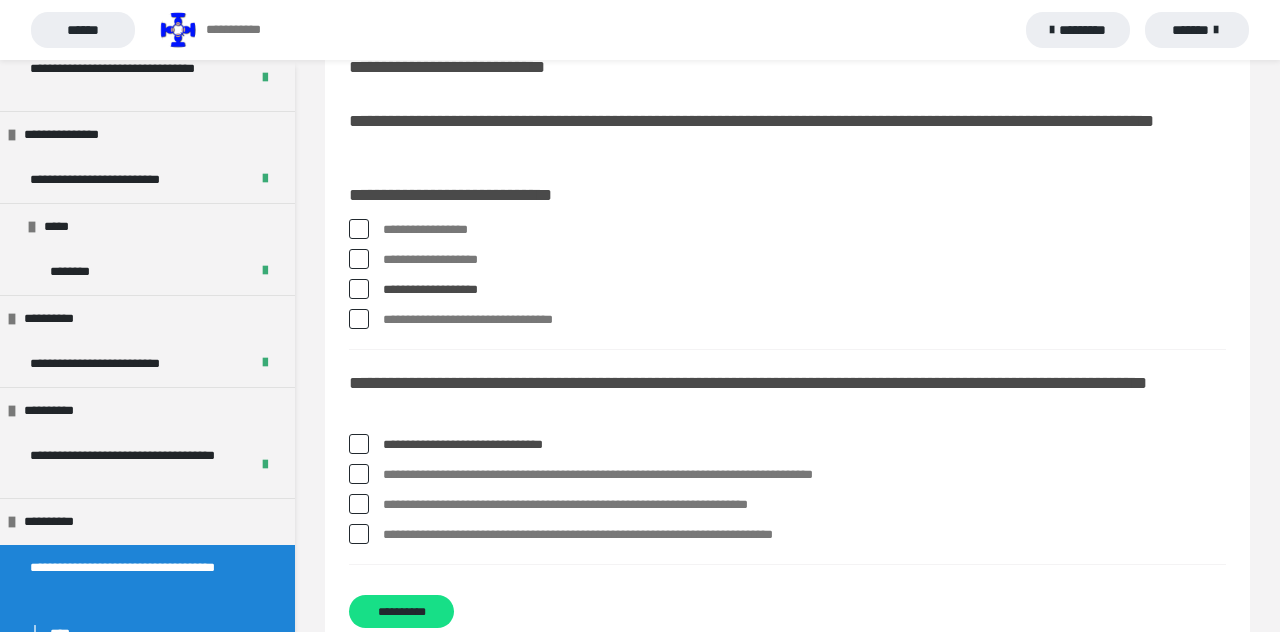 click at bounding box center (359, 474) 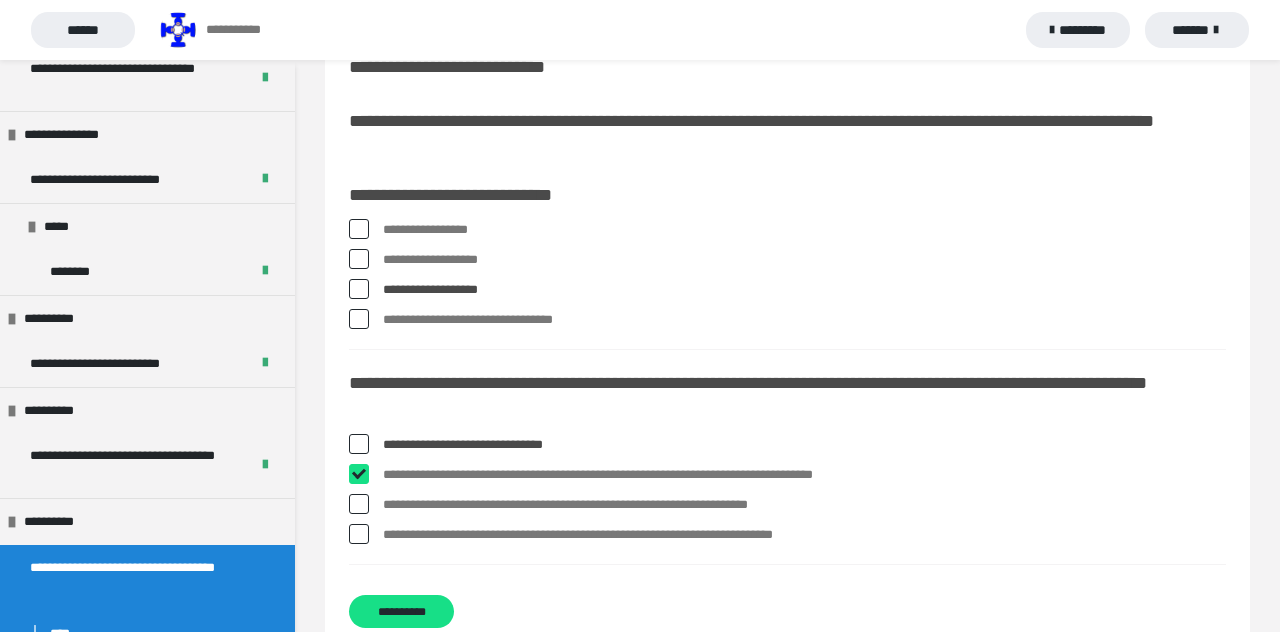 checkbox on "****" 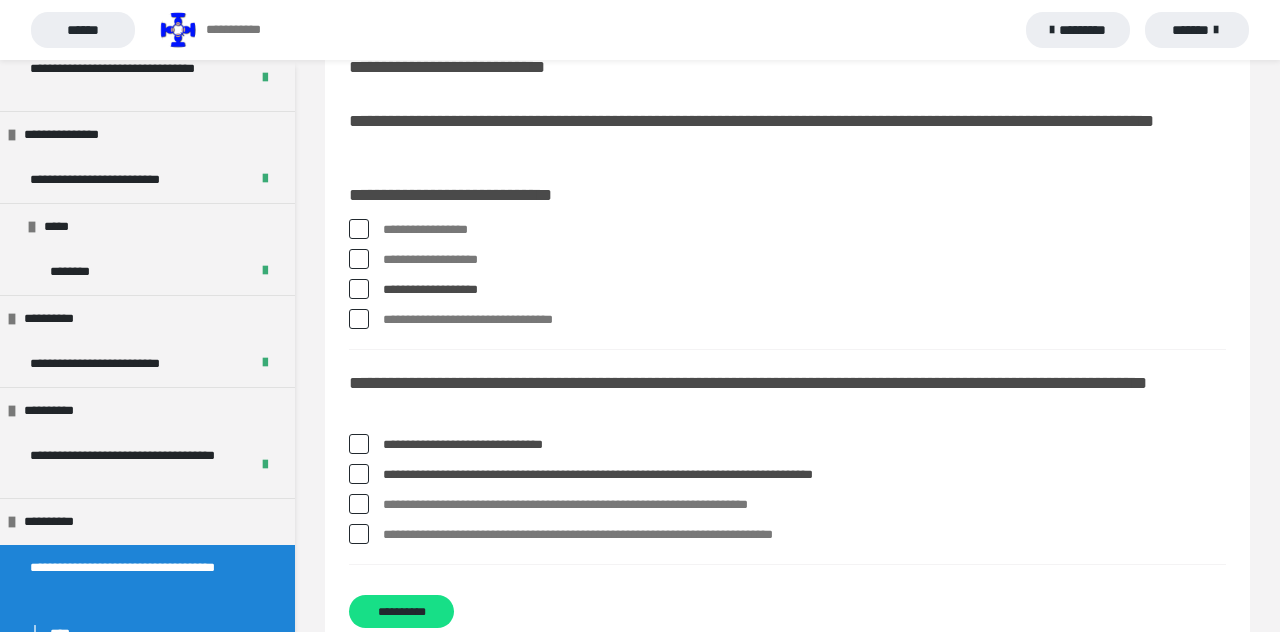 click at bounding box center (359, 504) 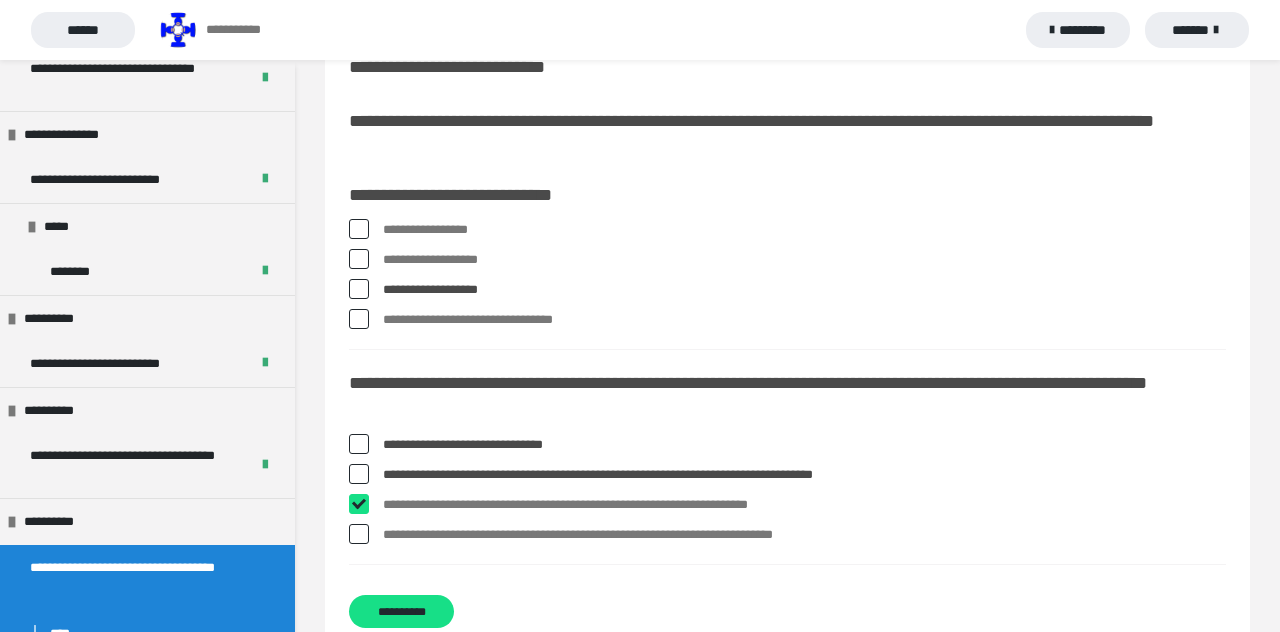 checkbox on "****" 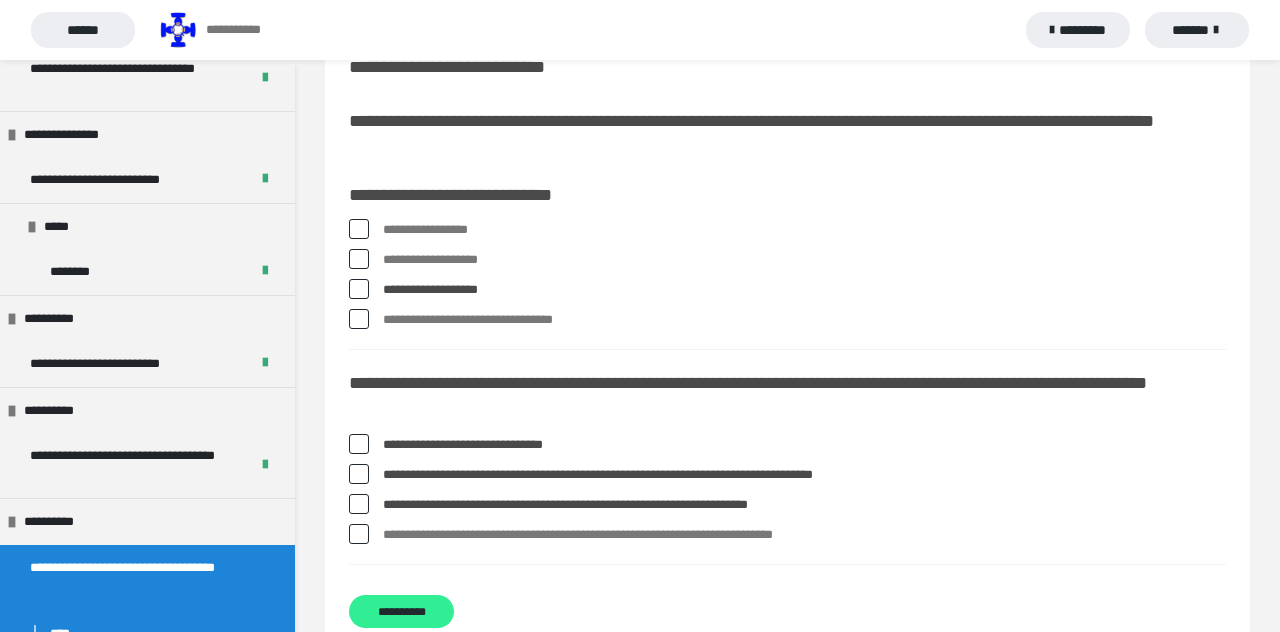 click on "**********" at bounding box center [401, 611] 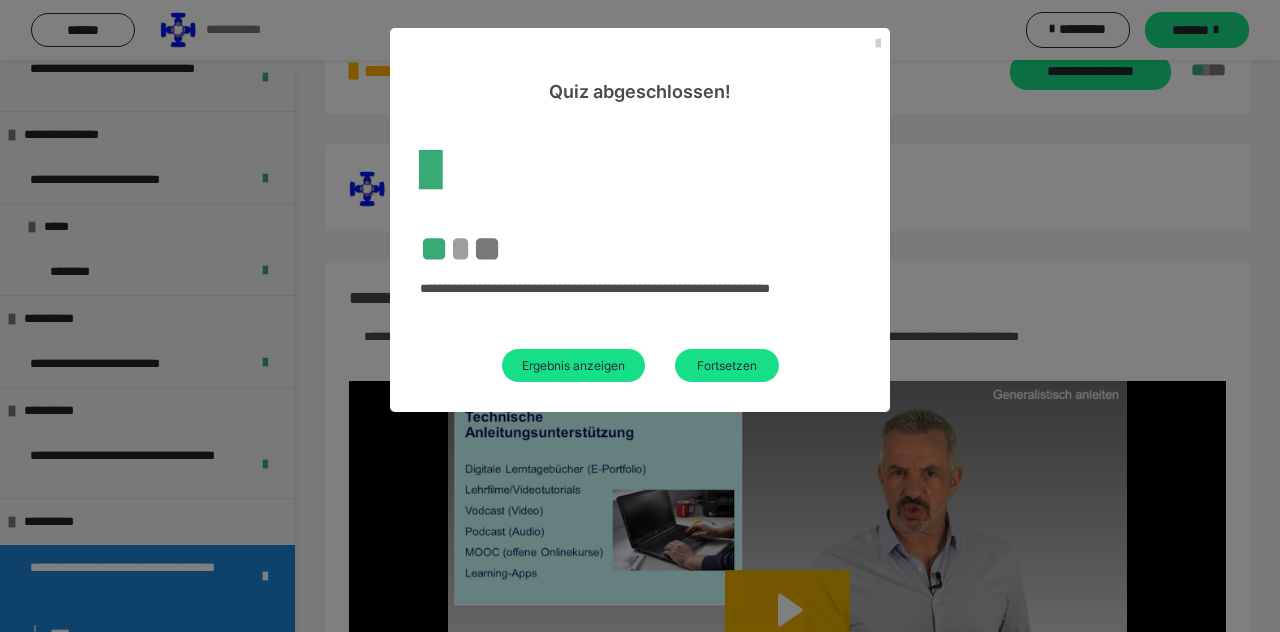 scroll, scrollTop: 101, scrollLeft: 0, axis: vertical 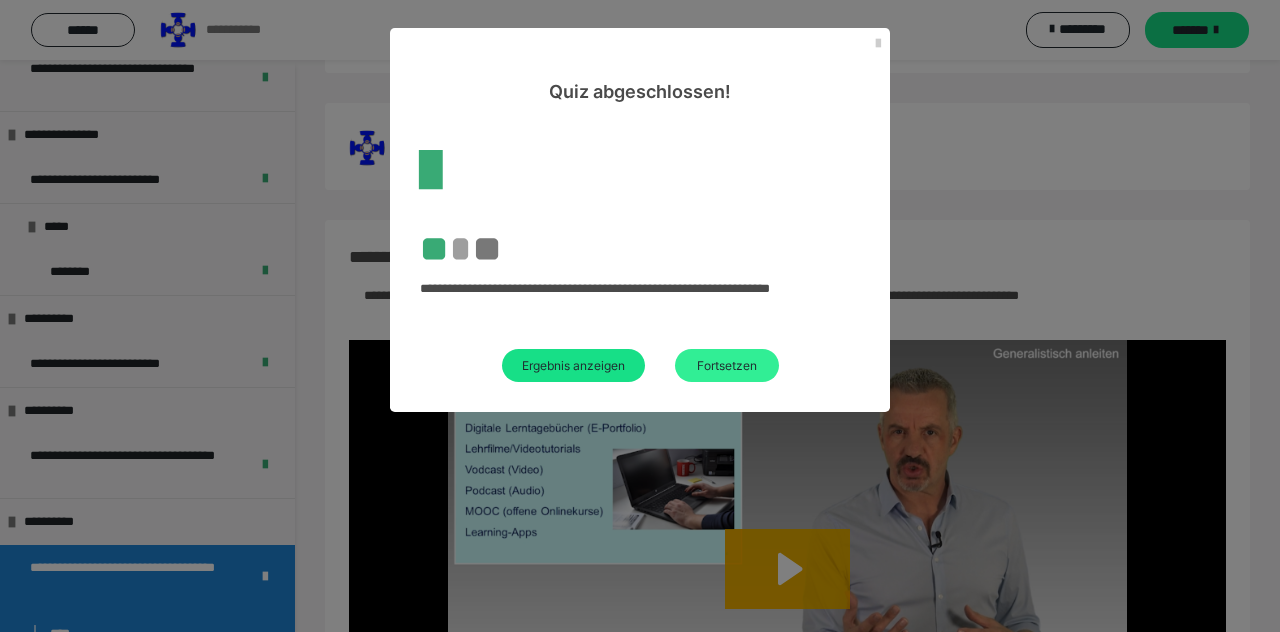 click on "Fortsetzen" at bounding box center (727, 365) 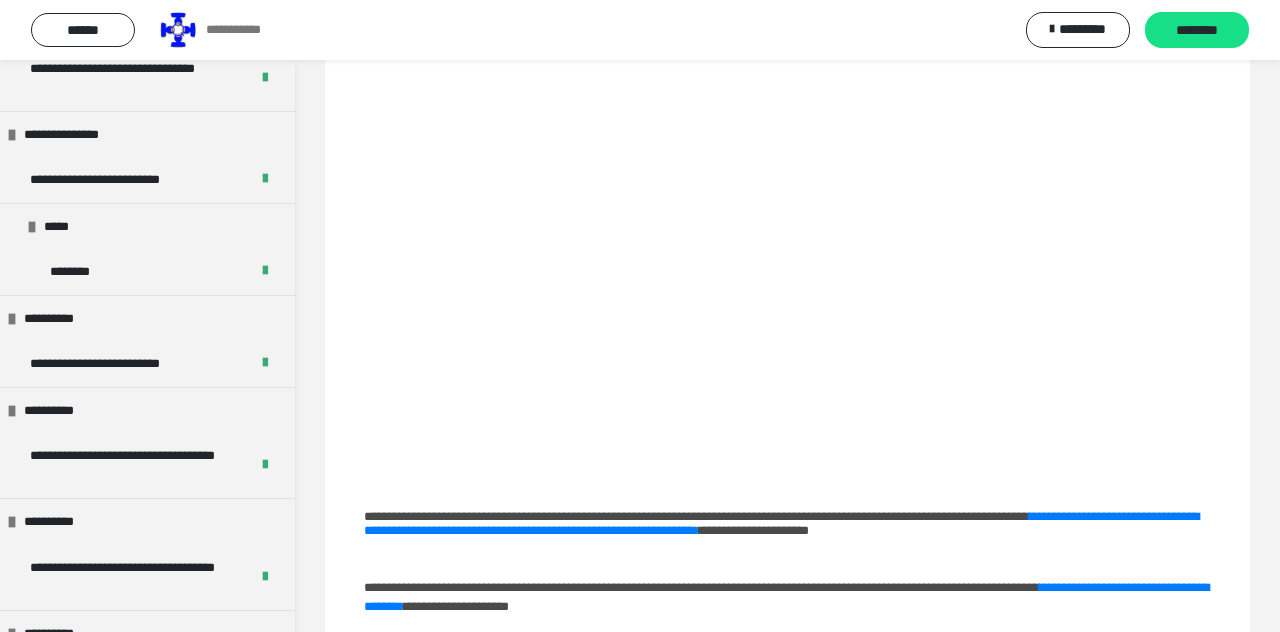 scroll, scrollTop: 243, scrollLeft: 0, axis: vertical 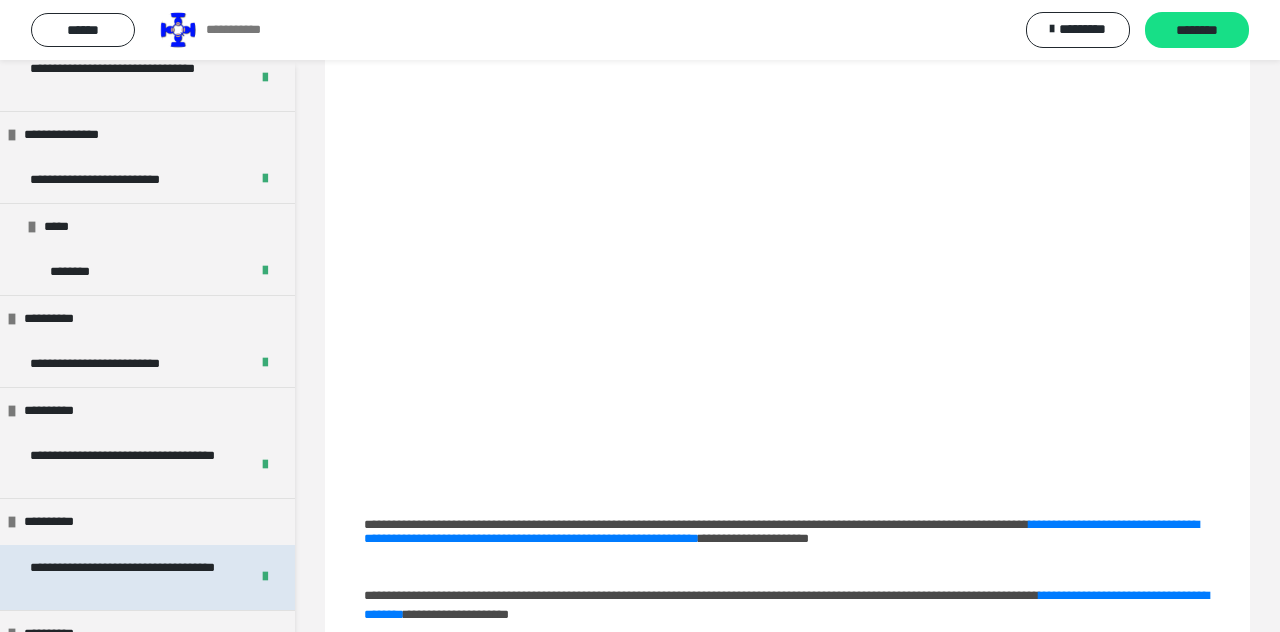 click on "**********" at bounding box center [131, 577] 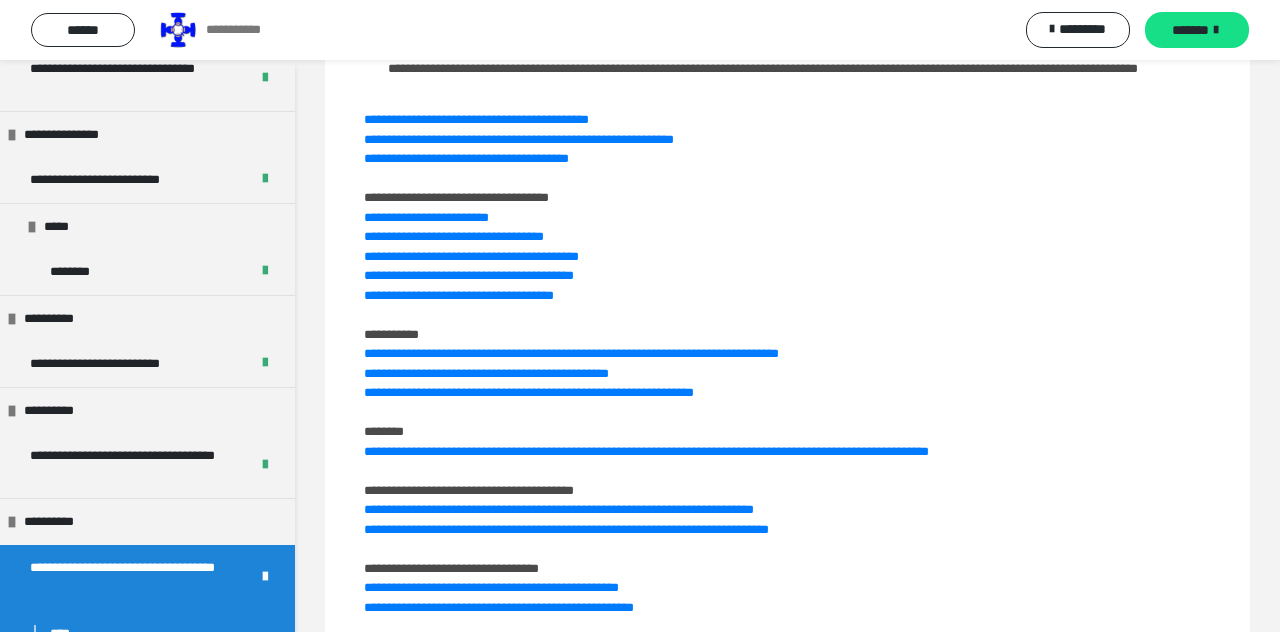 scroll, scrollTop: 908, scrollLeft: 0, axis: vertical 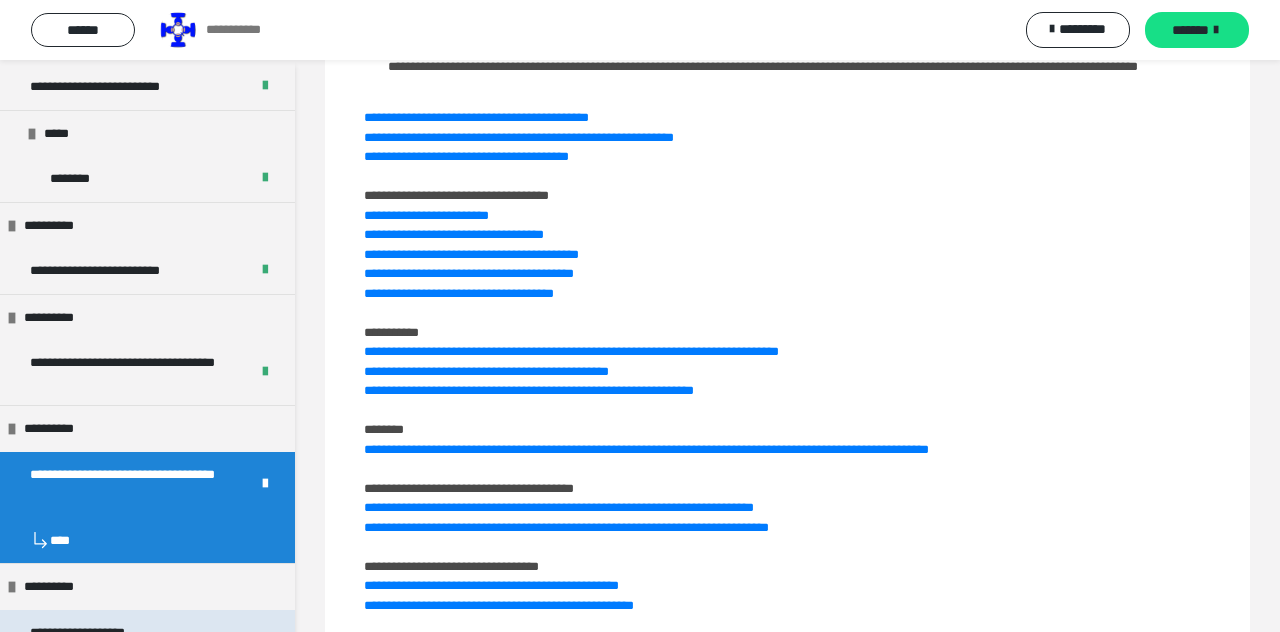 click on "**********" at bounding box center [95, 633] 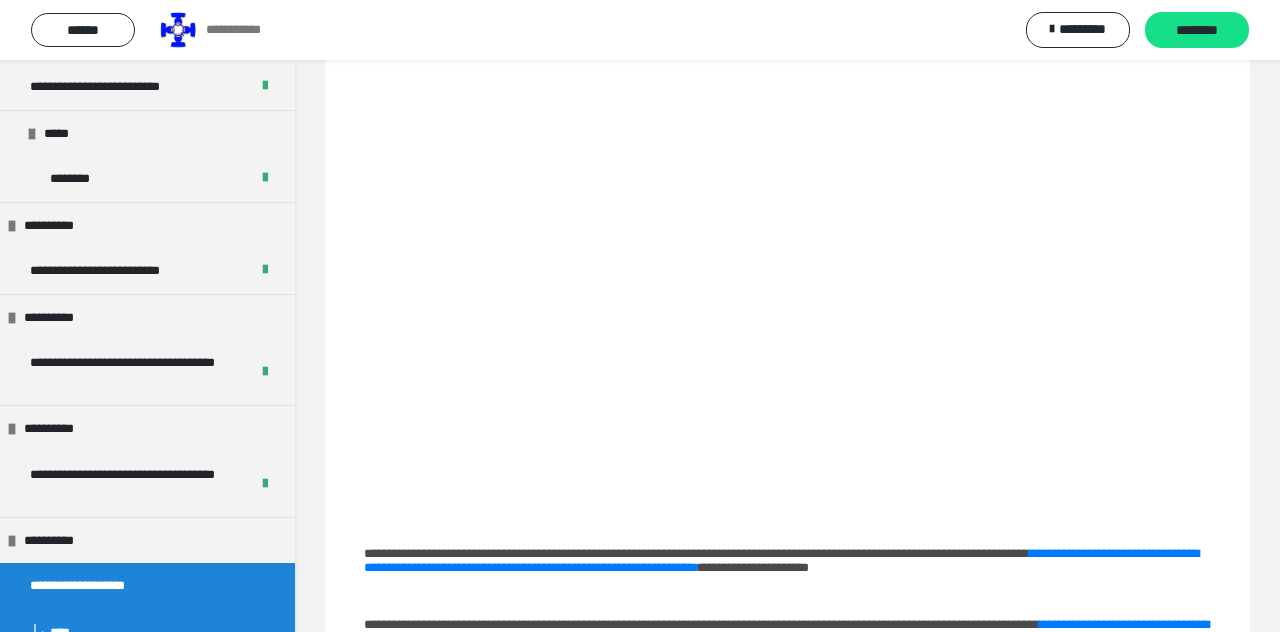 scroll, scrollTop: 198, scrollLeft: 0, axis: vertical 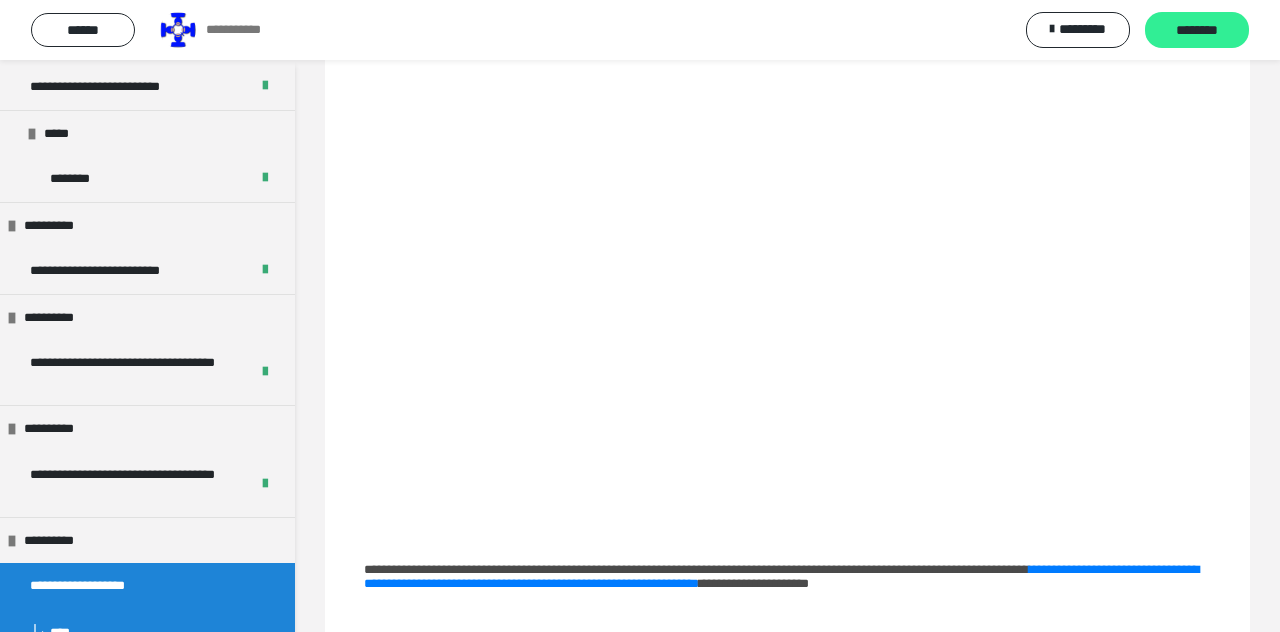 click on "********" at bounding box center (1197, 31) 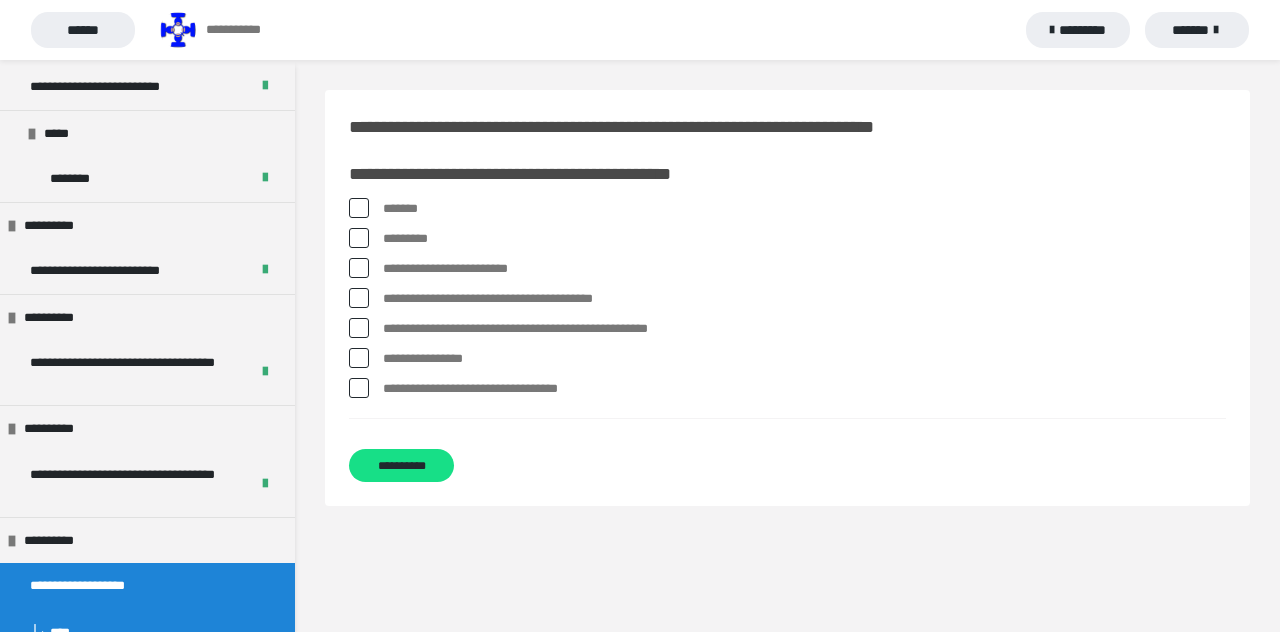 click at bounding box center (359, 238) 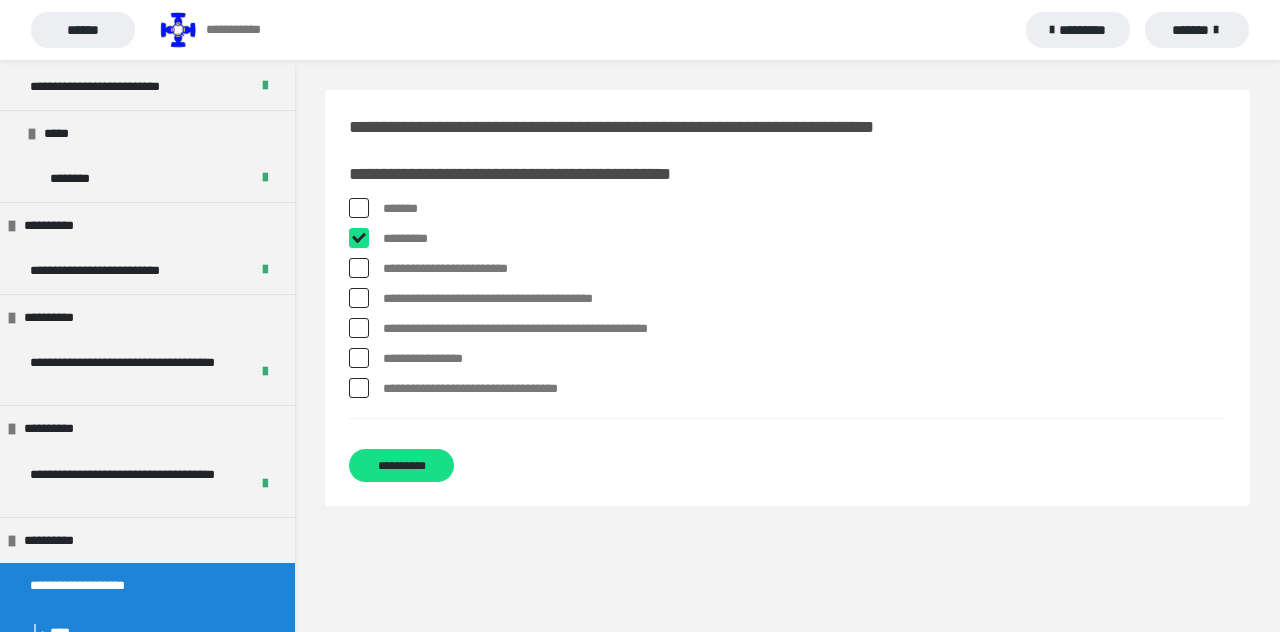checkbox on "****" 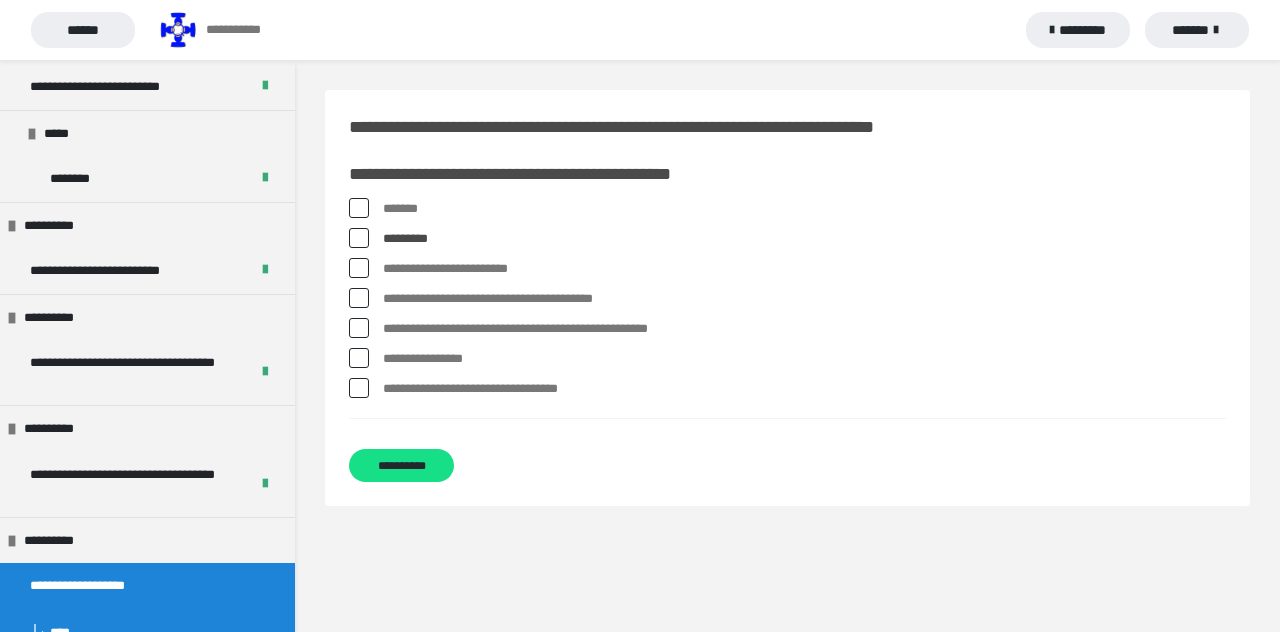 click at bounding box center (359, 298) 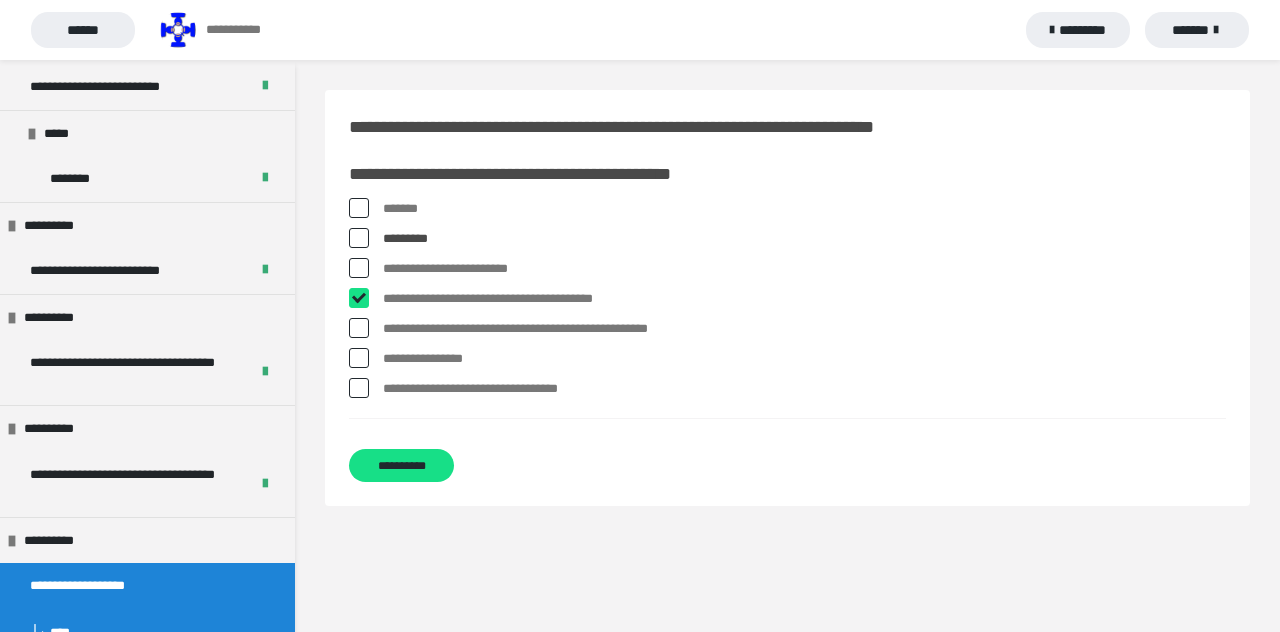 checkbox on "****" 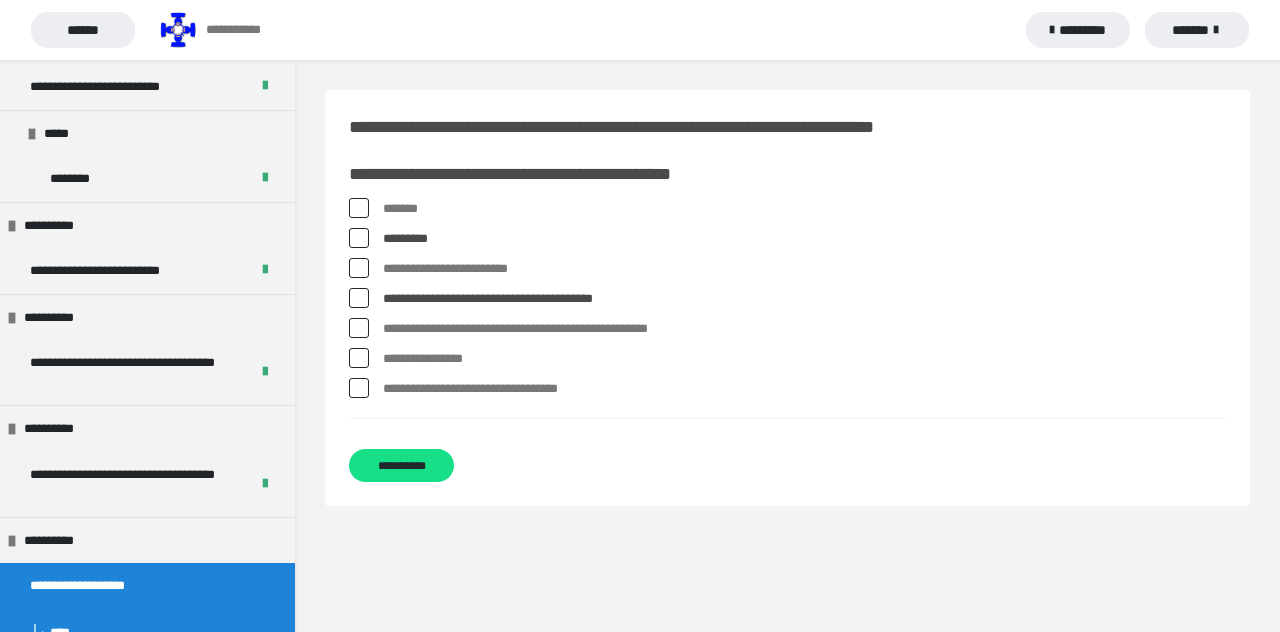 click at bounding box center [359, 328] 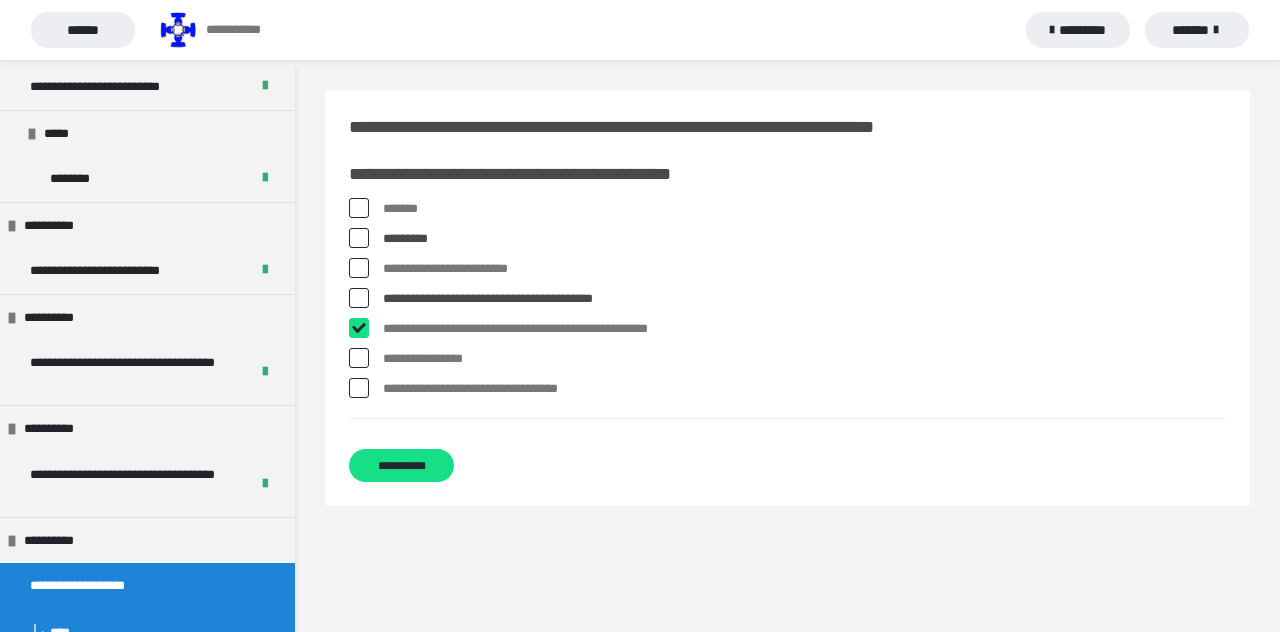 checkbox on "****" 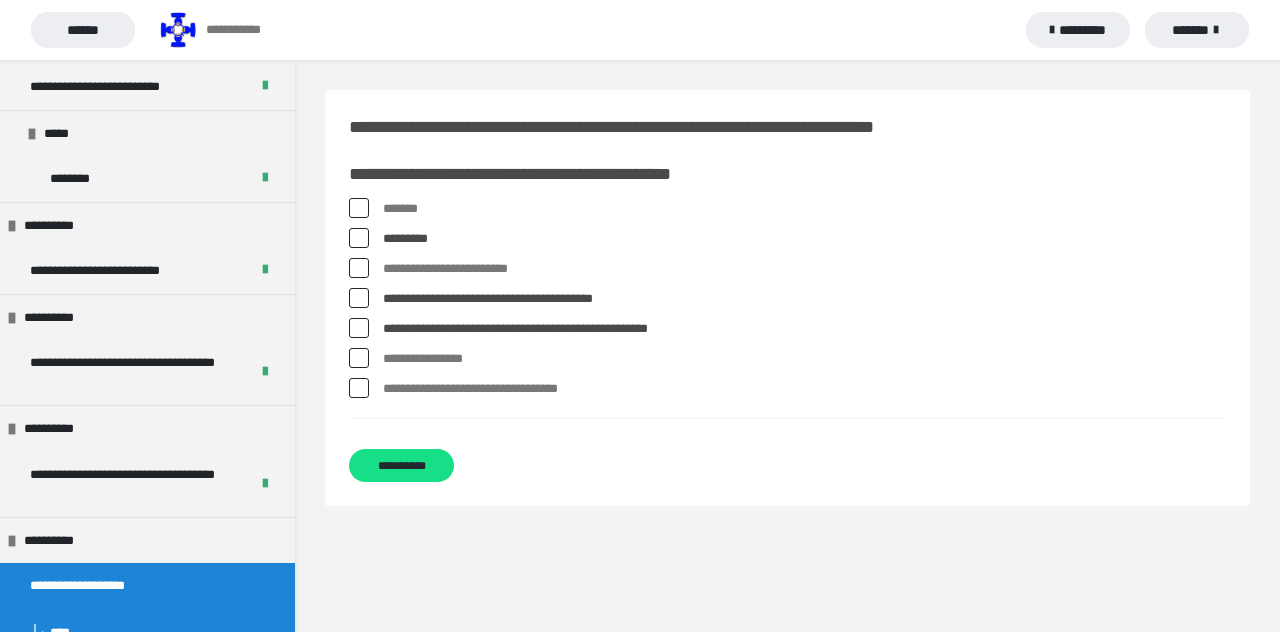 click at bounding box center (359, 358) 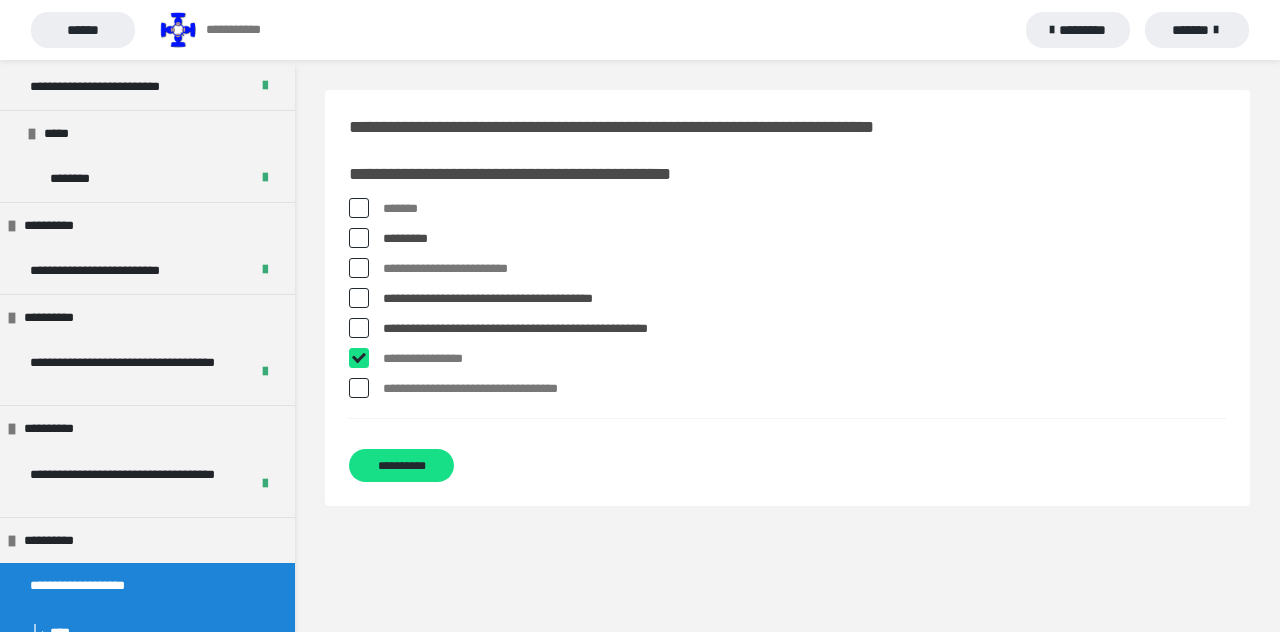 checkbox on "****" 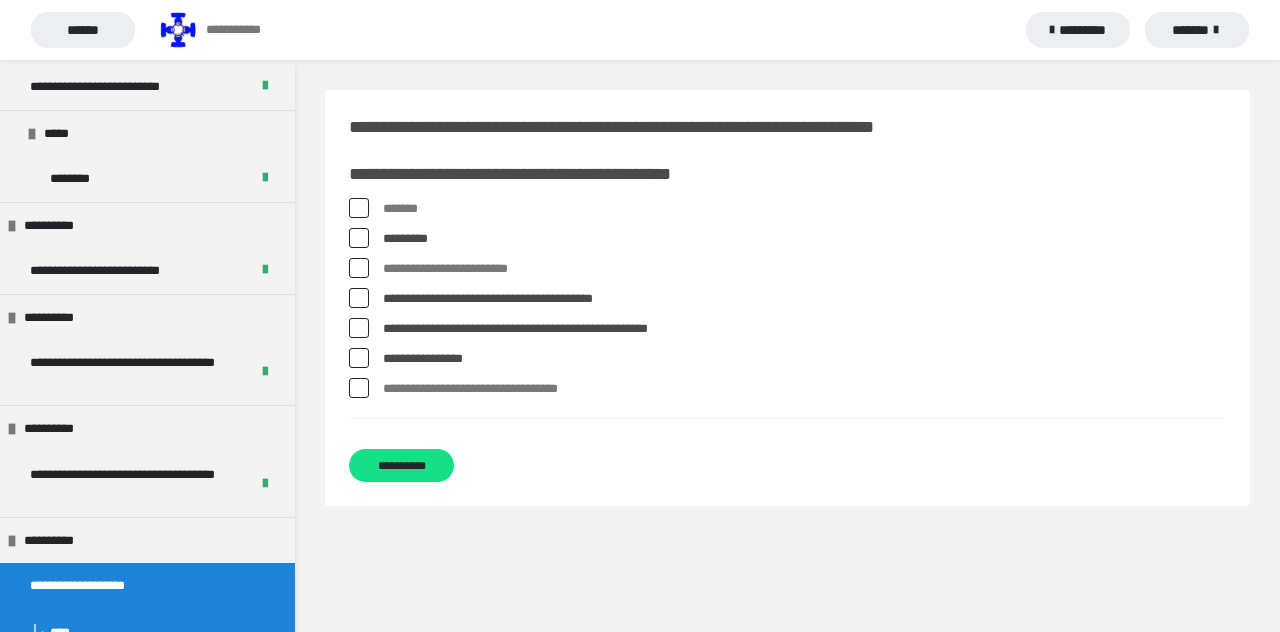 click at bounding box center [359, 388] 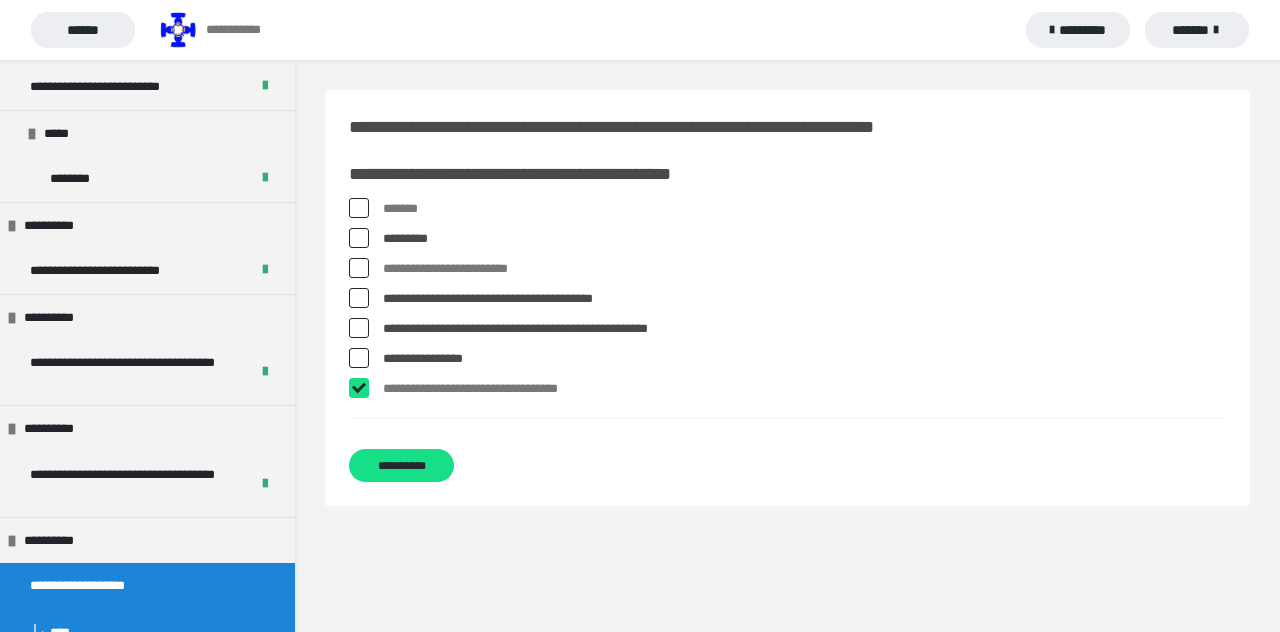 checkbox on "****" 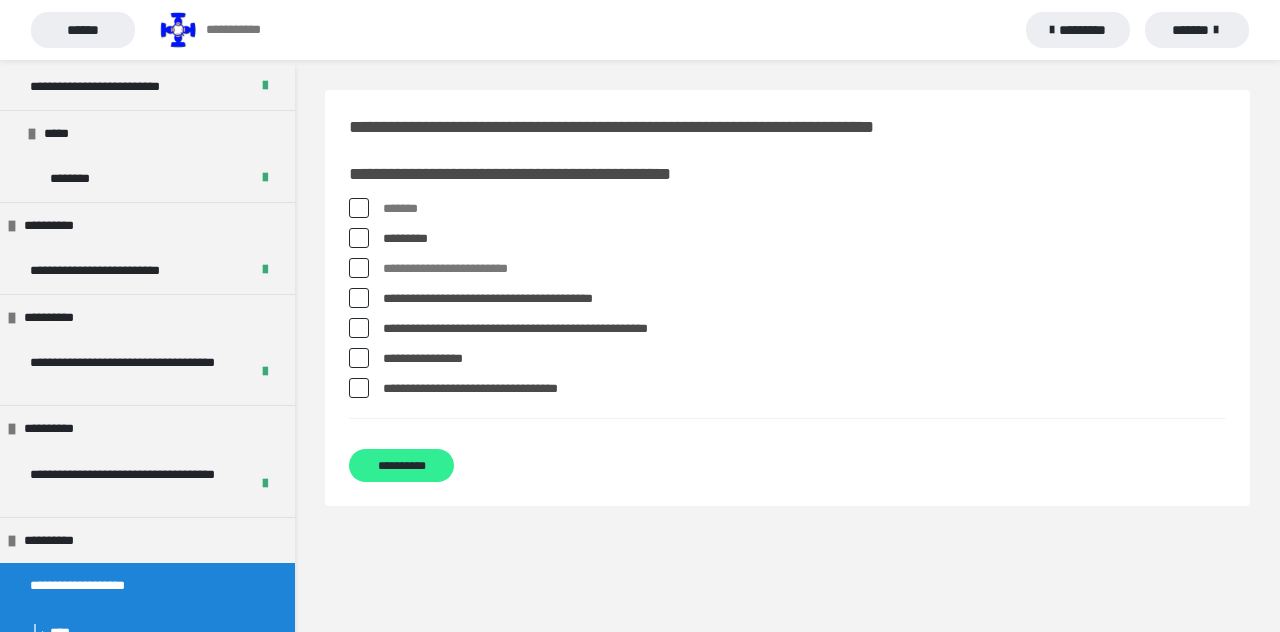 click on "**********" at bounding box center (401, 465) 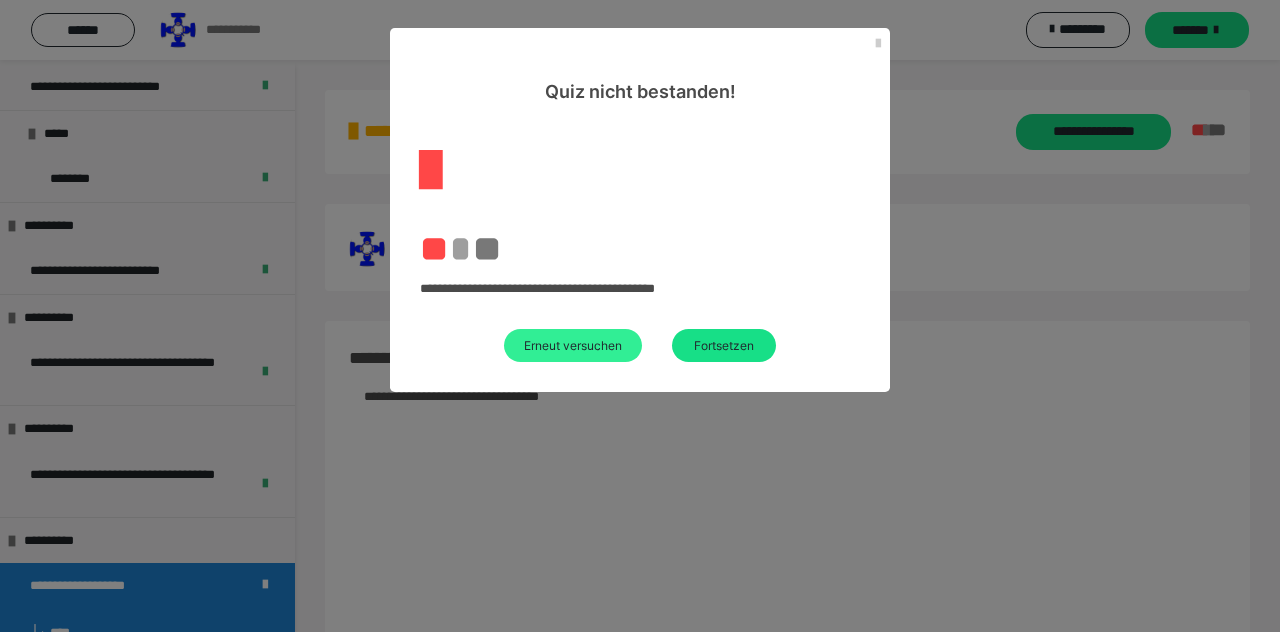 click on "Erneut versuchen" at bounding box center [573, 345] 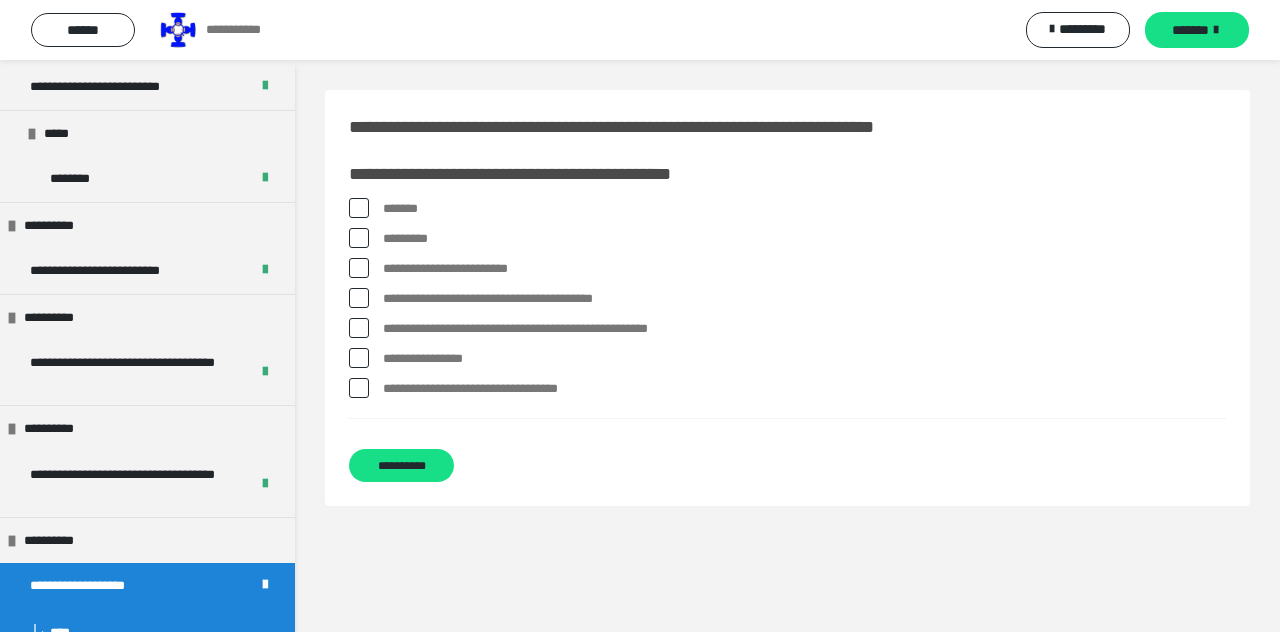 click at bounding box center [359, 238] 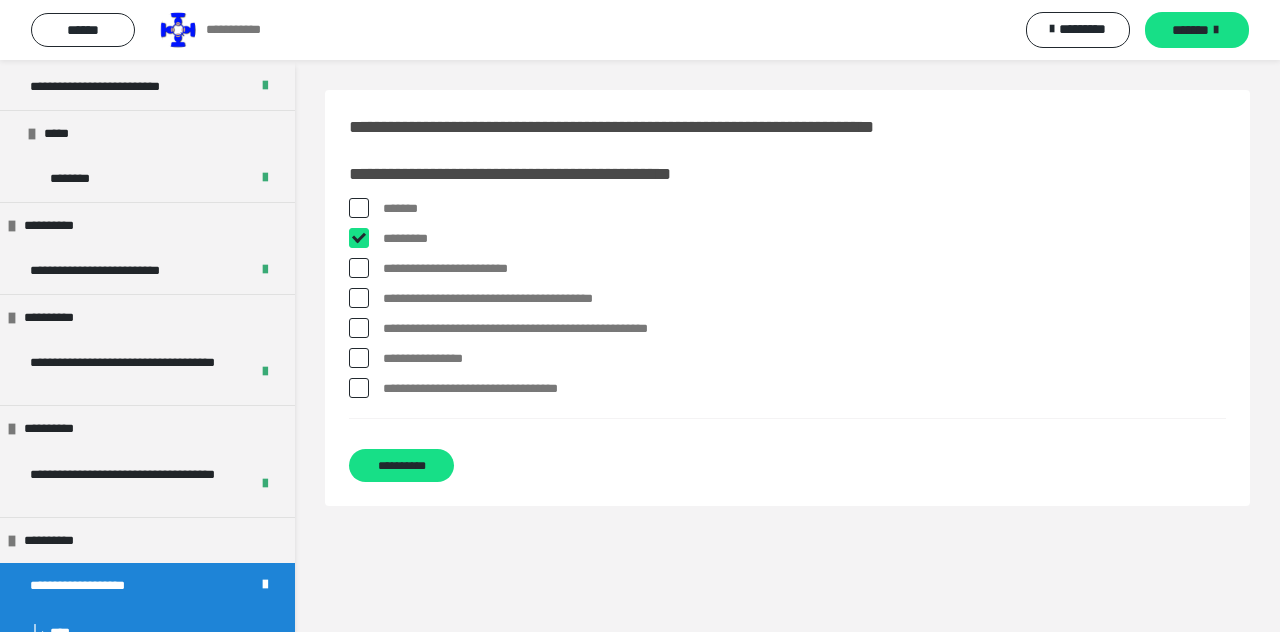 checkbox on "****" 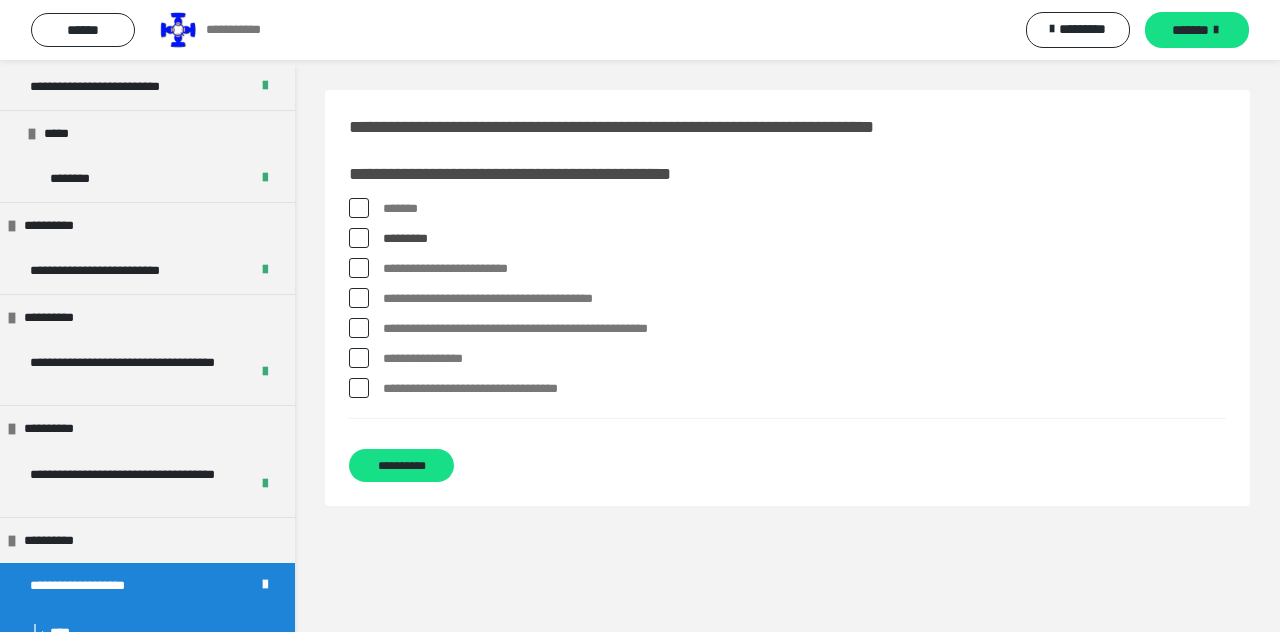 click on "**********" at bounding box center (787, 298) 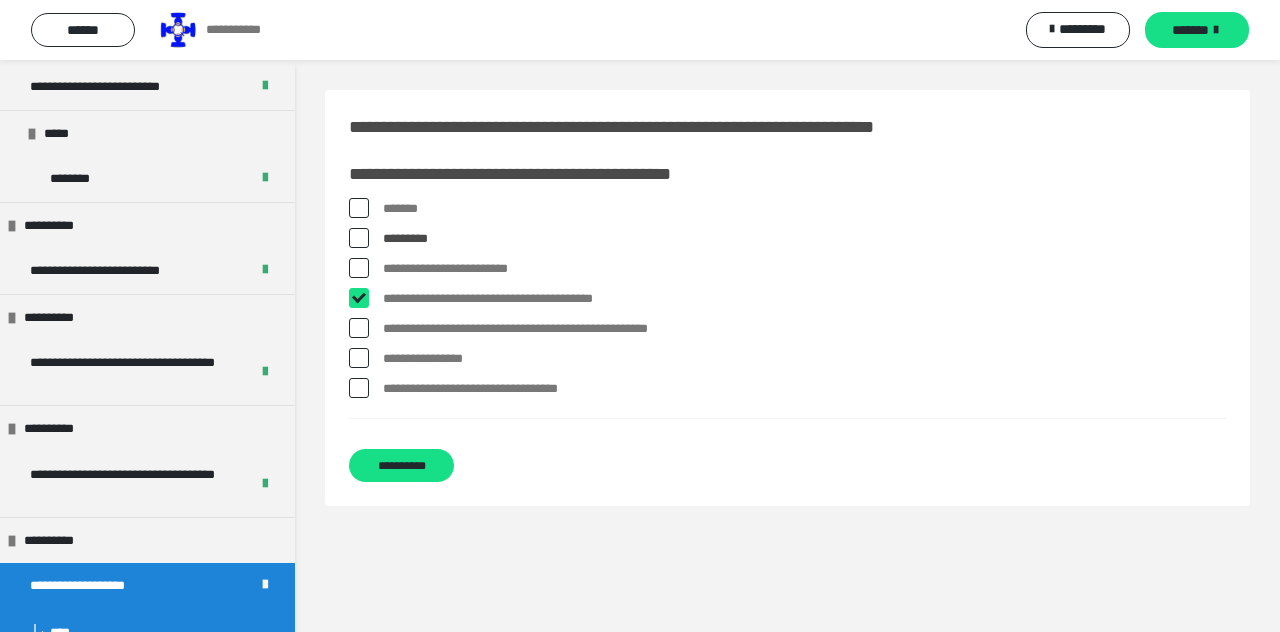 checkbox on "****" 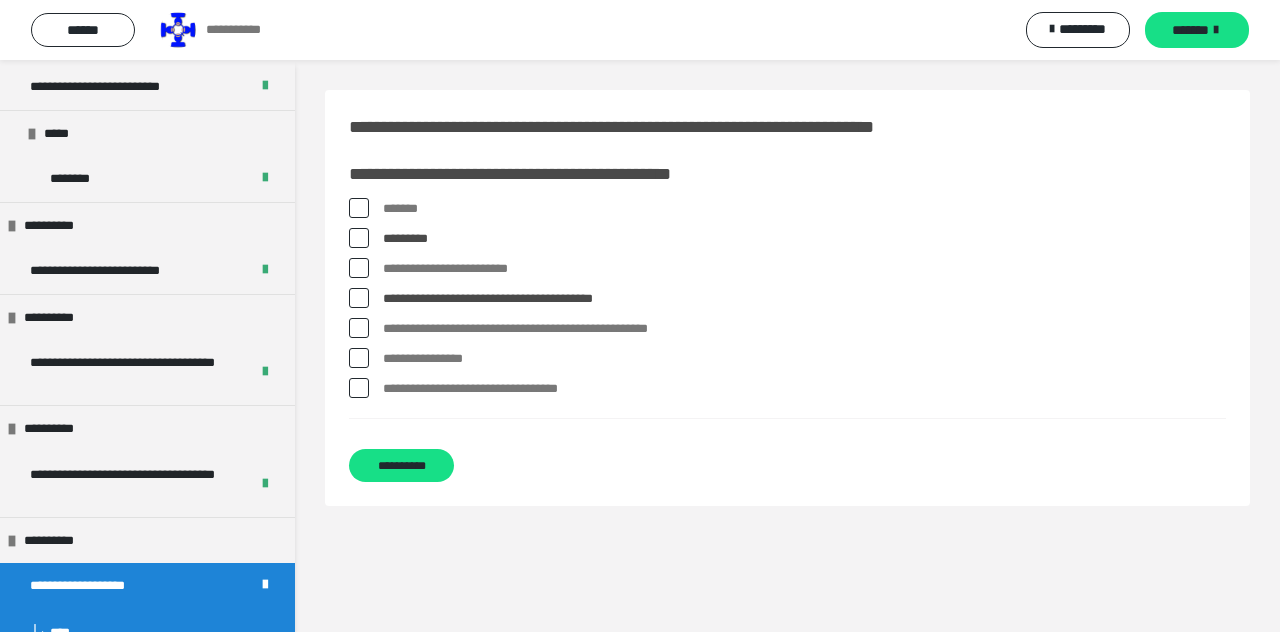 click at bounding box center (359, 328) 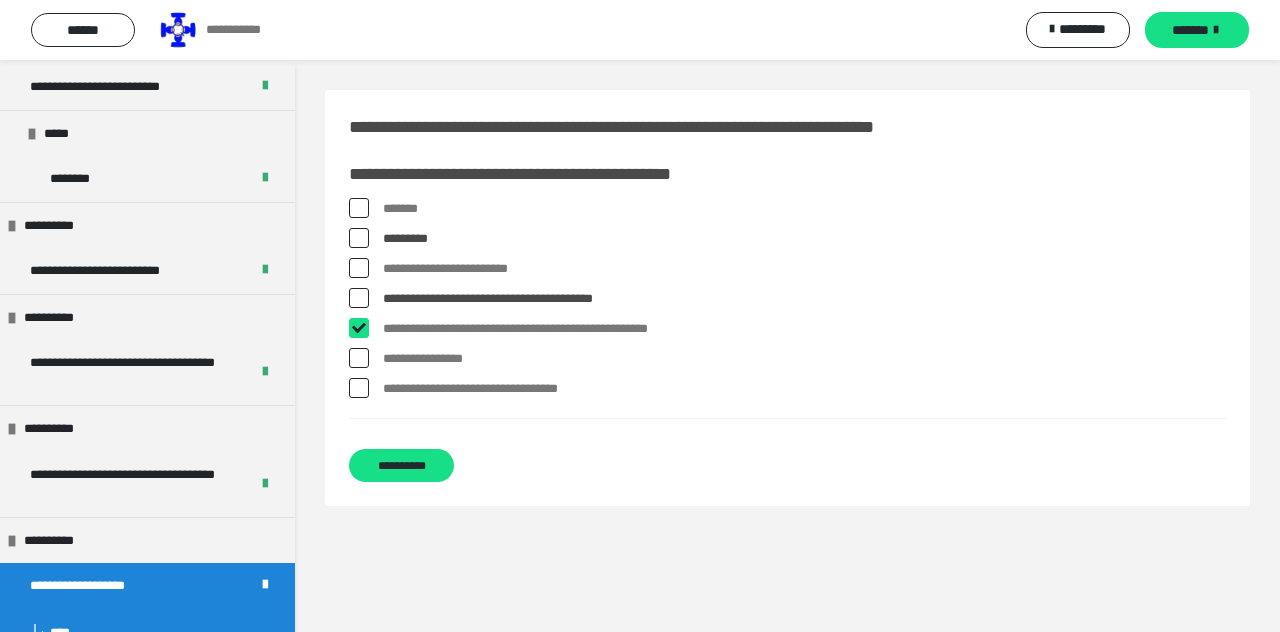 checkbox on "****" 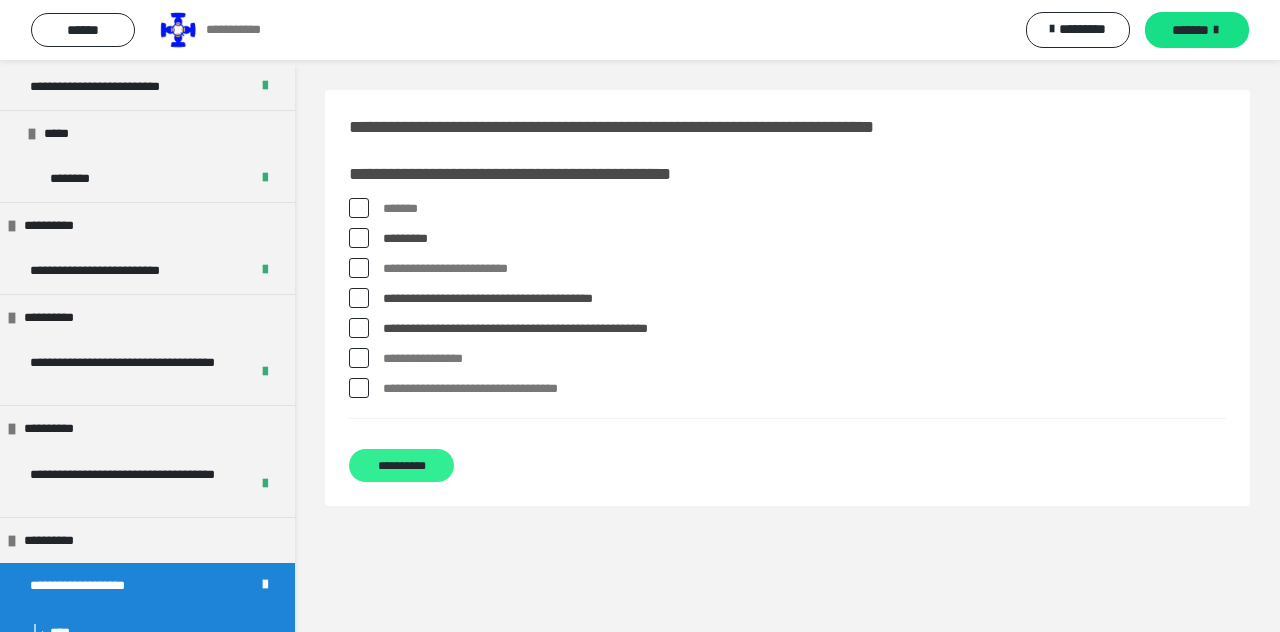 click on "**********" at bounding box center [401, 465] 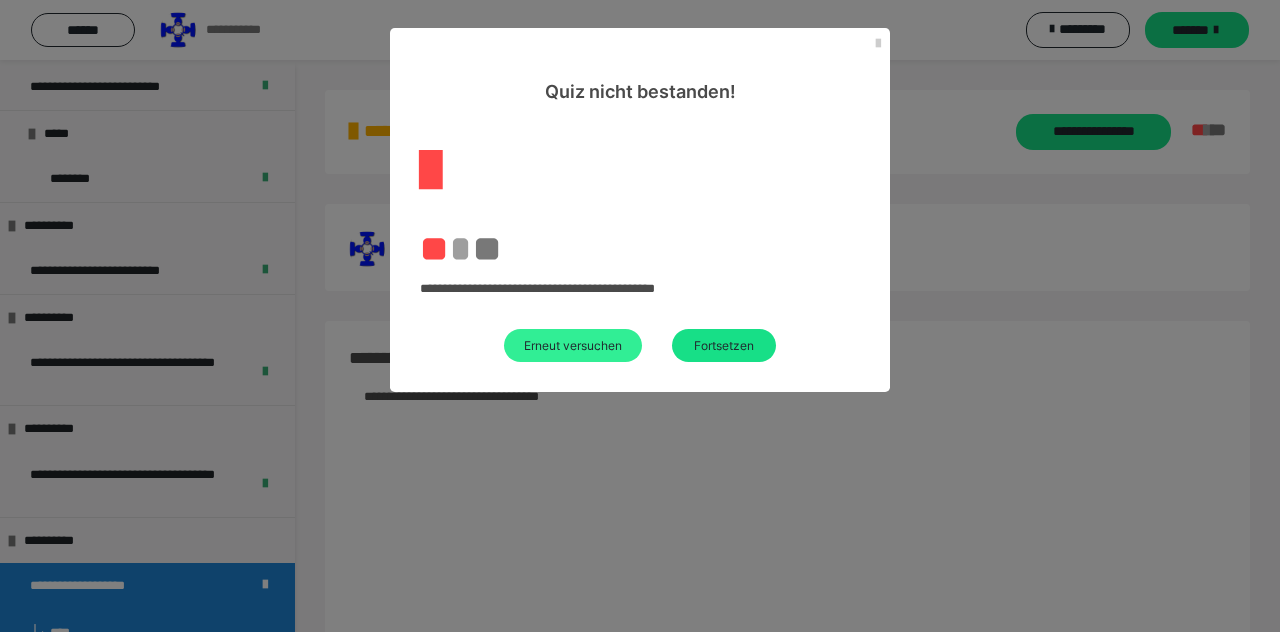click on "Erneut versuchen" at bounding box center (573, 345) 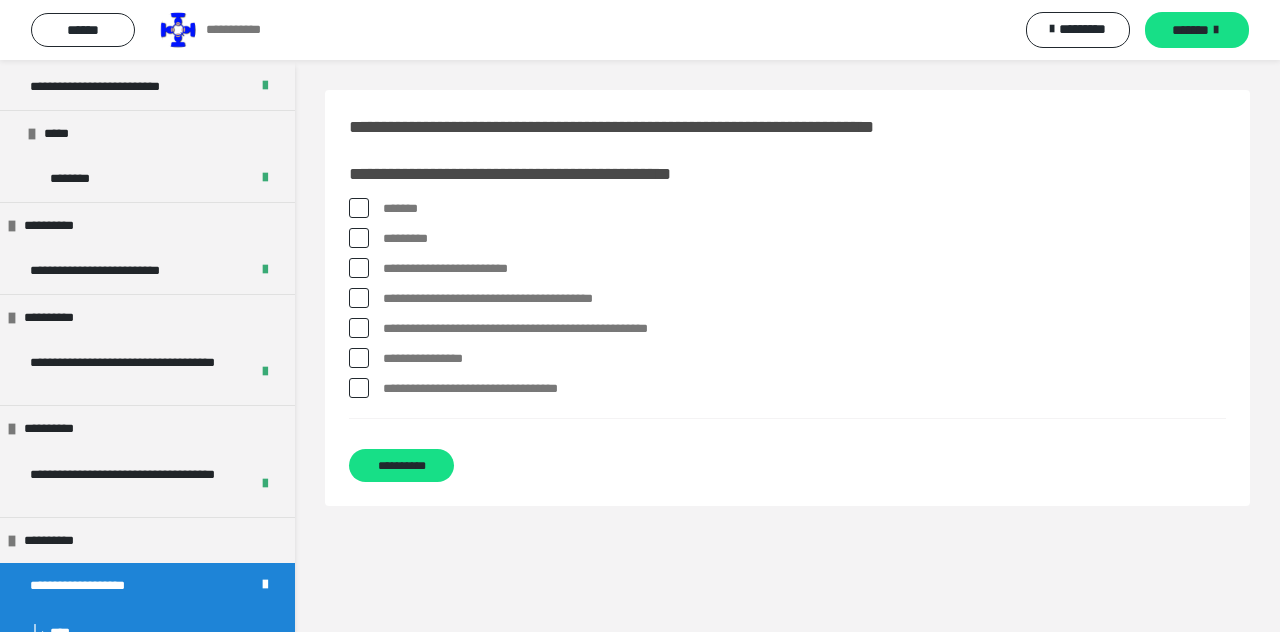 click on "*********" at bounding box center (787, 239) 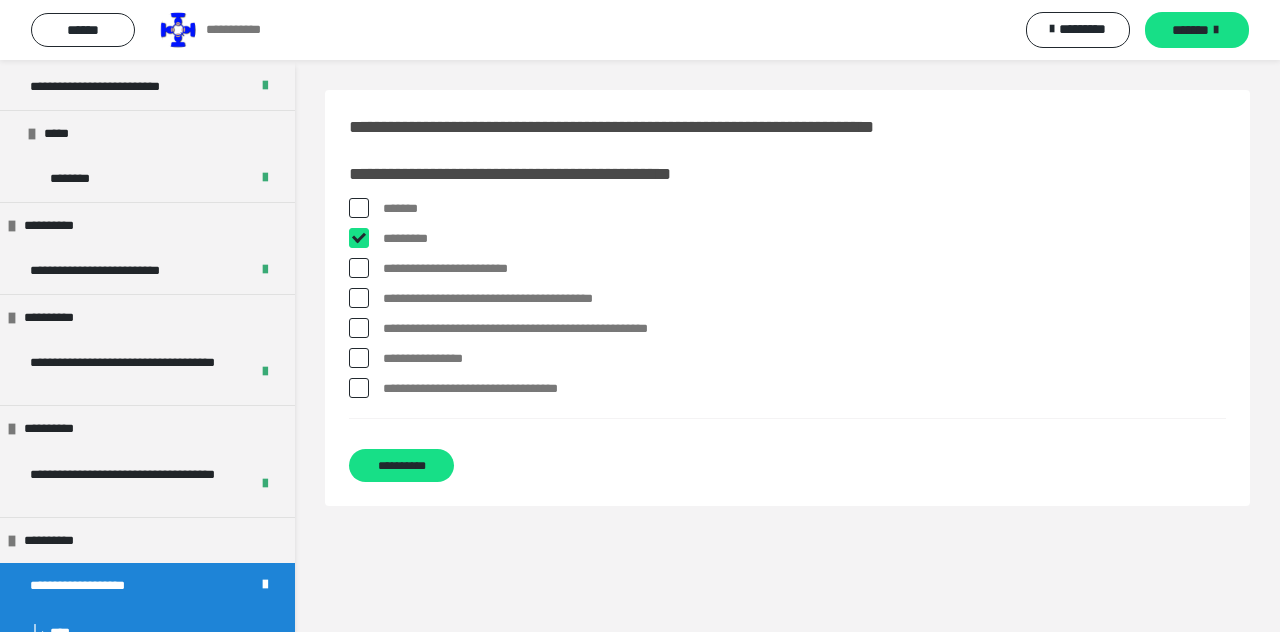 checkbox on "****" 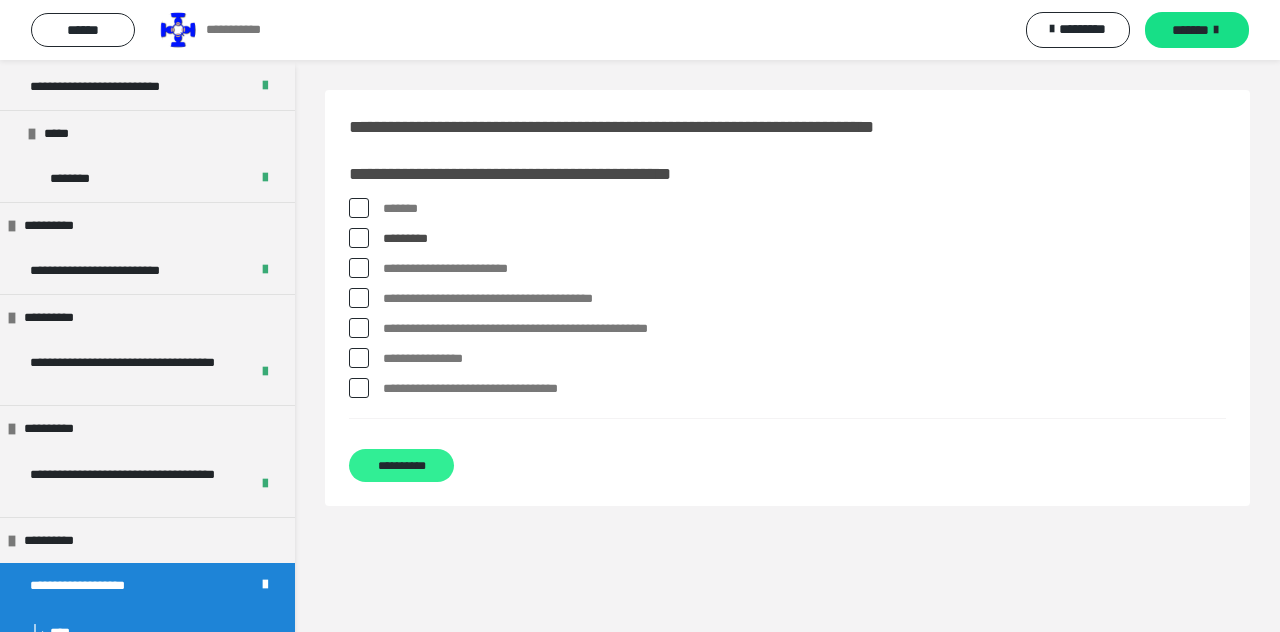 click on "**********" at bounding box center [401, 465] 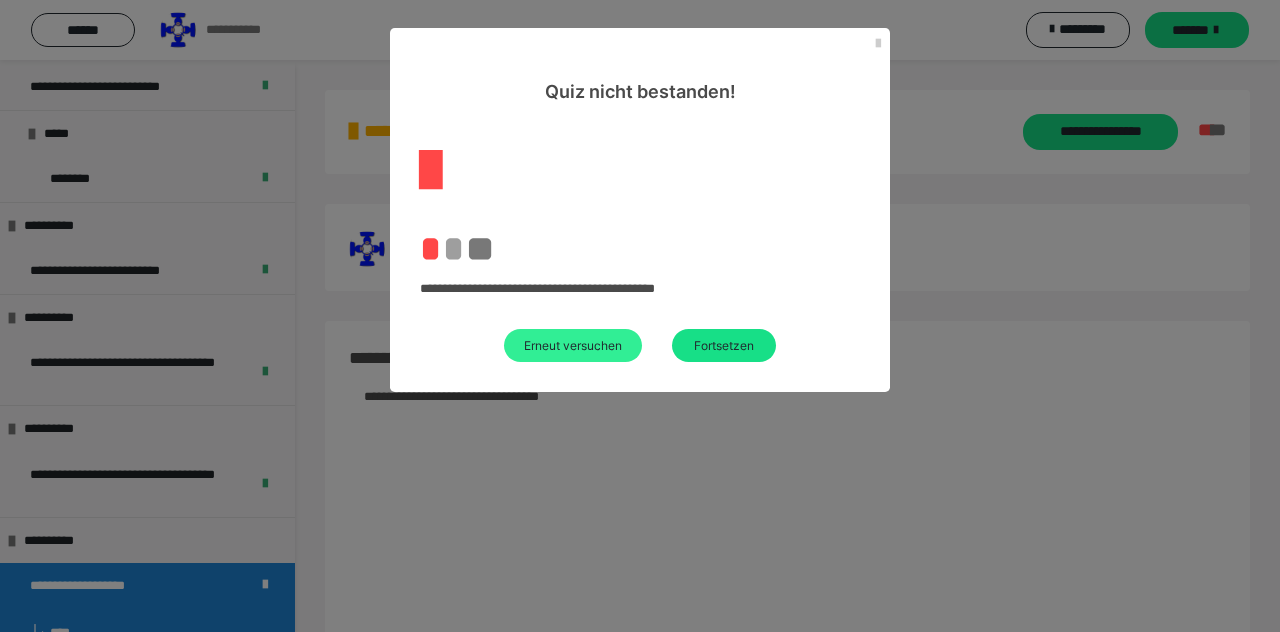 click on "Erneut versuchen" at bounding box center (573, 345) 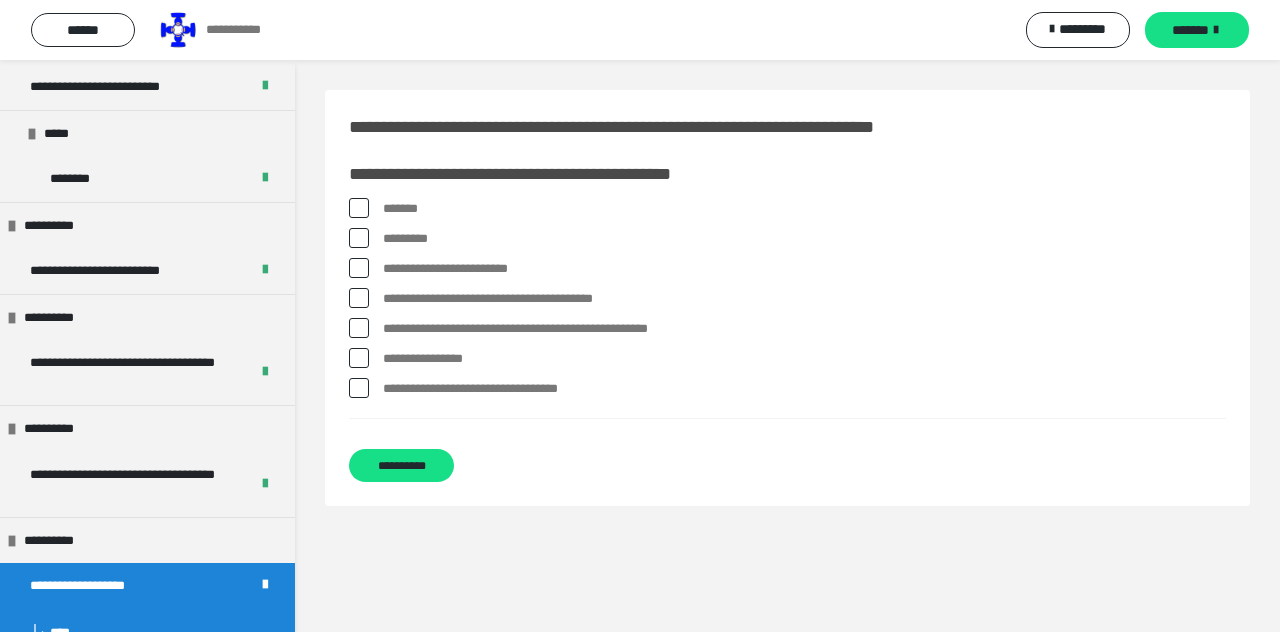click on "**********" at bounding box center (787, 298) 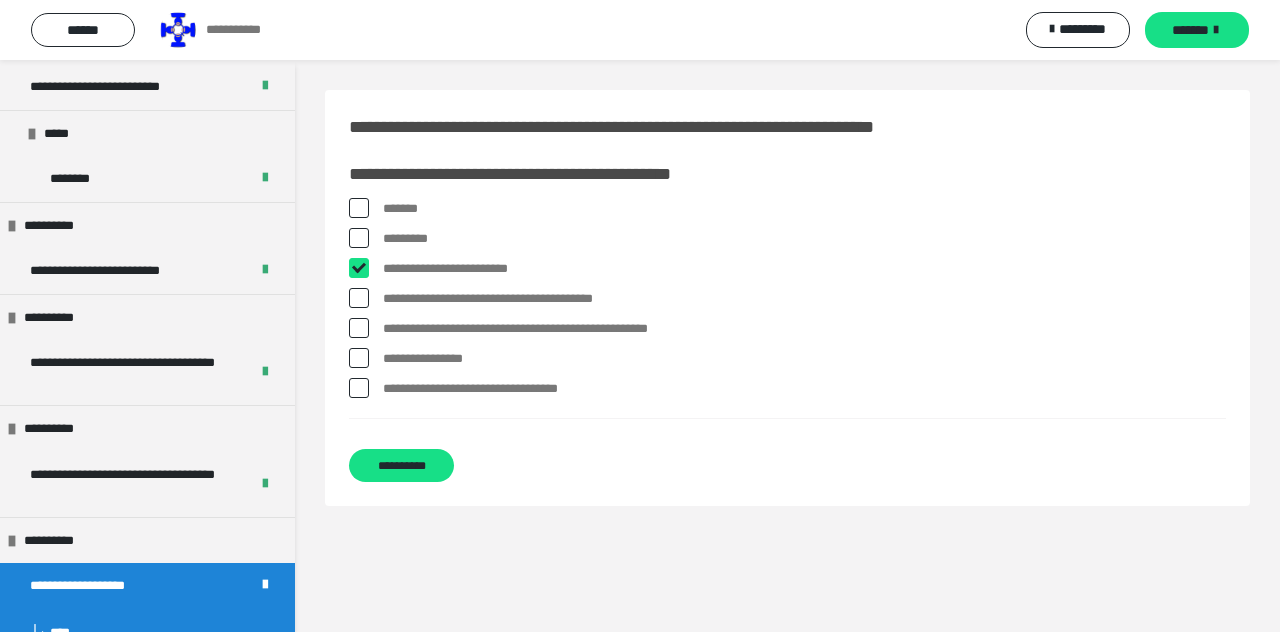 checkbox on "****" 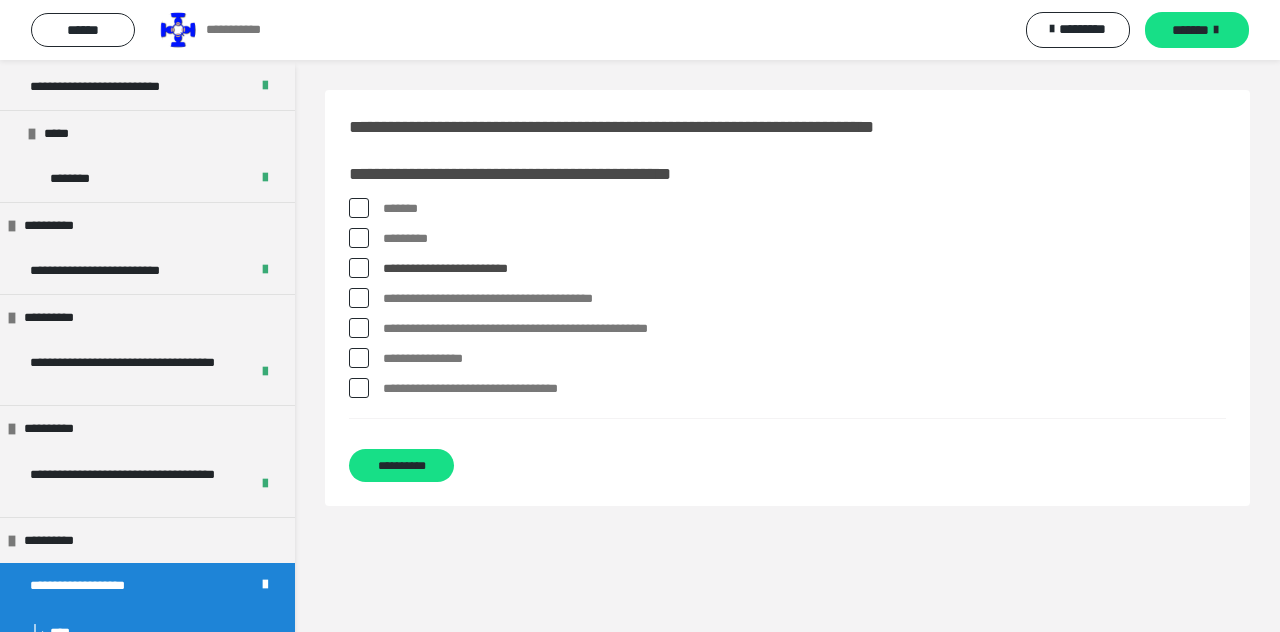 click at bounding box center (359, 238) 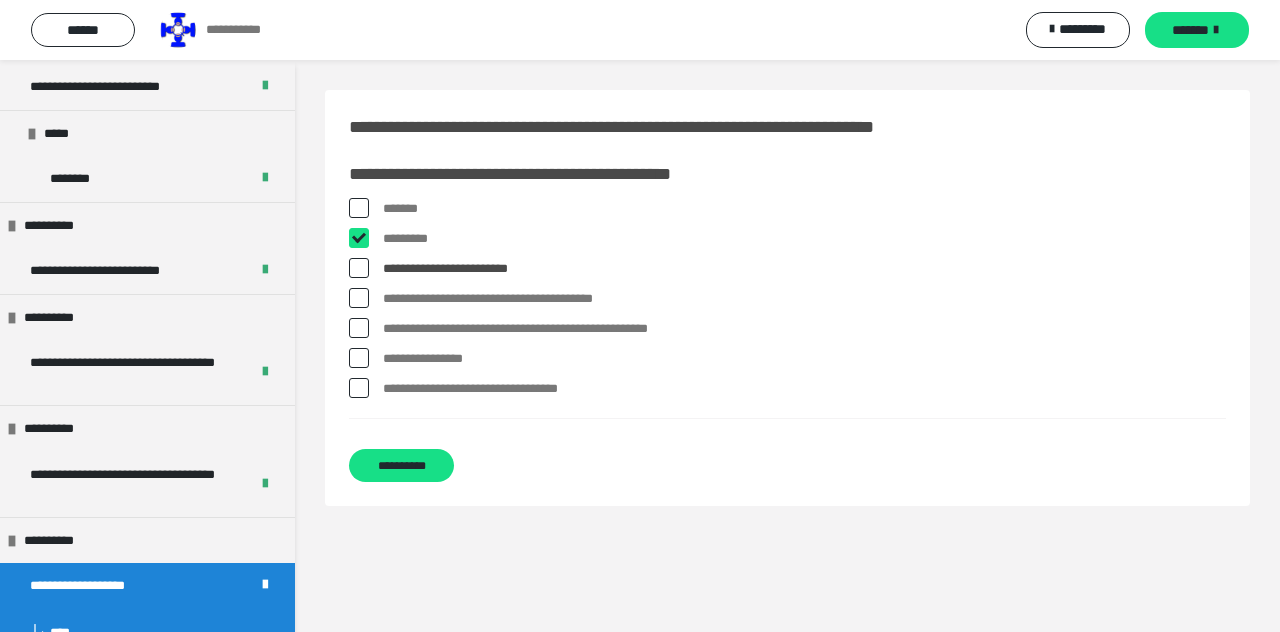 checkbox on "****" 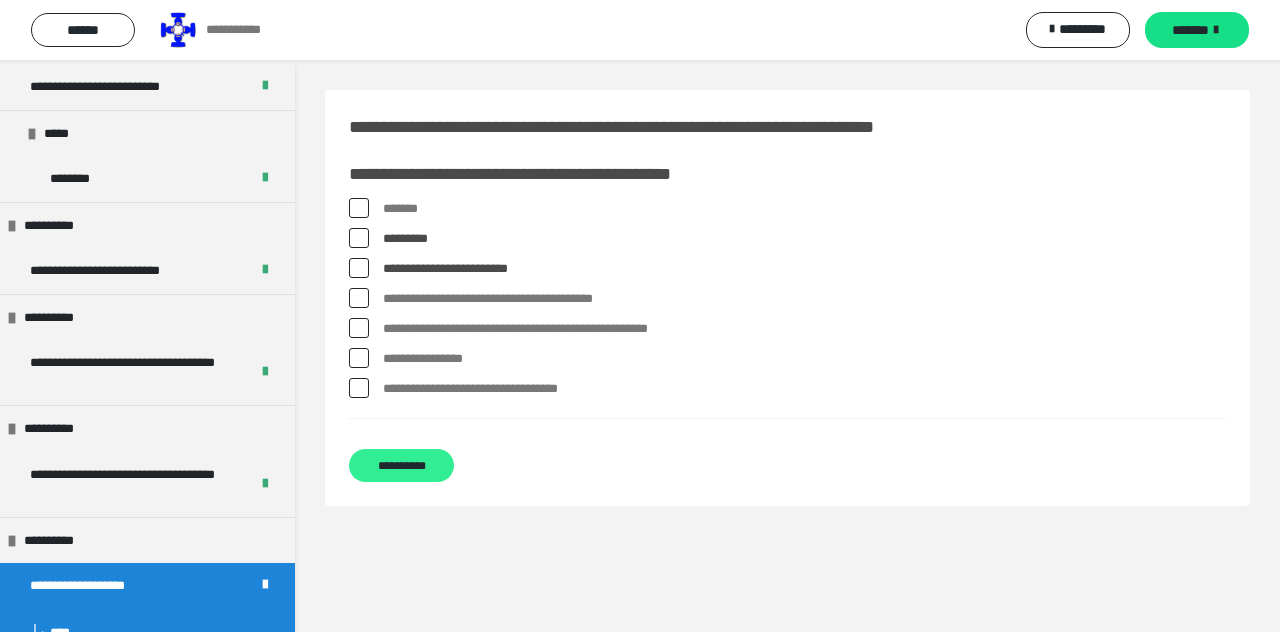 click on "**********" at bounding box center (401, 465) 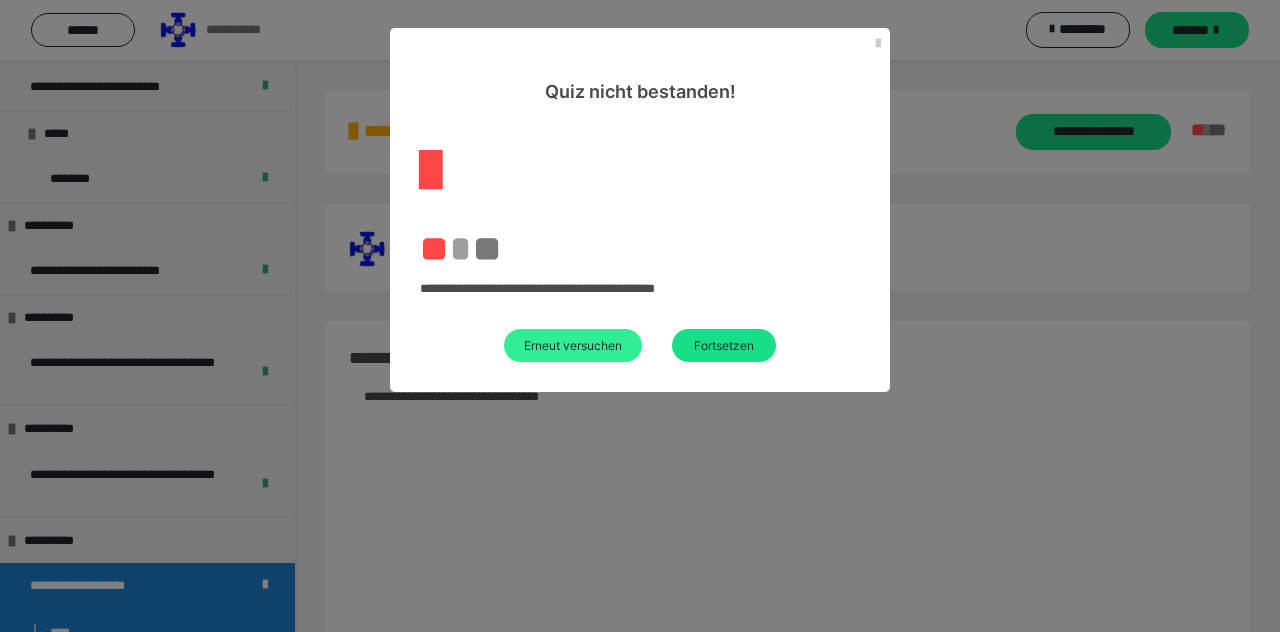 click on "Erneut versuchen" at bounding box center [573, 345] 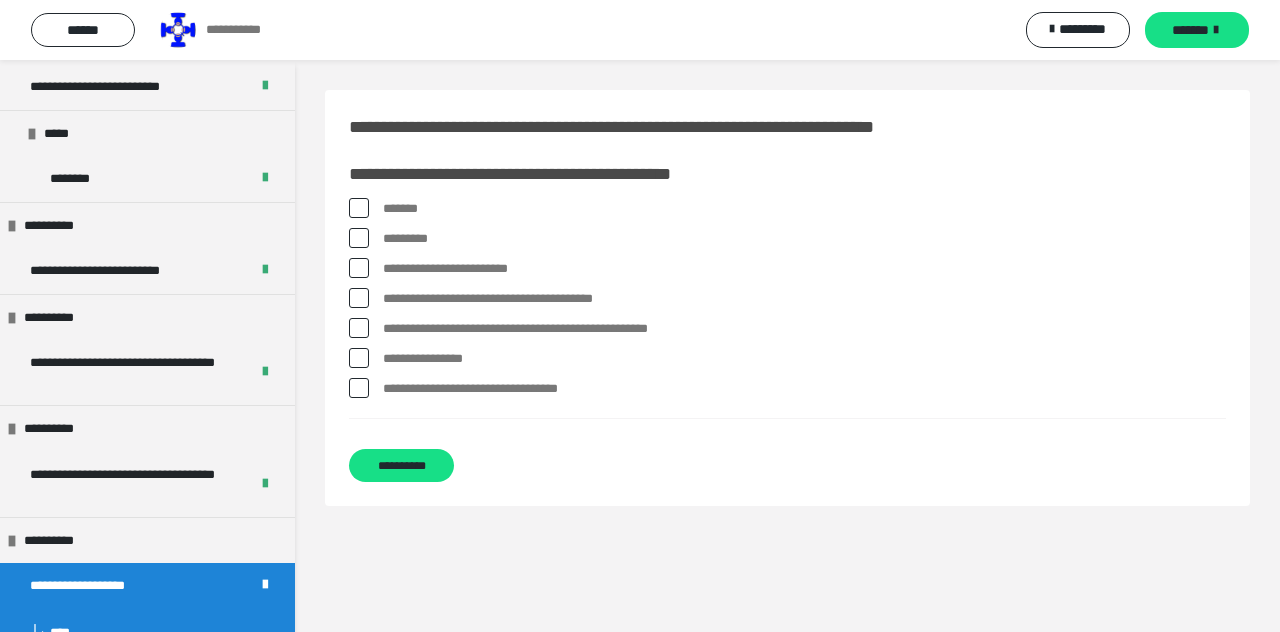 click at bounding box center [359, 238] 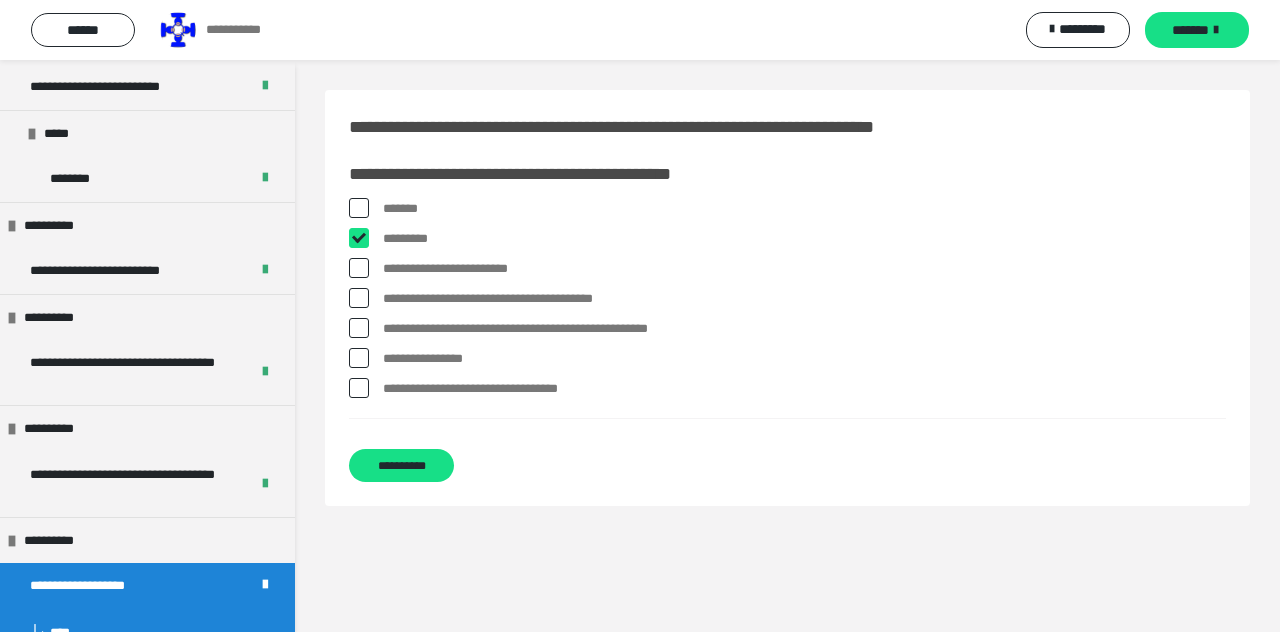checkbox on "****" 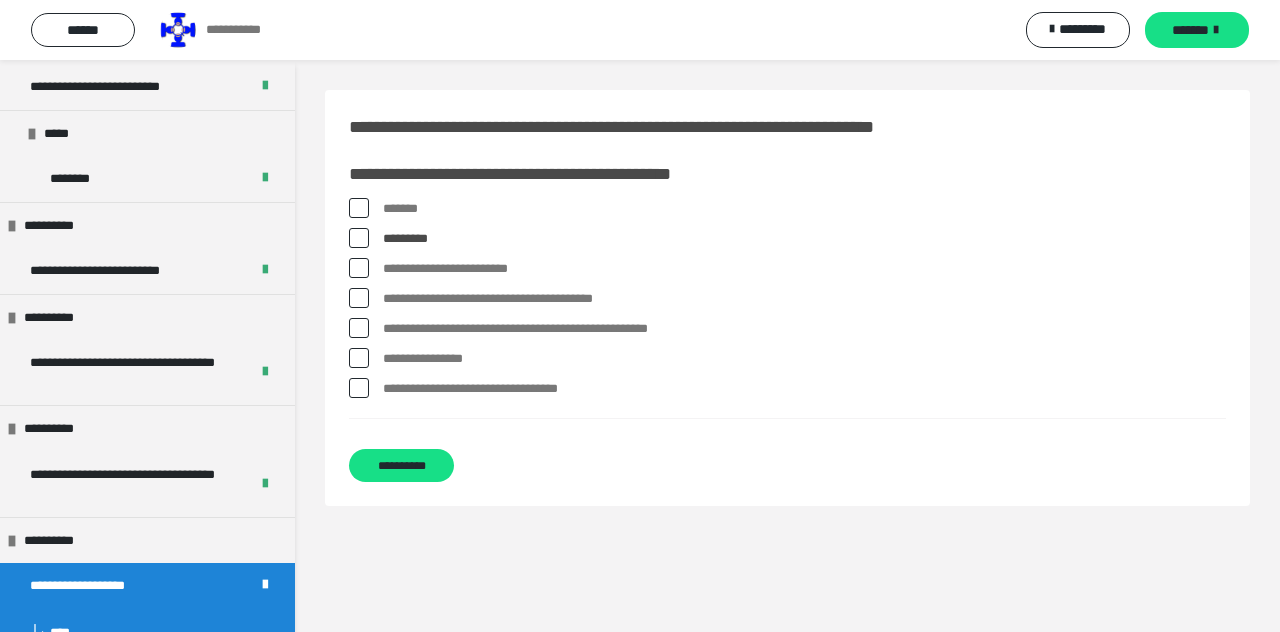 click at bounding box center [359, 268] 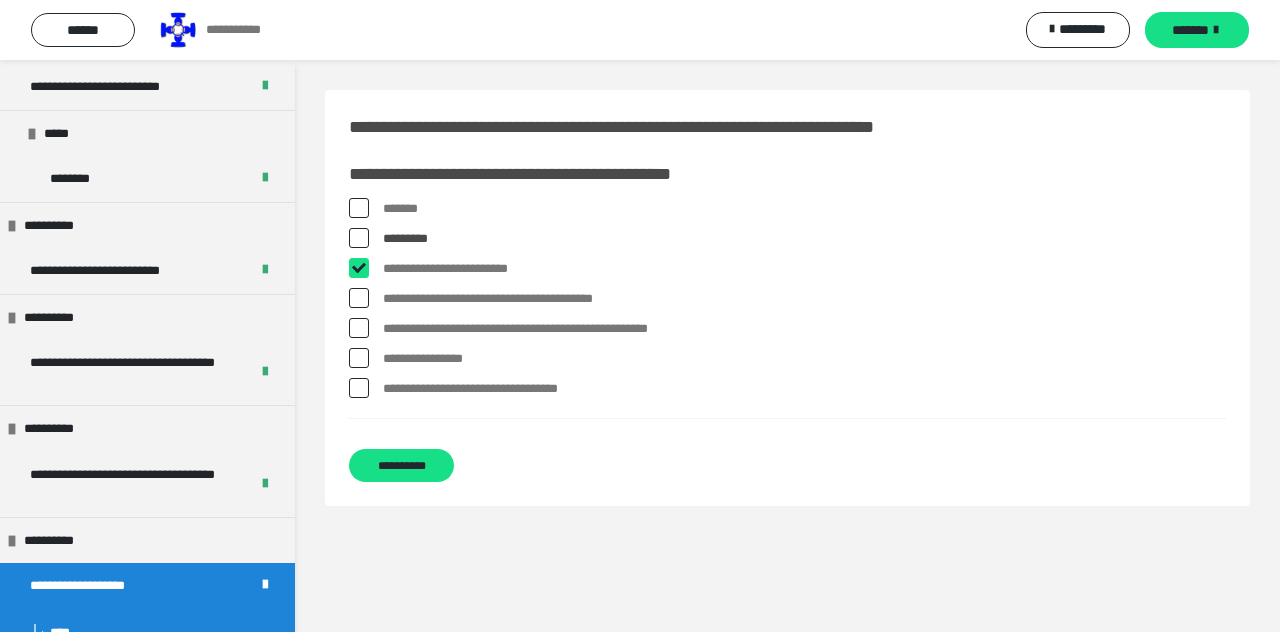 checkbox on "****" 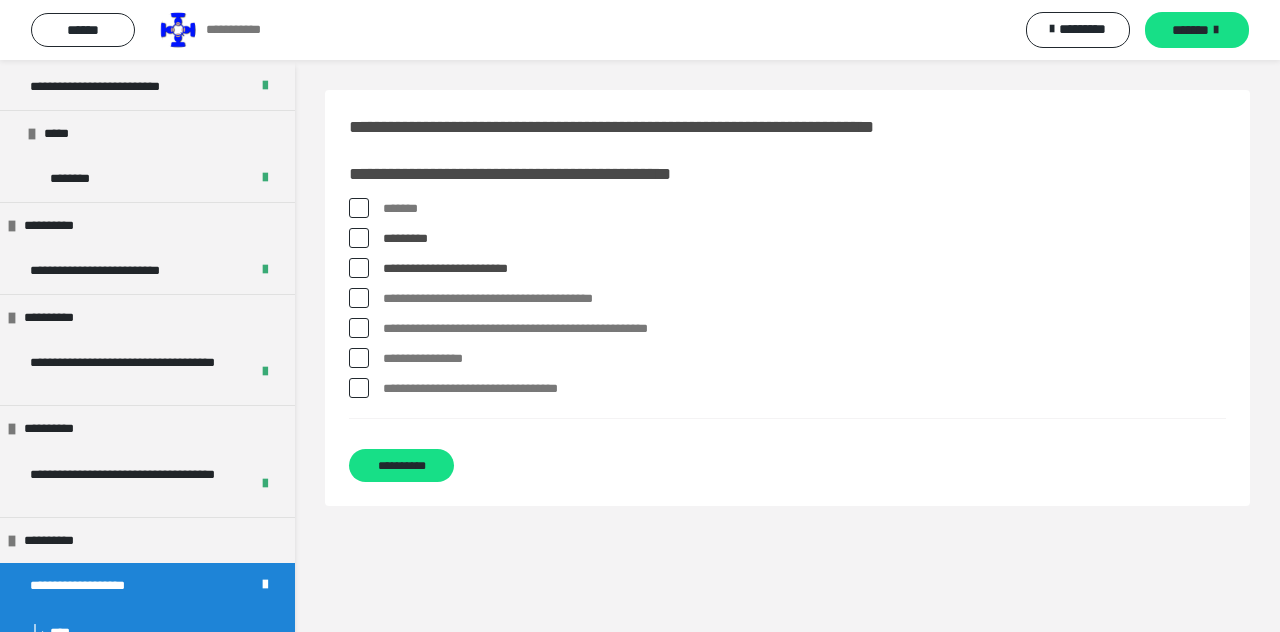 click at bounding box center [359, 298] 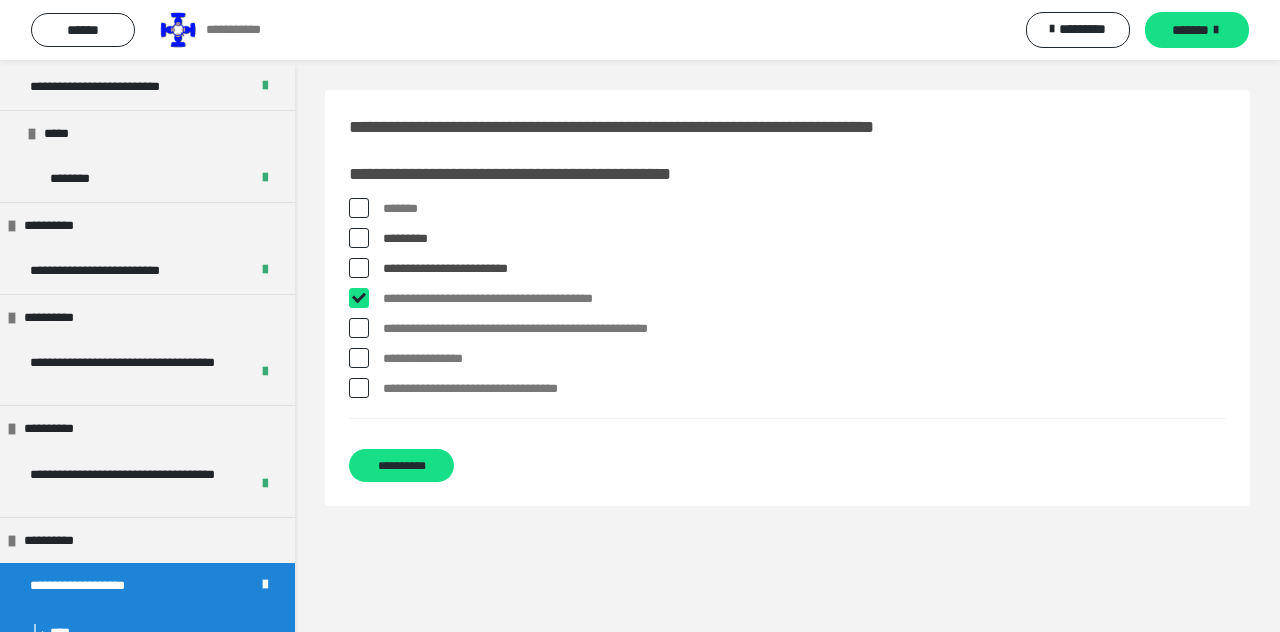 checkbox on "****" 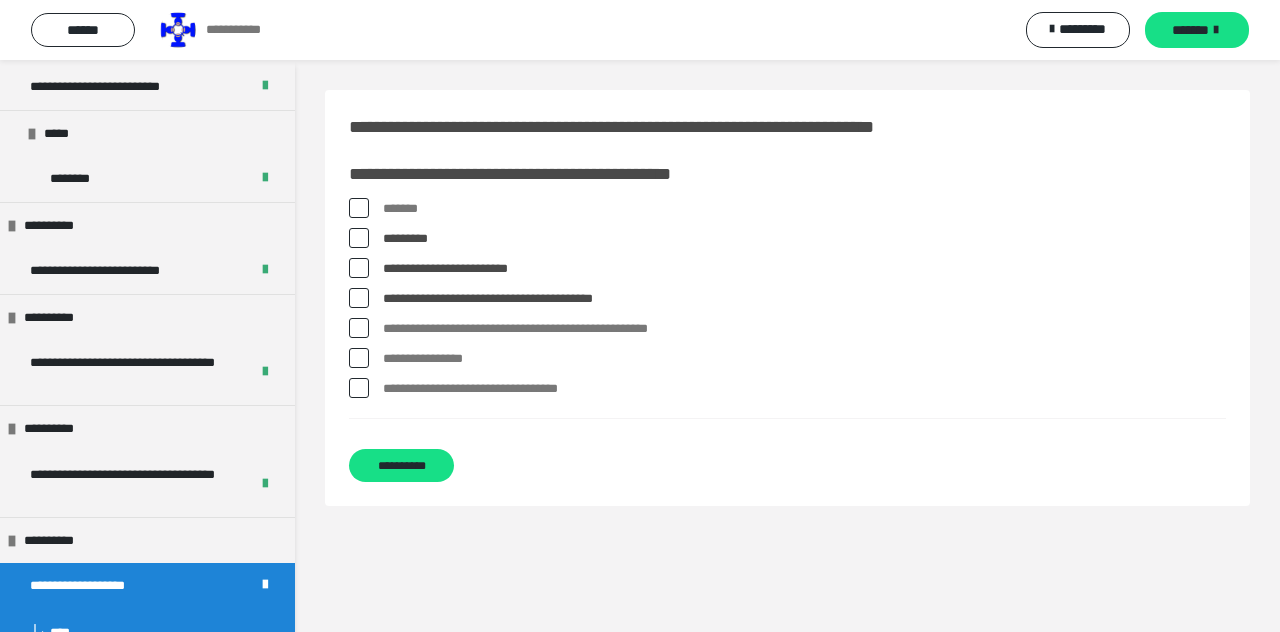 click on "**********" at bounding box center (787, 329) 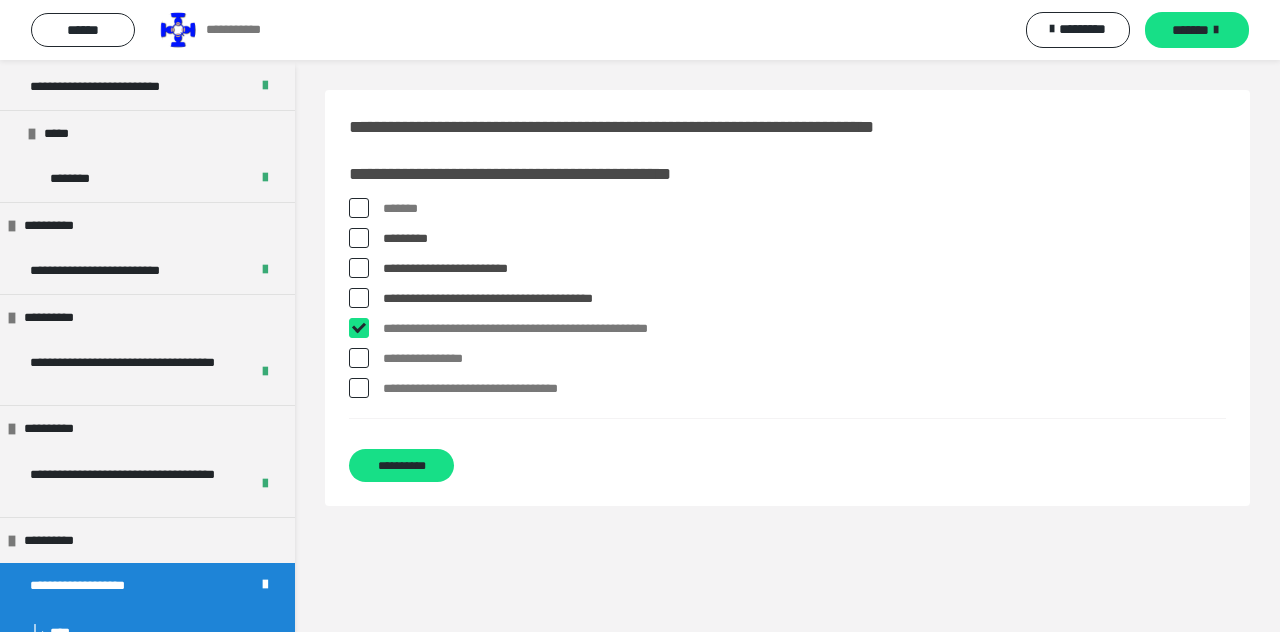 checkbox on "****" 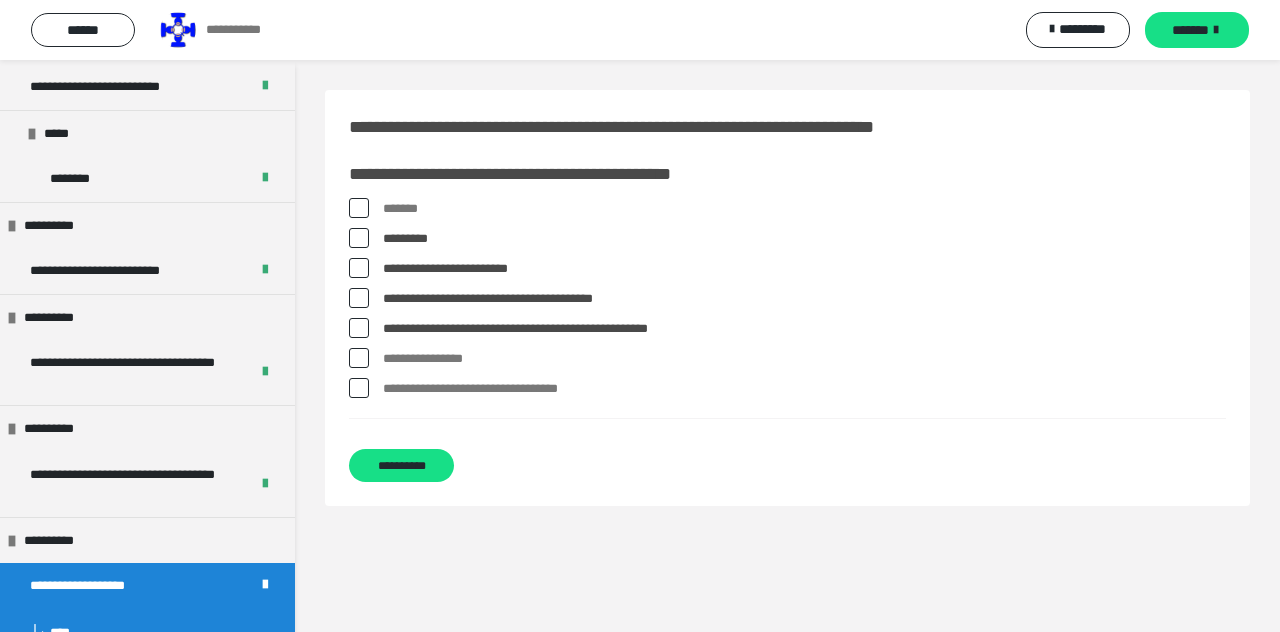 click at bounding box center [359, 358] 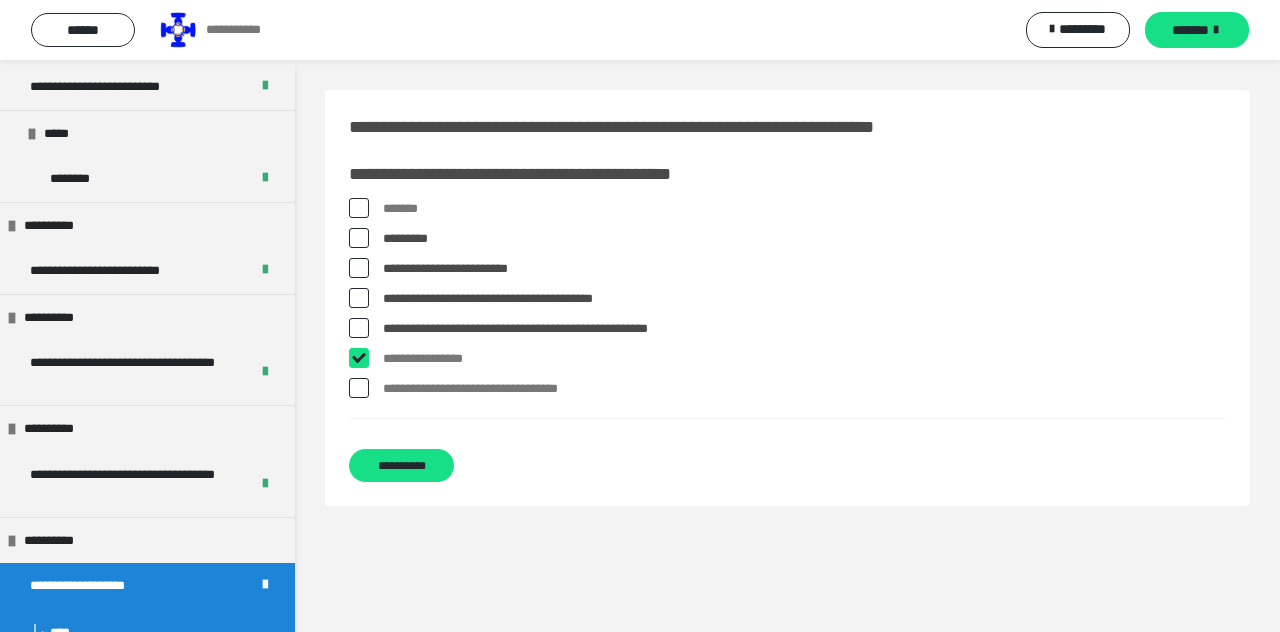 checkbox on "****" 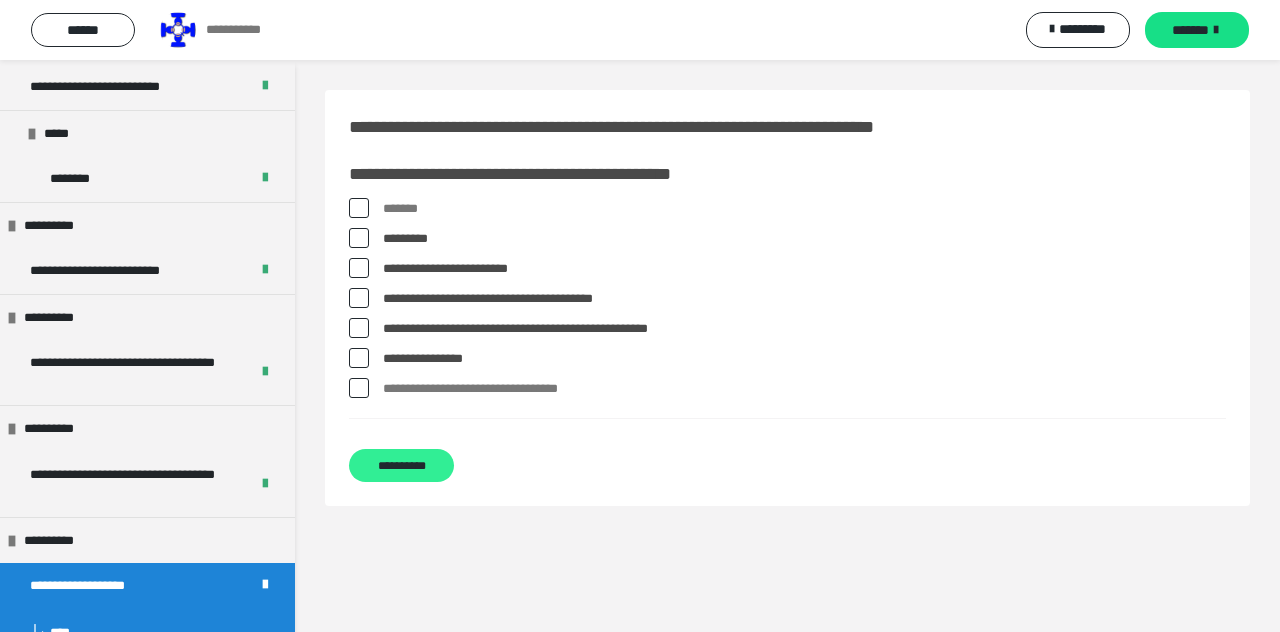 click on "**********" at bounding box center [401, 465] 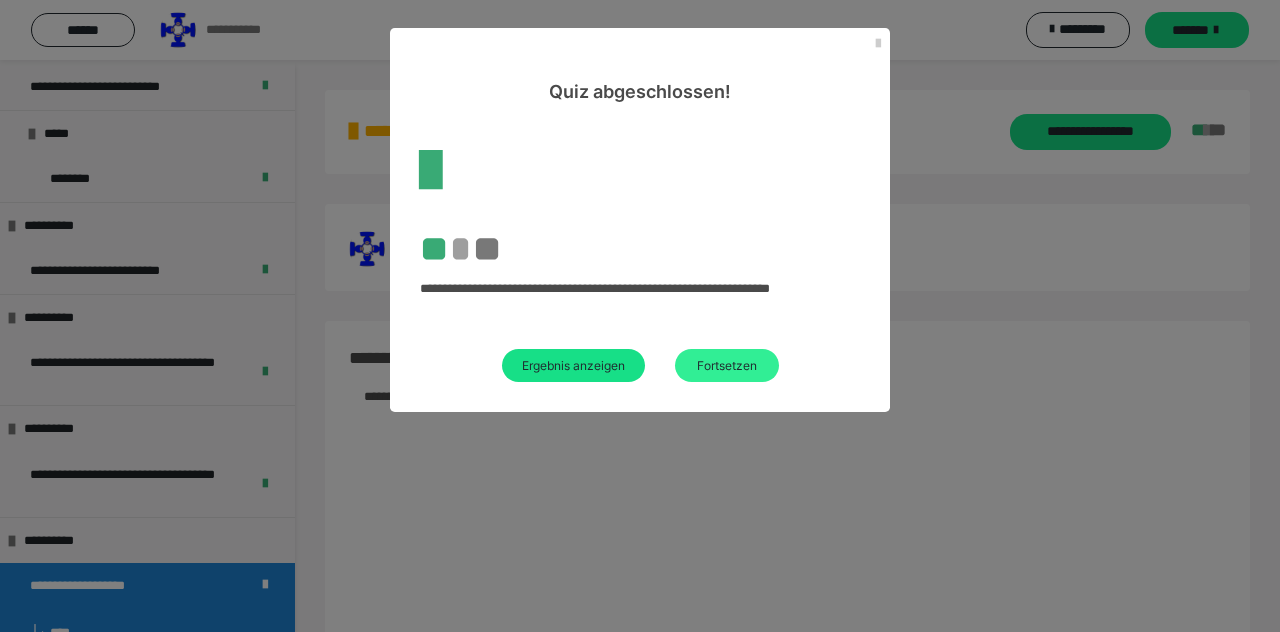 click on "Fortsetzen" at bounding box center (727, 365) 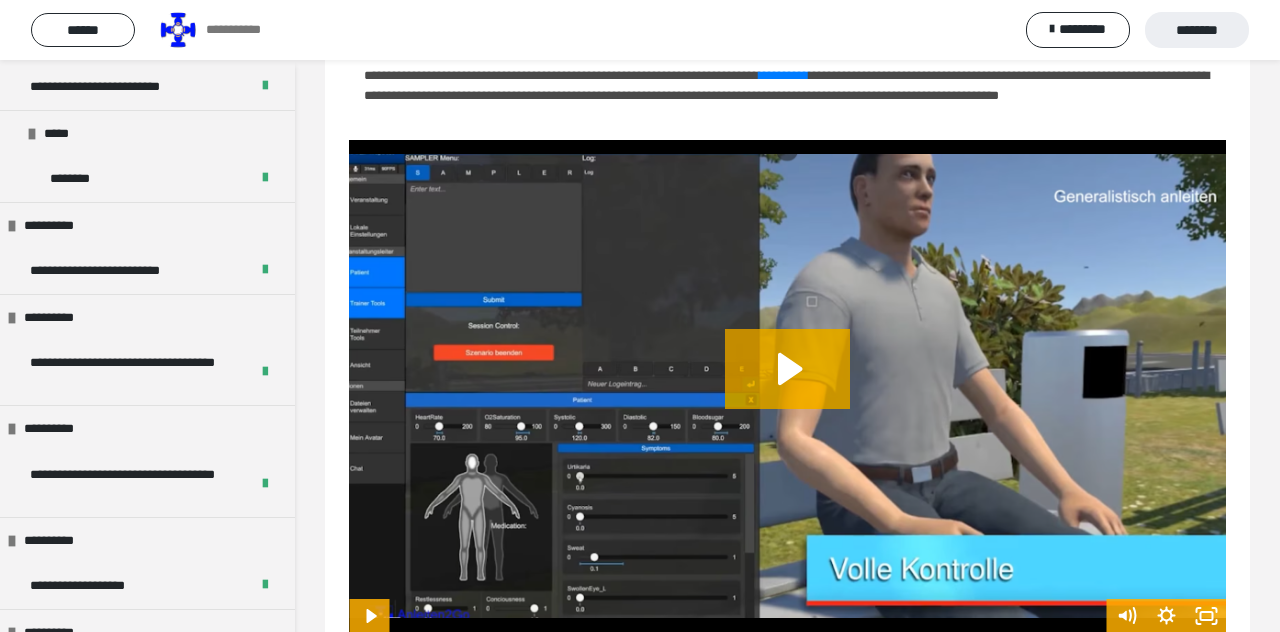 scroll, scrollTop: 80, scrollLeft: 0, axis: vertical 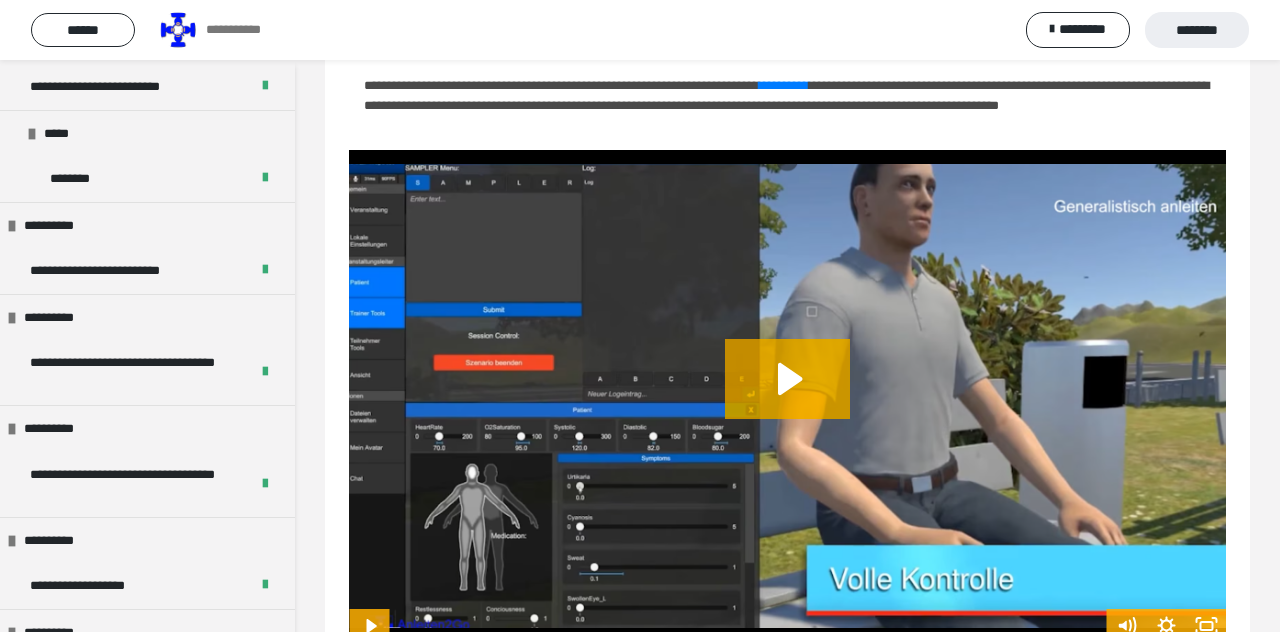 click 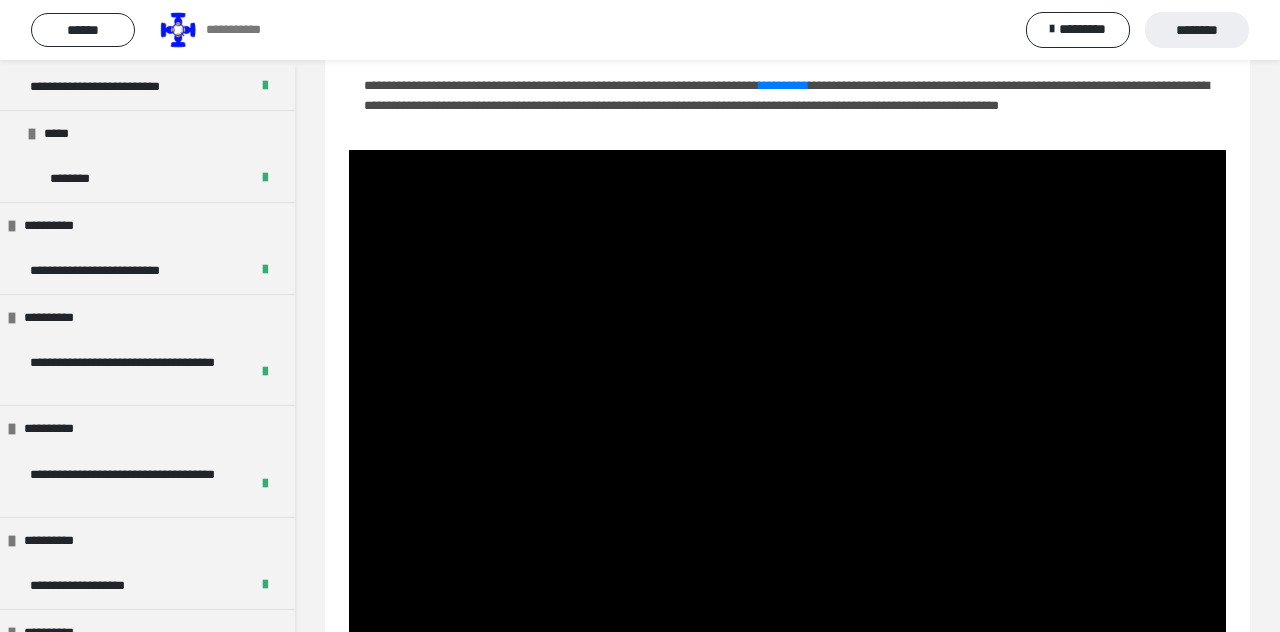 click 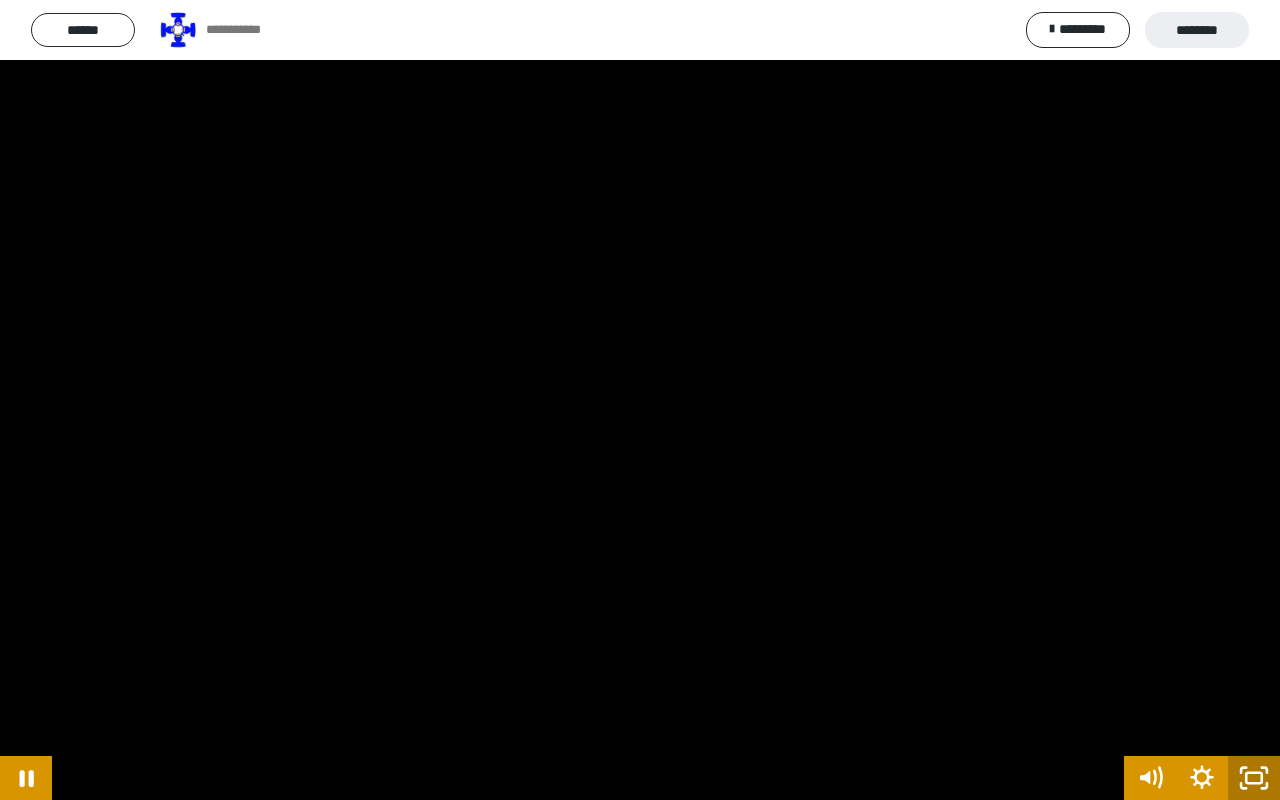 click at bounding box center [640, 400] 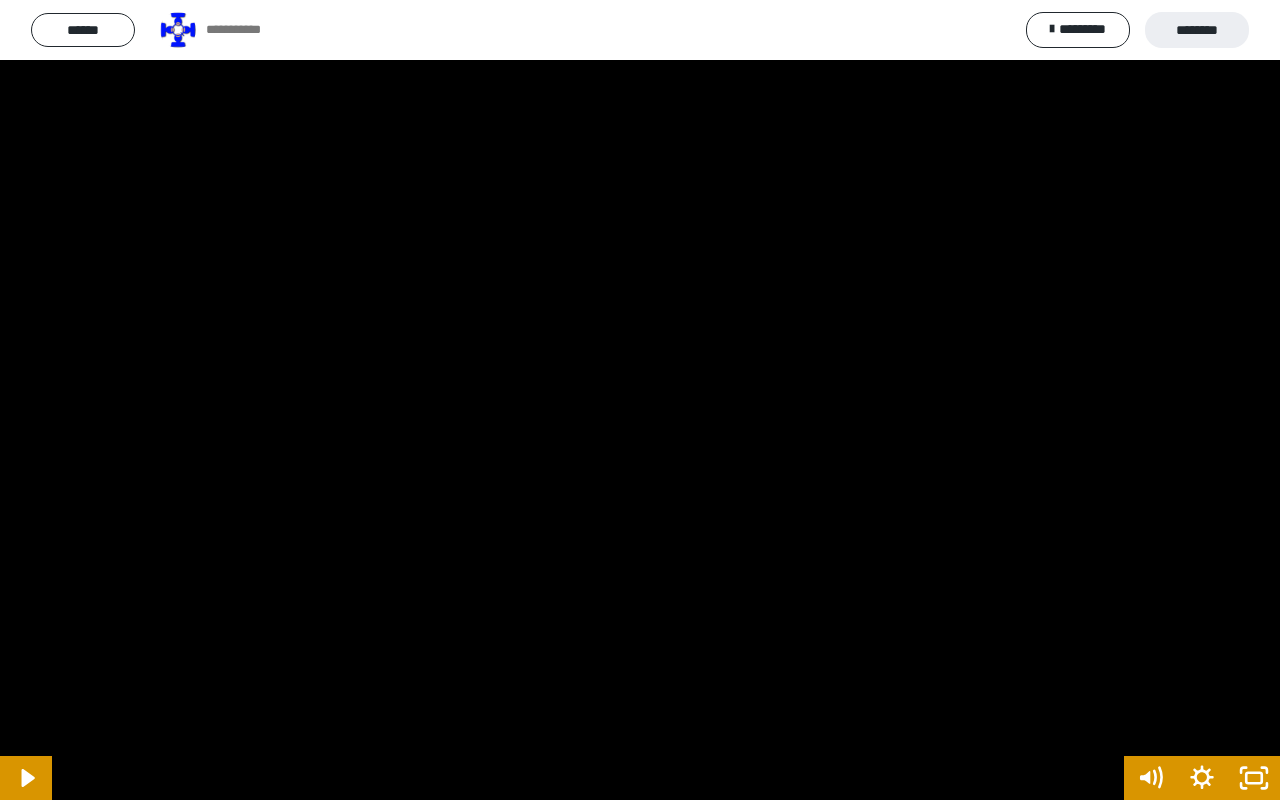 click at bounding box center (640, 400) 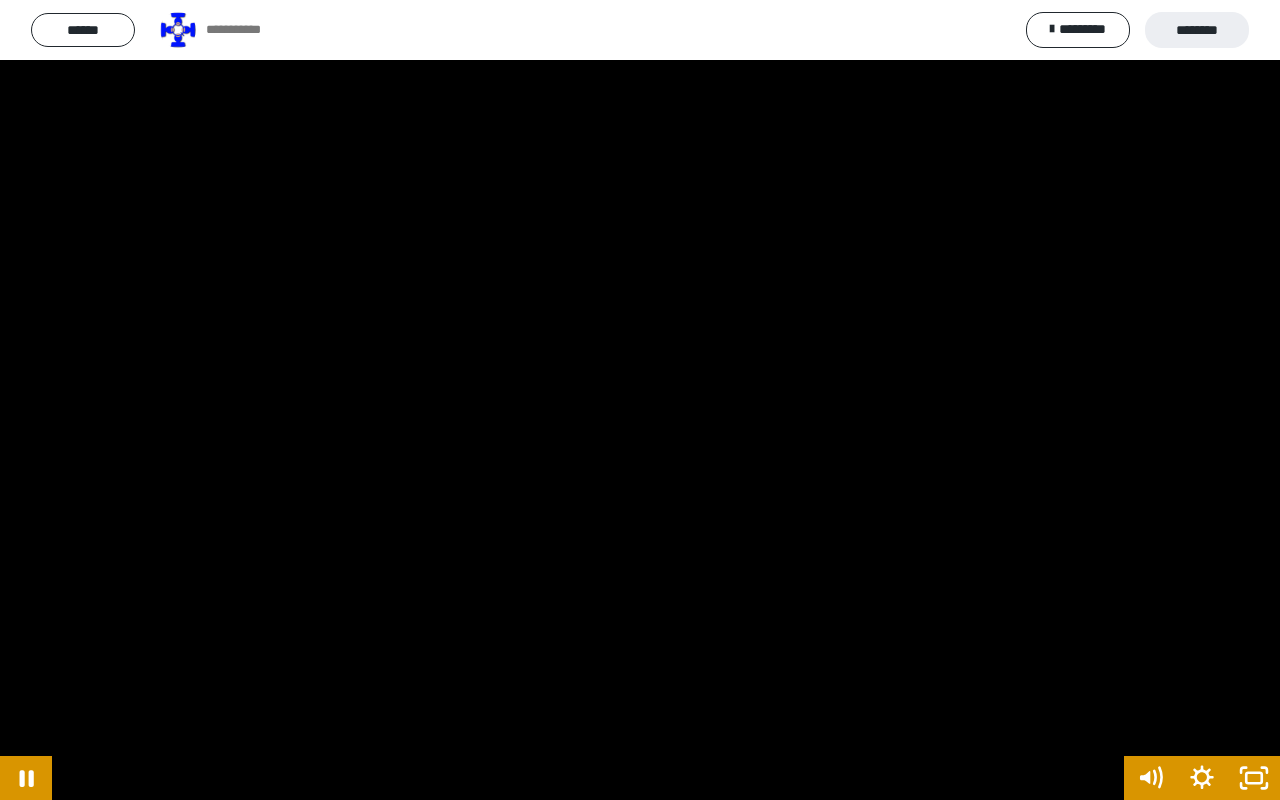 click at bounding box center (640, 400) 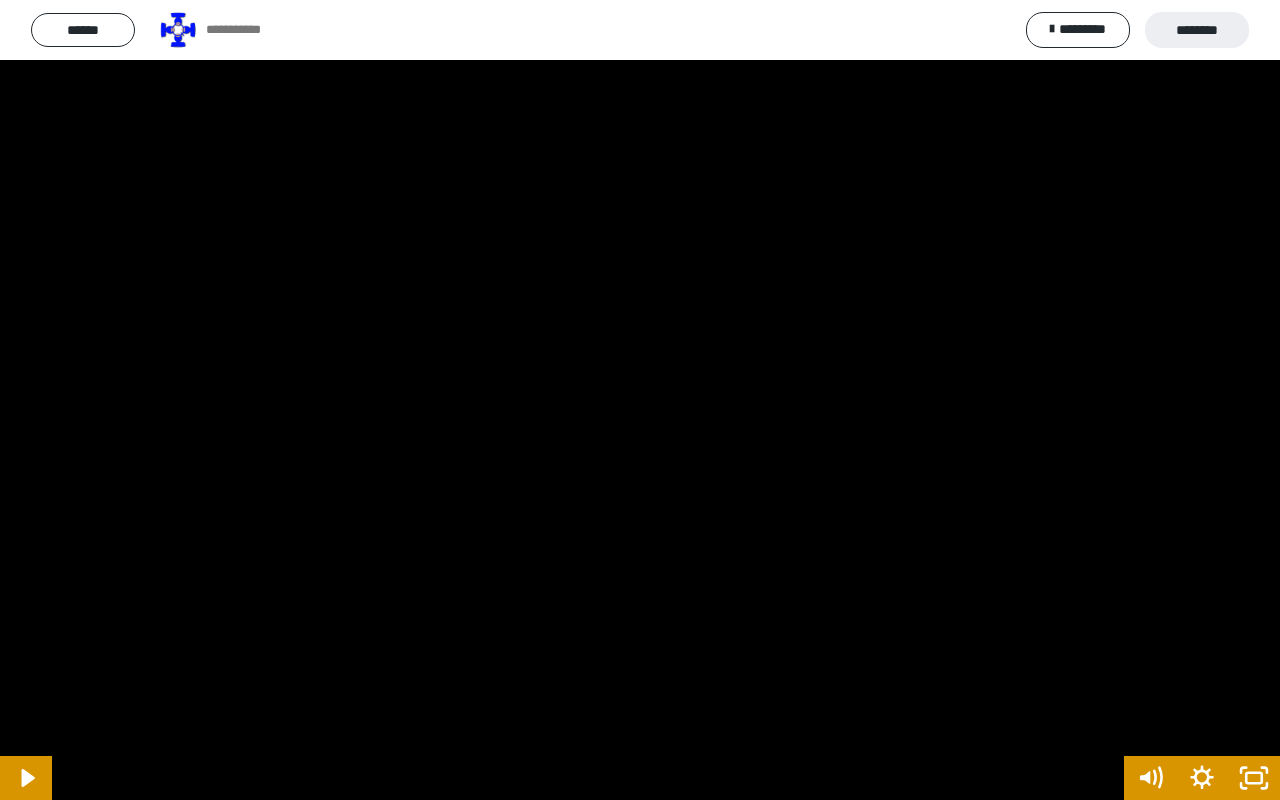 click 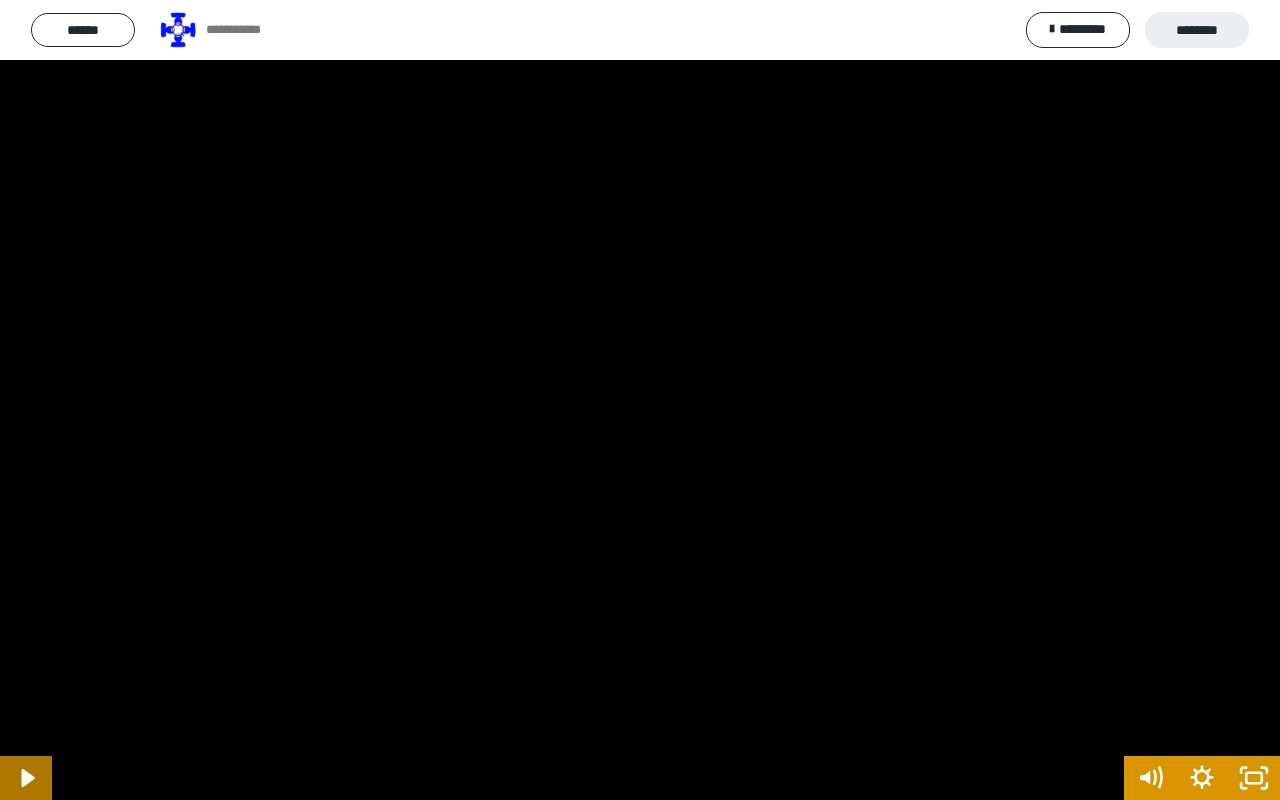 click 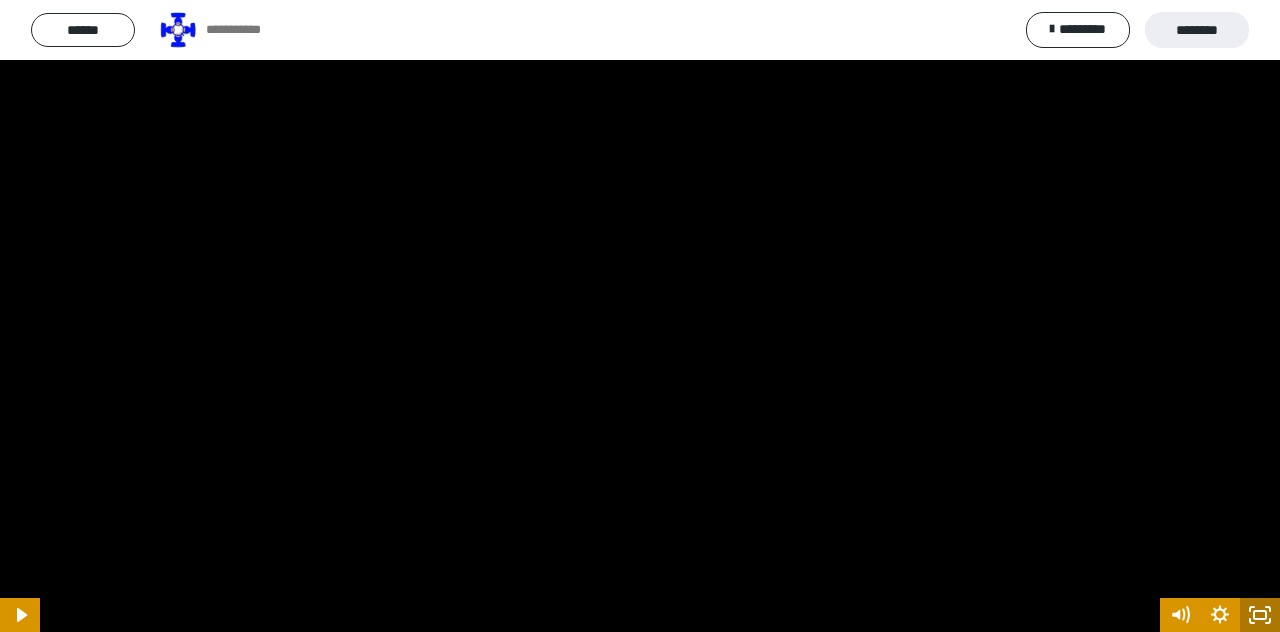scroll, scrollTop: 297, scrollLeft: 0, axis: vertical 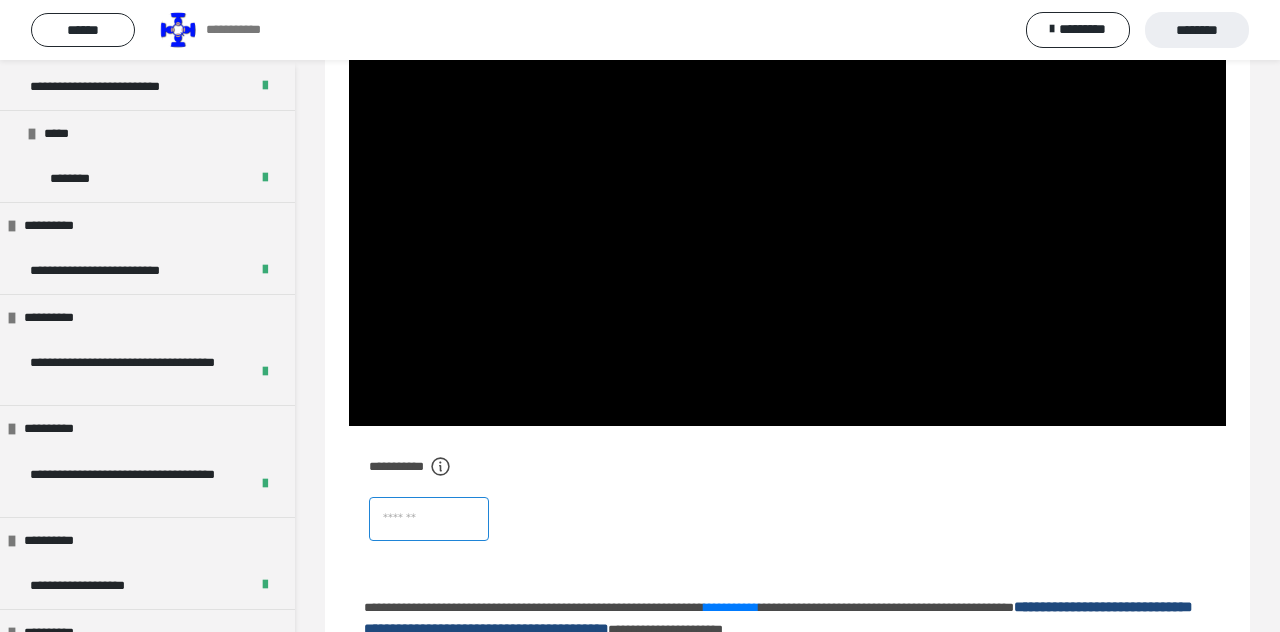 click at bounding box center (429, 519) 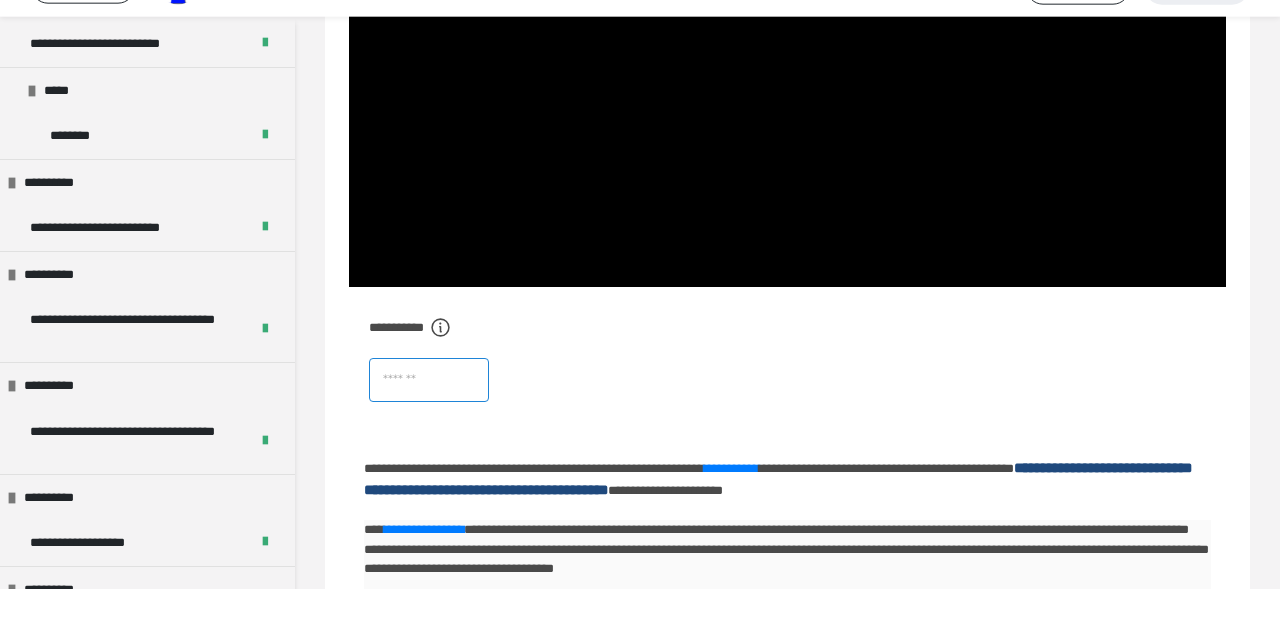 scroll, scrollTop: 393, scrollLeft: 0, axis: vertical 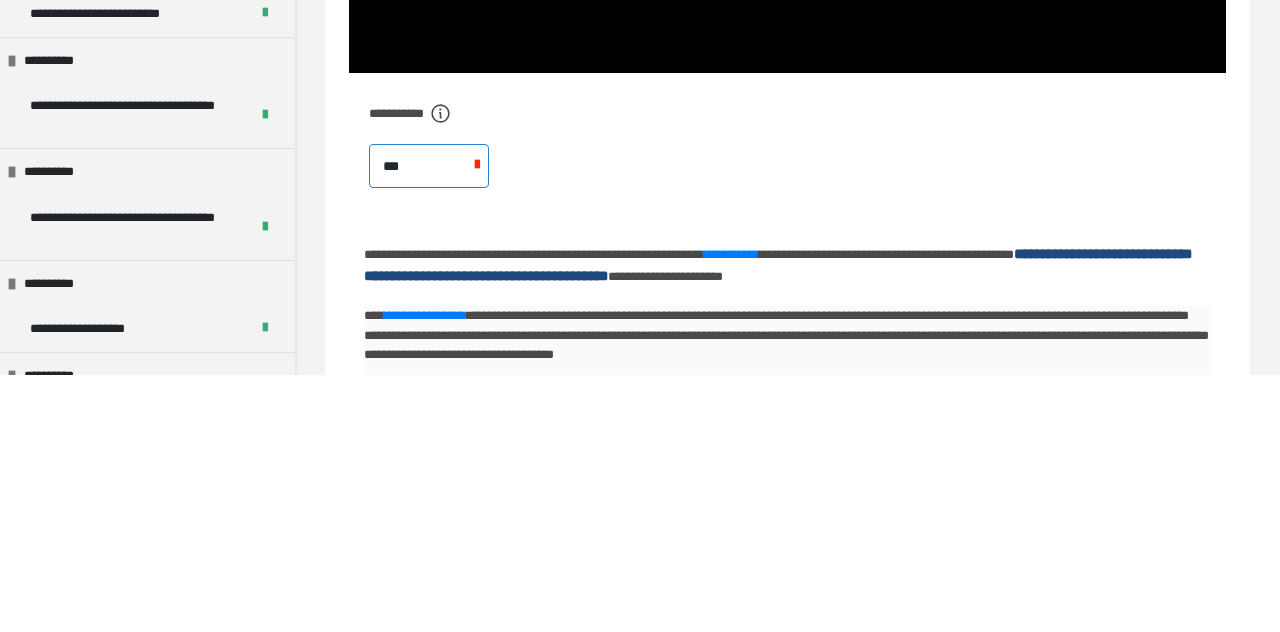 type on "****" 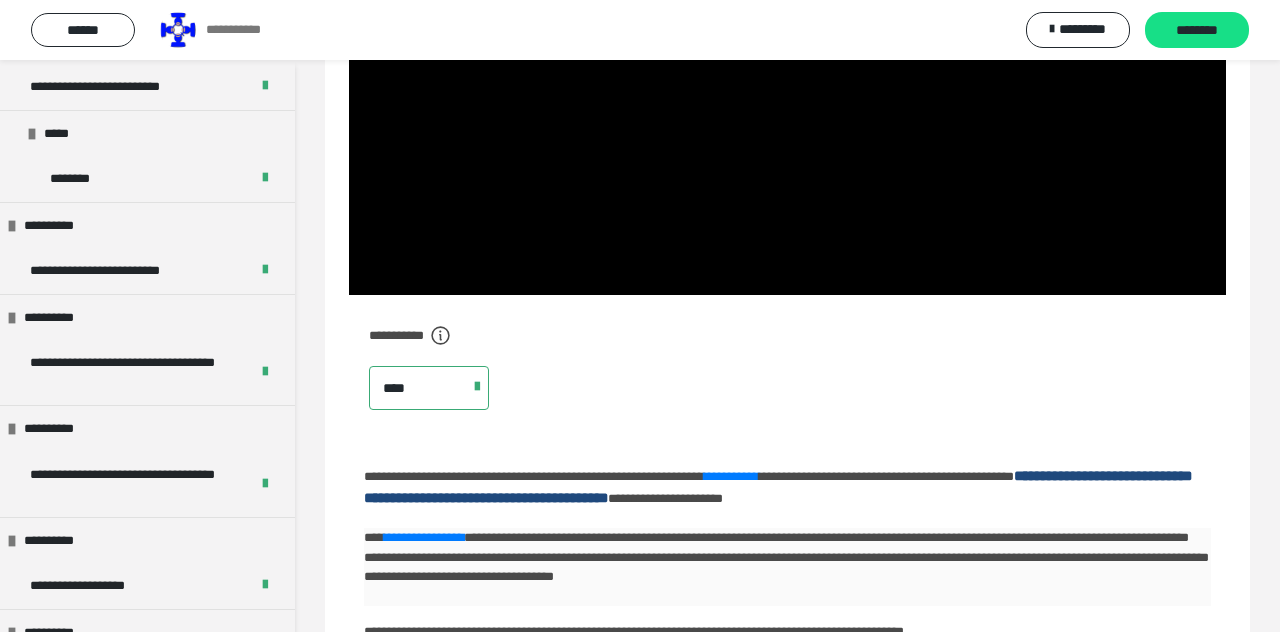 scroll, scrollTop: 447, scrollLeft: 0, axis: vertical 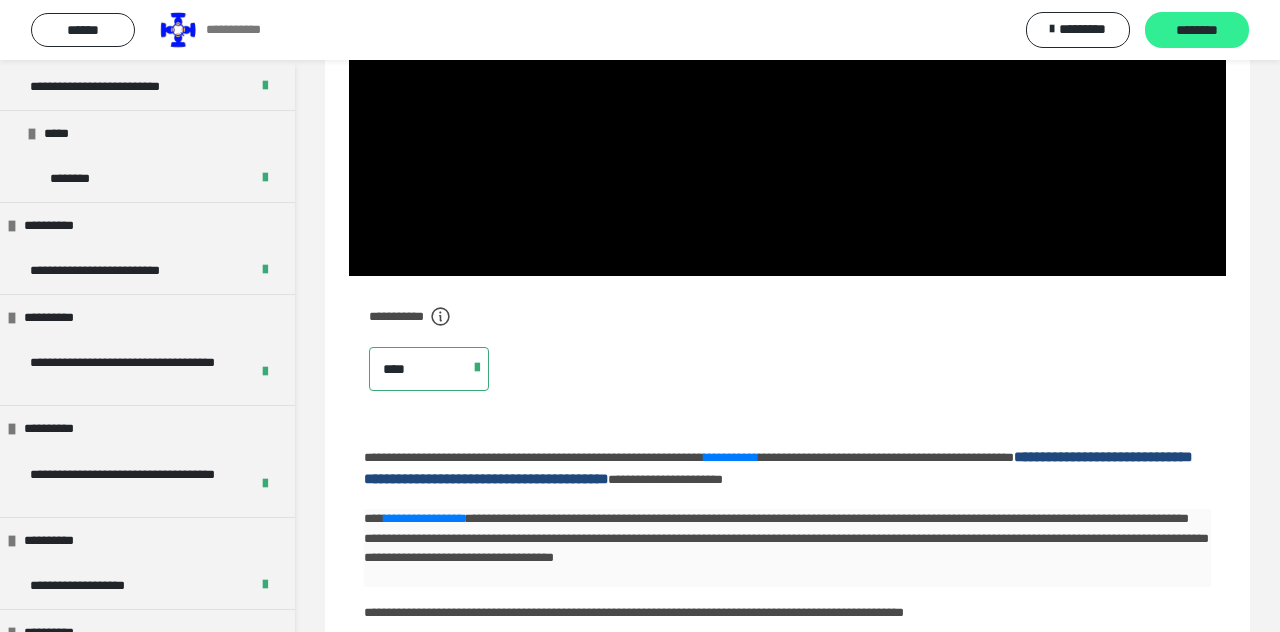 click on "********" at bounding box center (1197, 31) 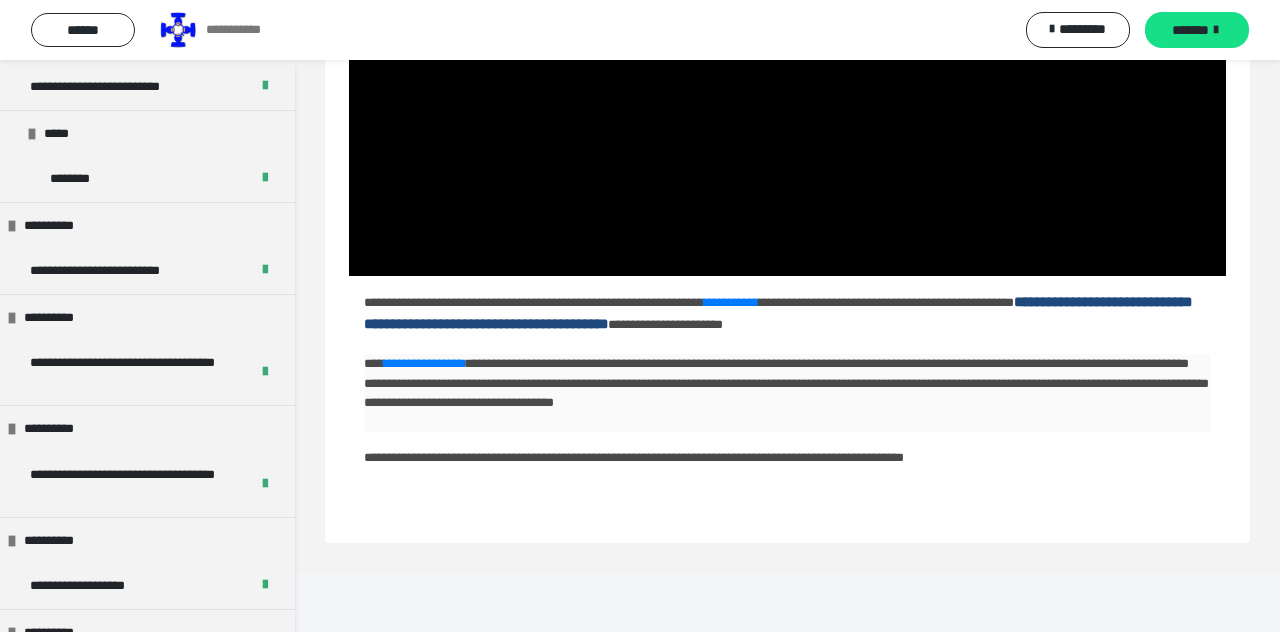 scroll, scrollTop: 292, scrollLeft: 0, axis: vertical 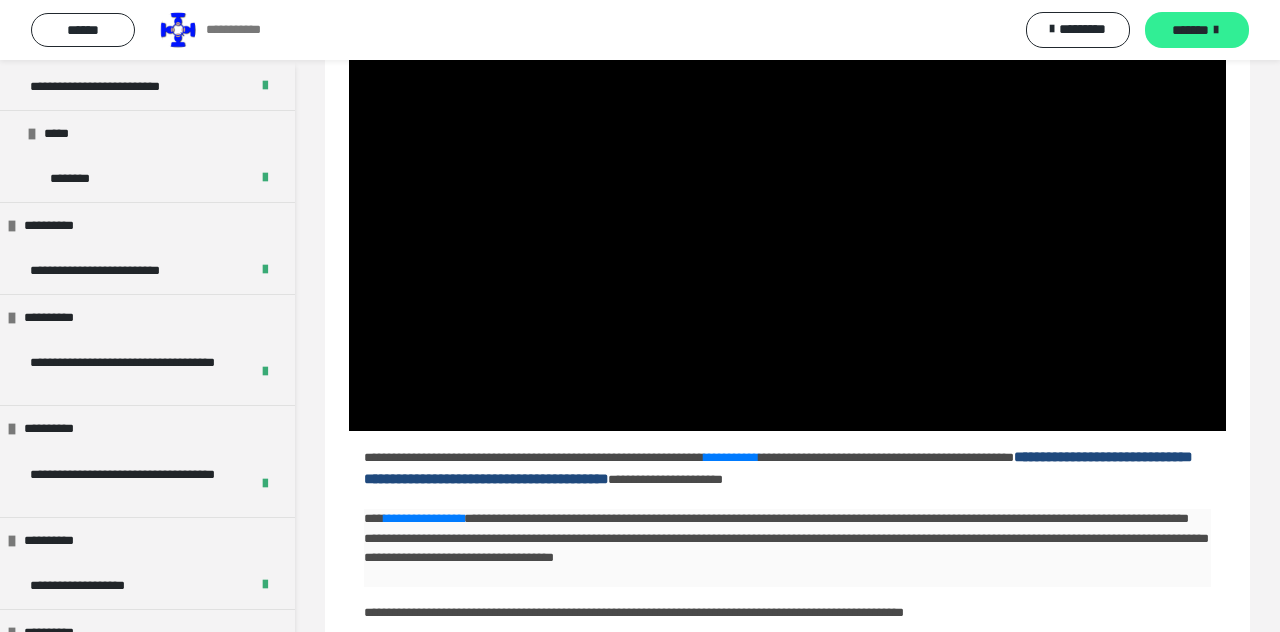 click on "*******" at bounding box center (1190, 30) 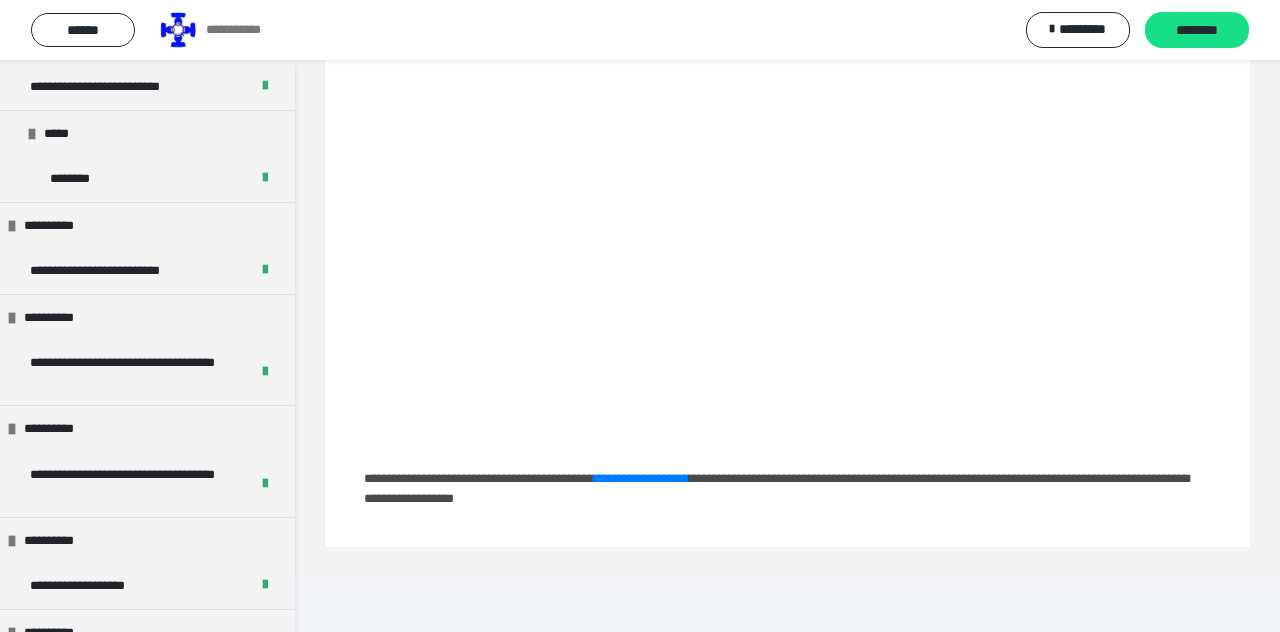 scroll, scrollTop: 141, scrollLeft: 0, axis: vertical 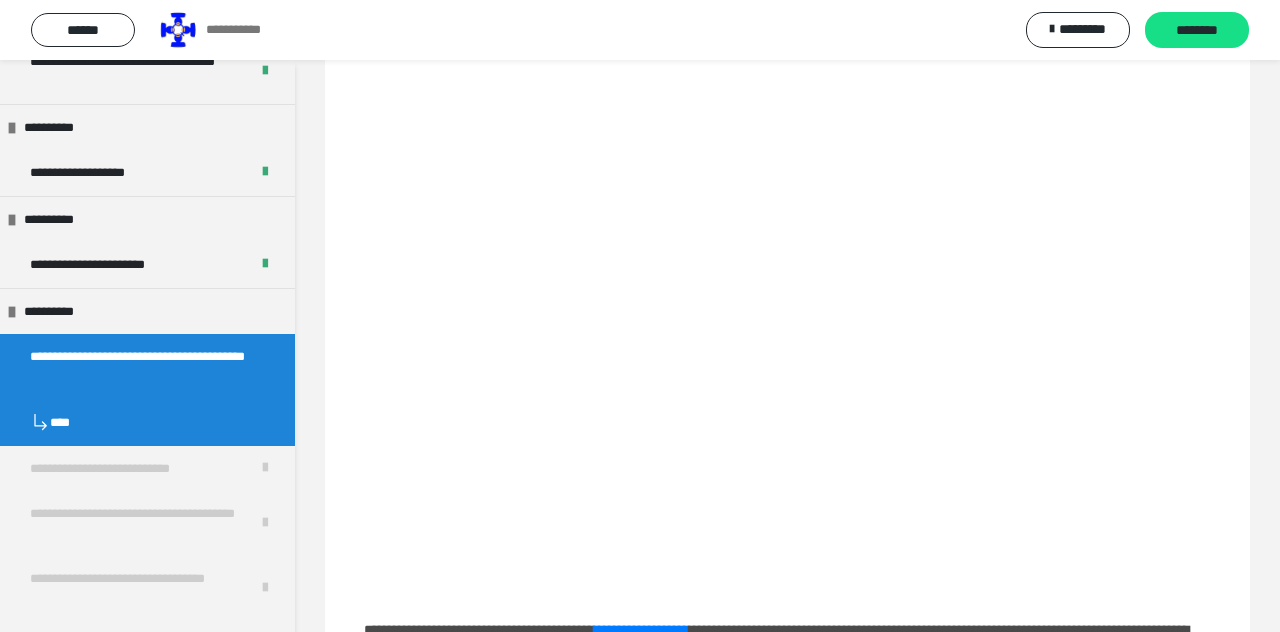 click on "**********" at bounding box center [139, 366] 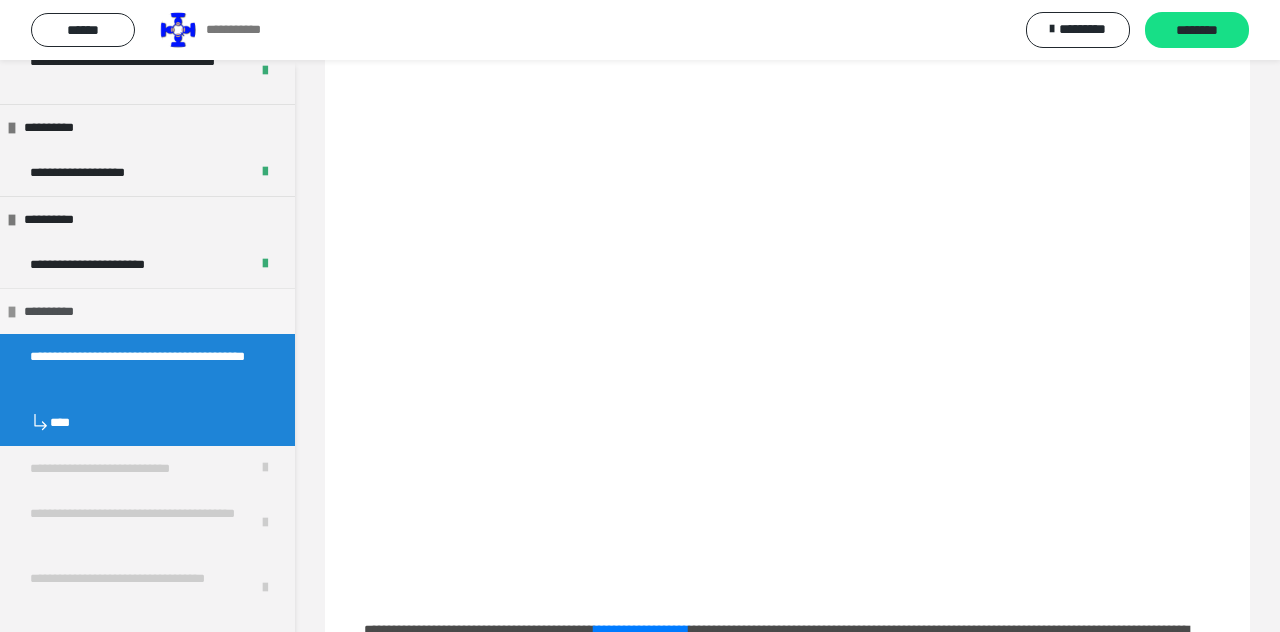 click on "**********" at bounding box center [55, 312] 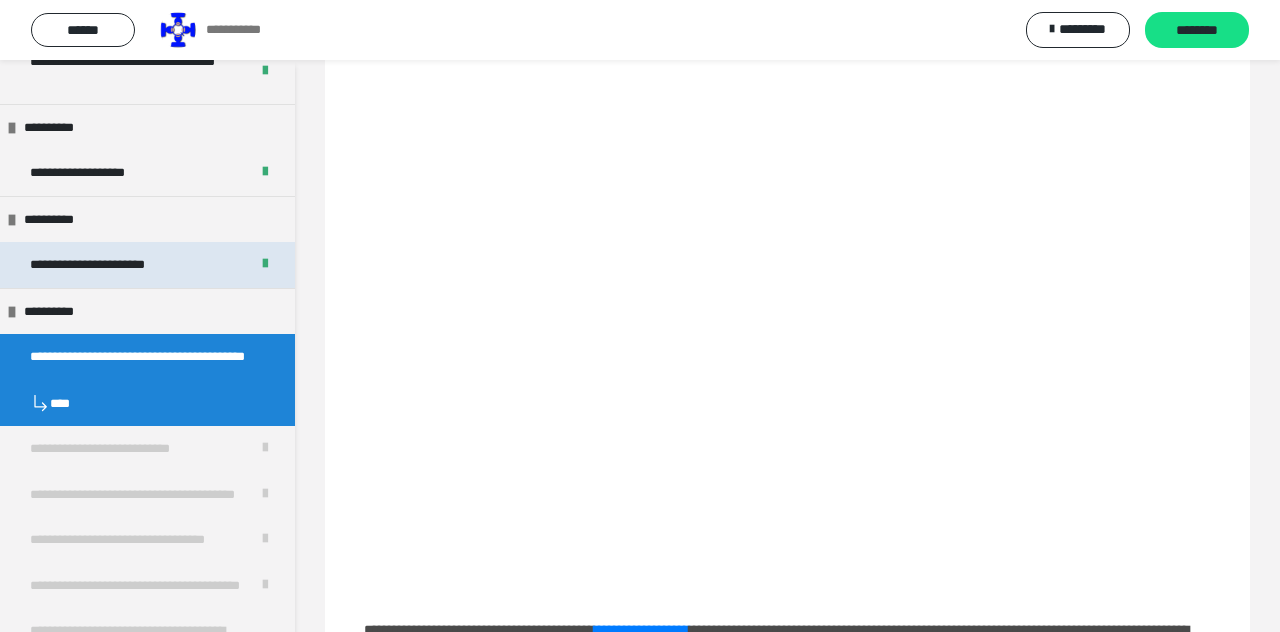 click on "**********" at bounding box center (102, 265) 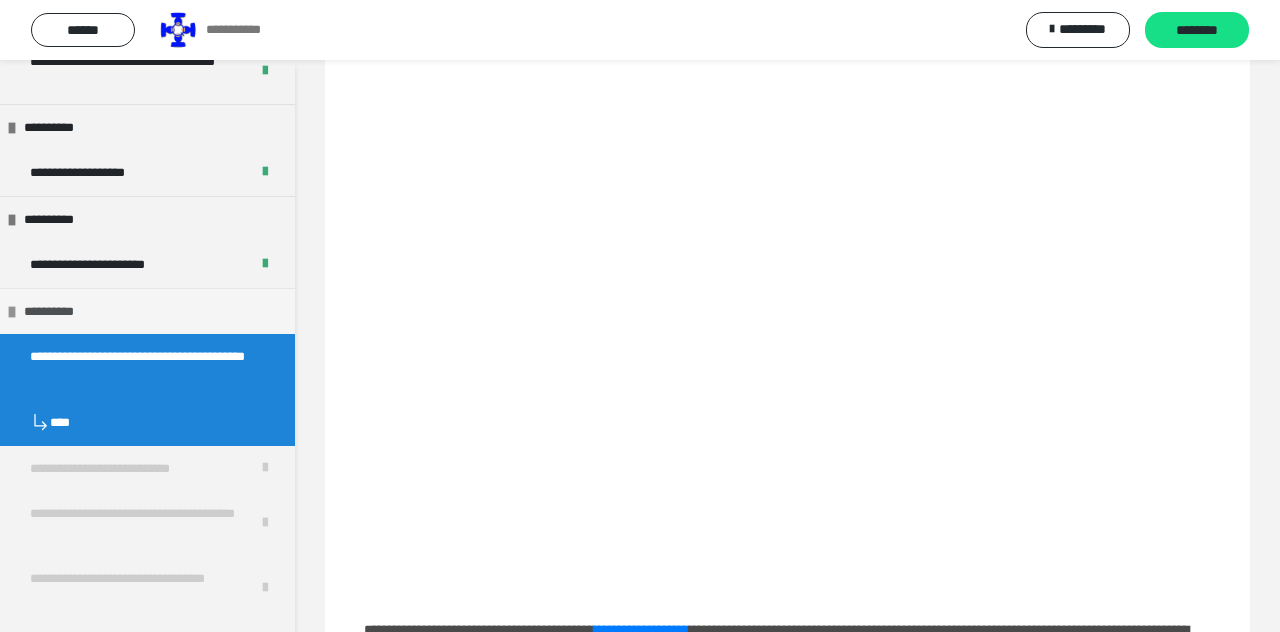 click at bounding box center [12, 312] 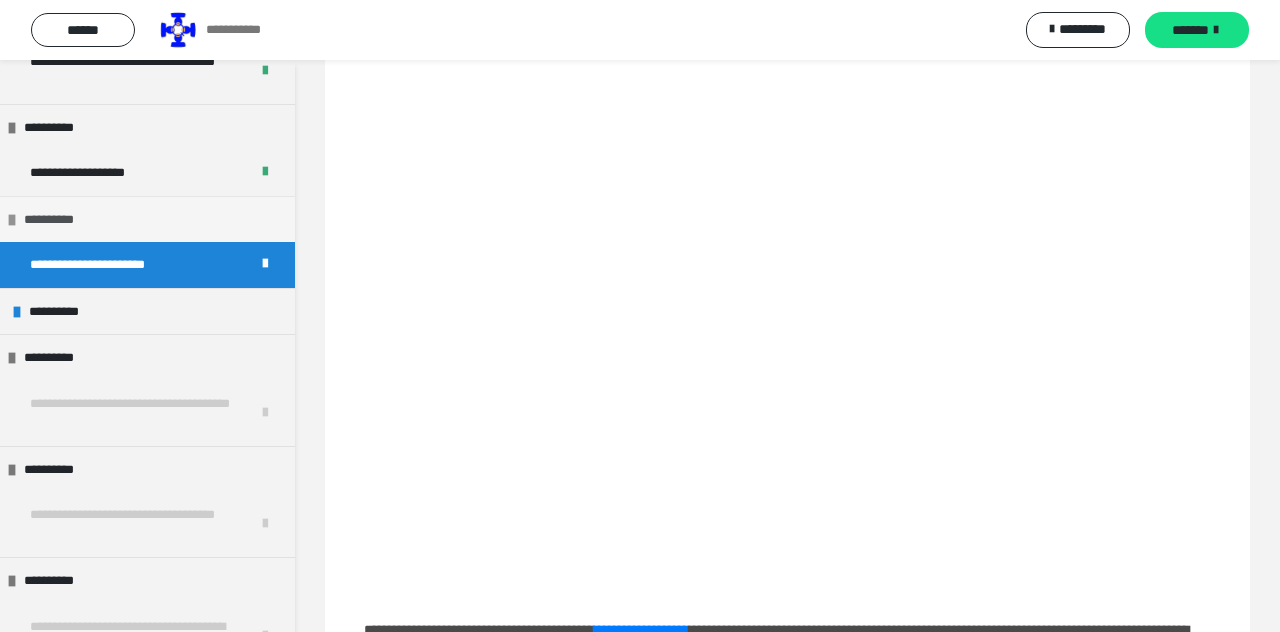 click at bounding box center [12, 220] 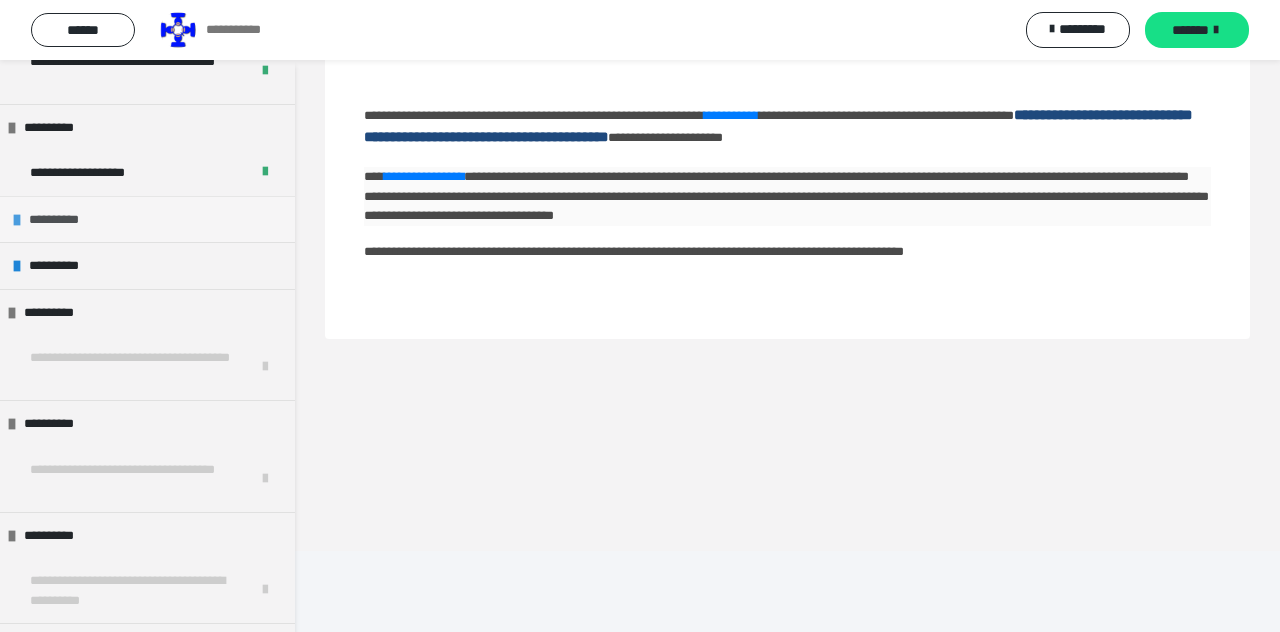 scroll, scrollTop: 60, scrollLeft: 0, axis: vertical 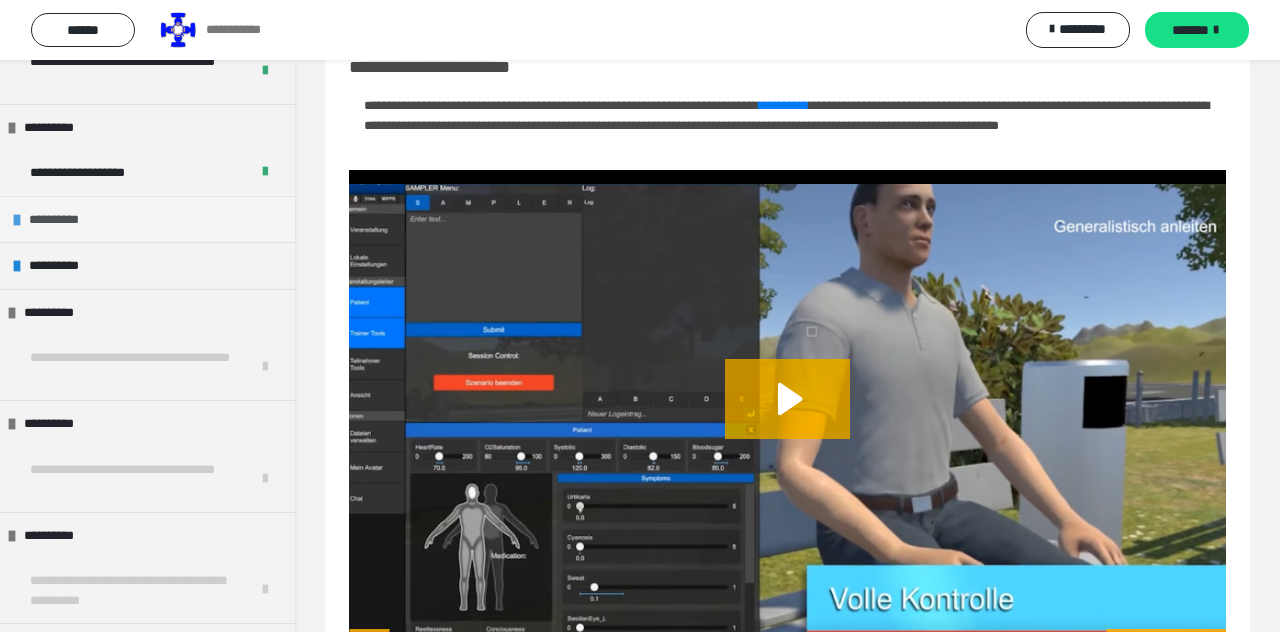click on "**********" at bounding box center [60, 220] 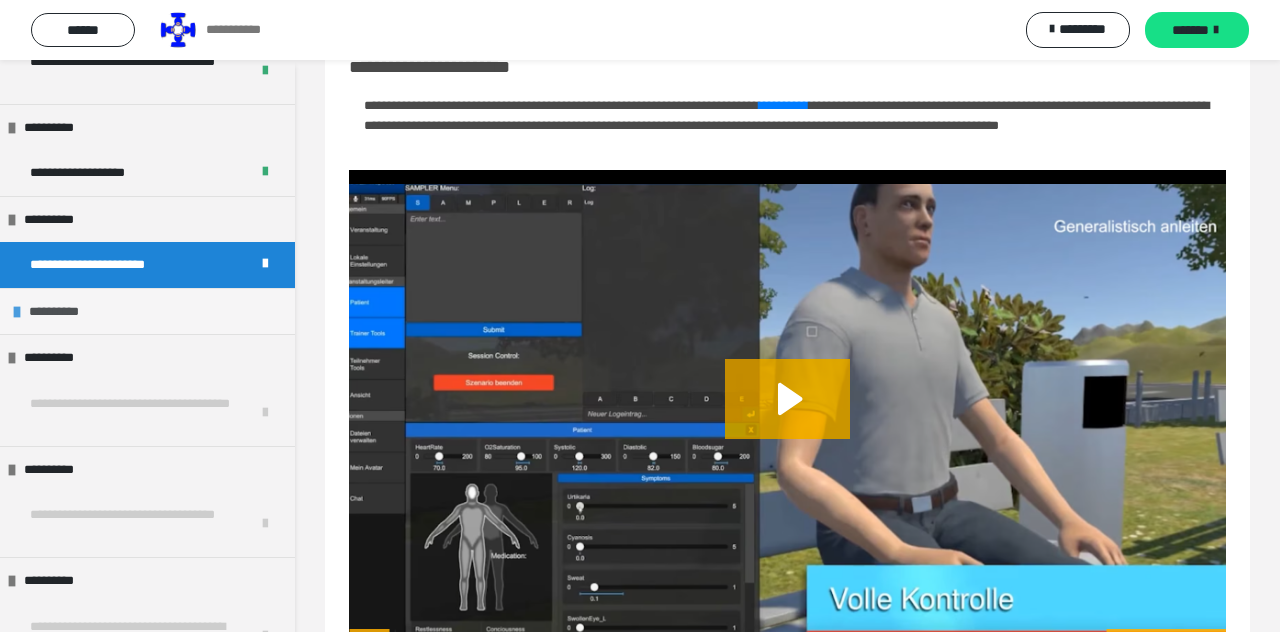 click on "**********" at bounding box center [147, 311] 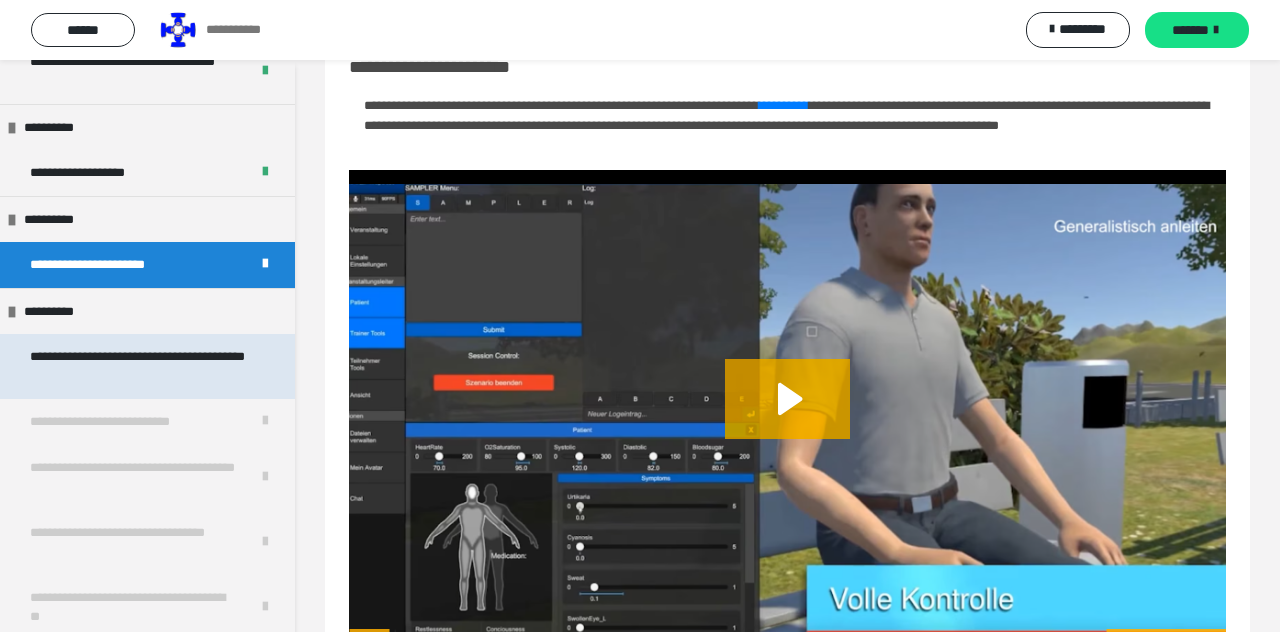 click on "**********" at bounding box center [139, 366] 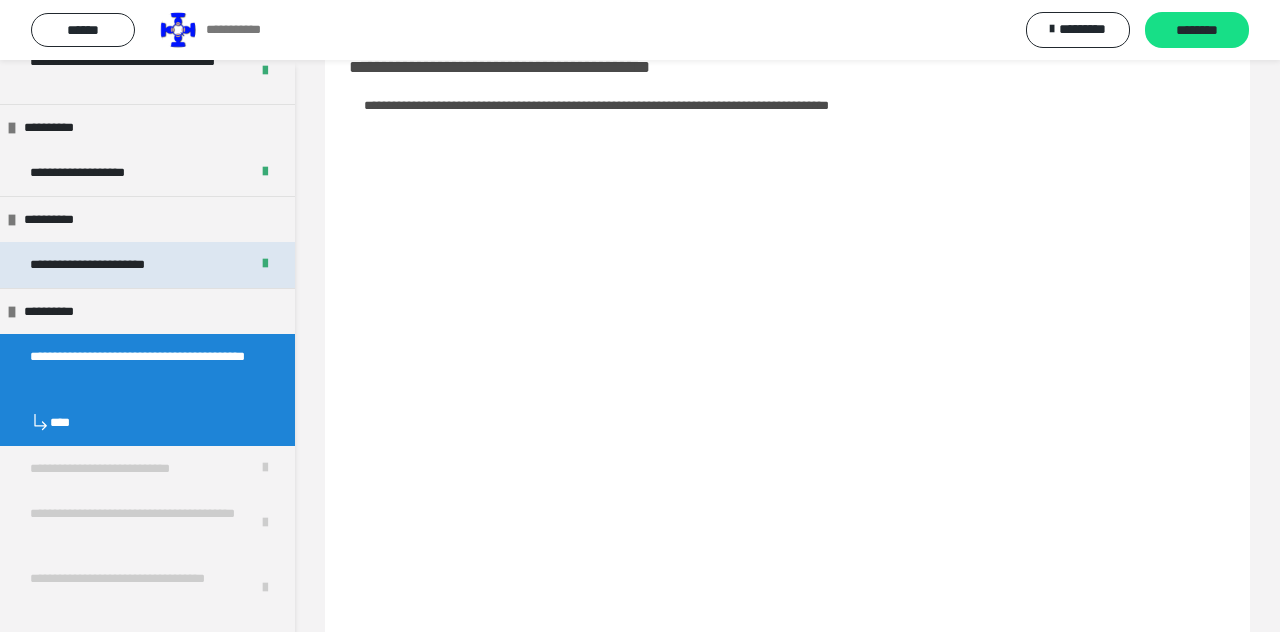 click on "**********" at bounding box center [102, 265] 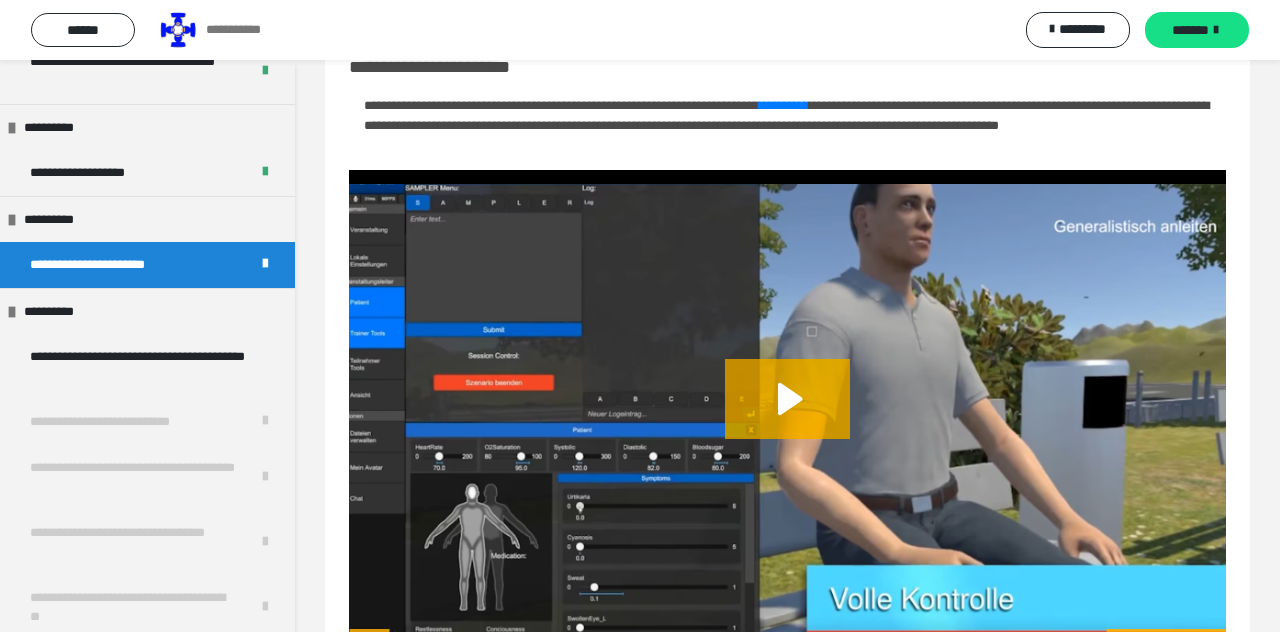 click 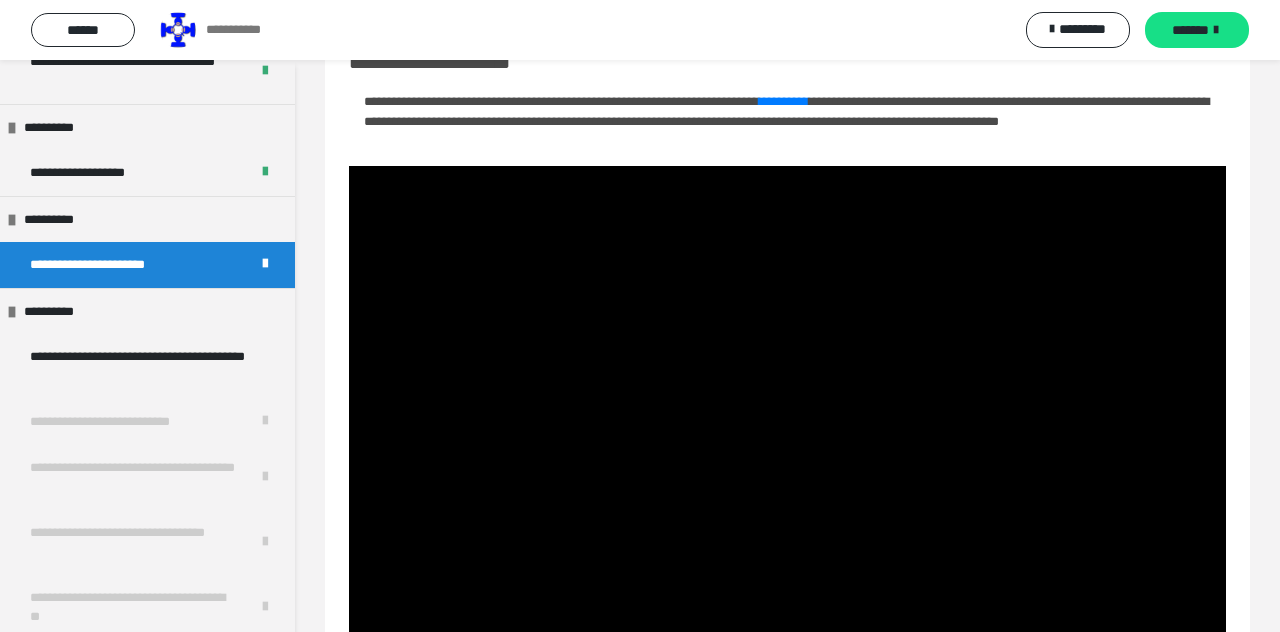 scroll, scrollTop: 65, scrollLeft: 0, axis: vertical 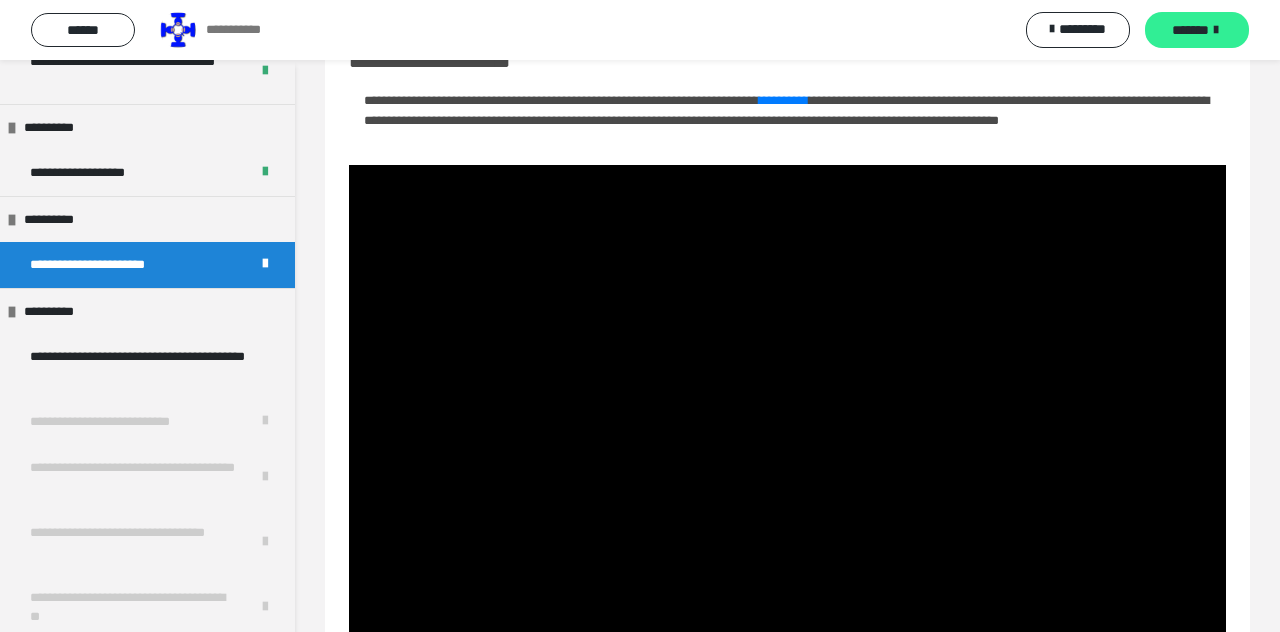 click on "*******" at bounding box center (1197, 30) 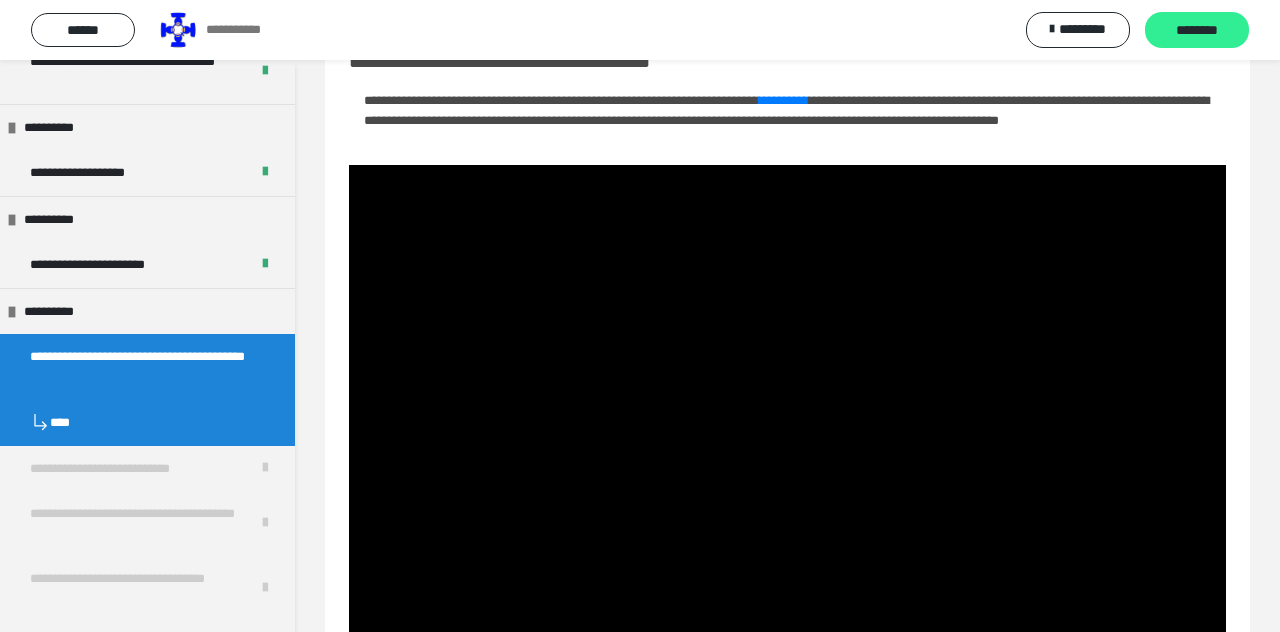 click on "********" at bounding box center [1197, 30] 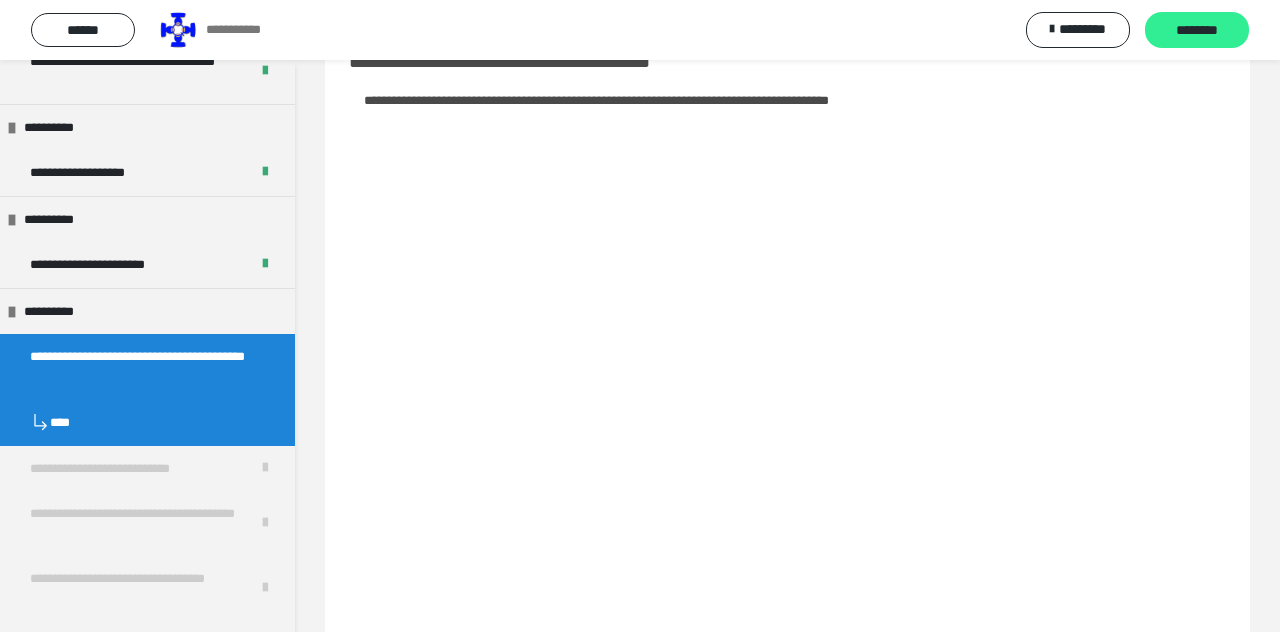 scroll, scrollTop: 0, scrollLeft: 0, axis: both 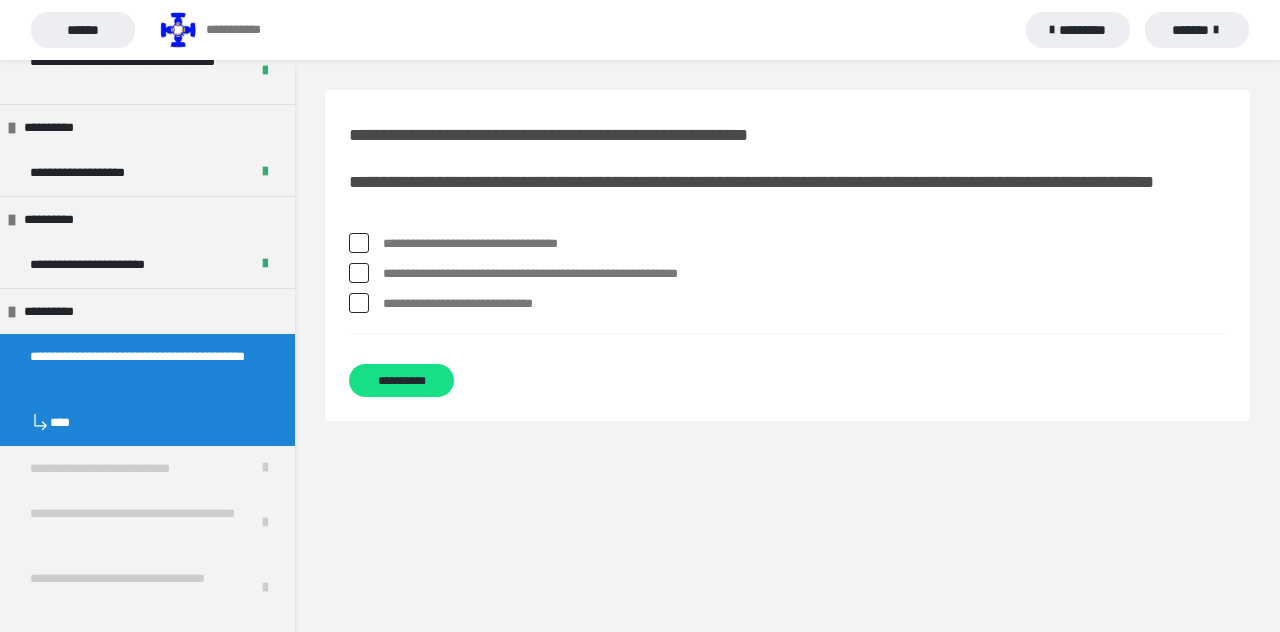 click on "**********" at bounding box center [139, 366] 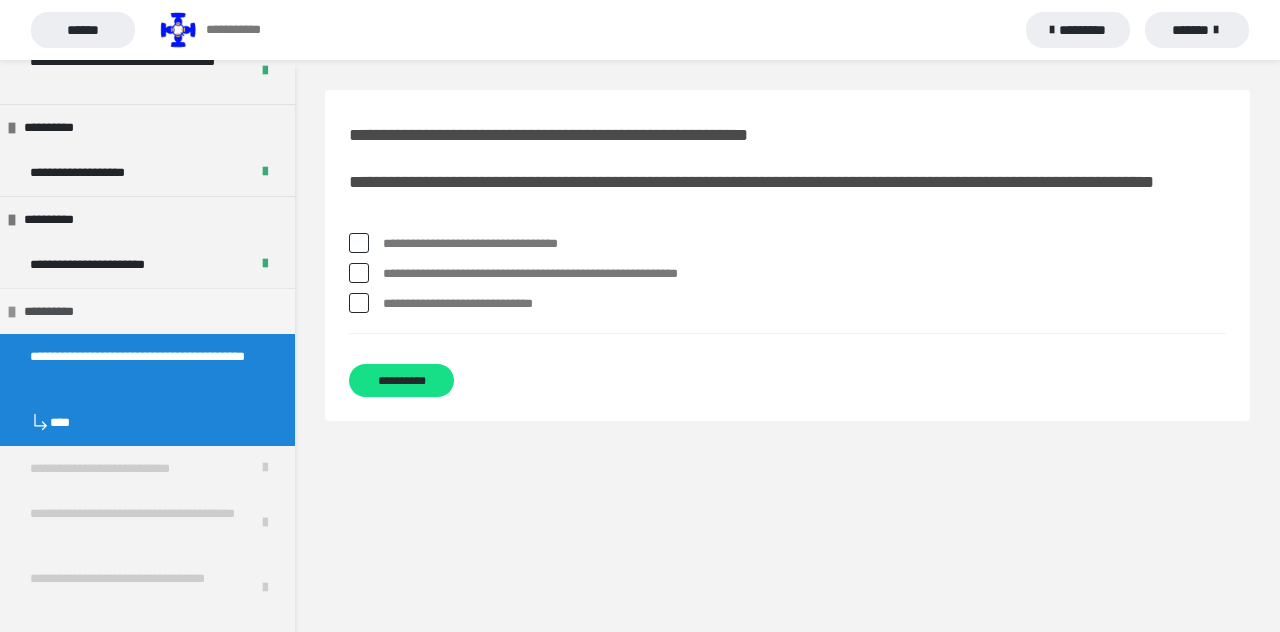 click on "**********" at bounding box center [55, 312] 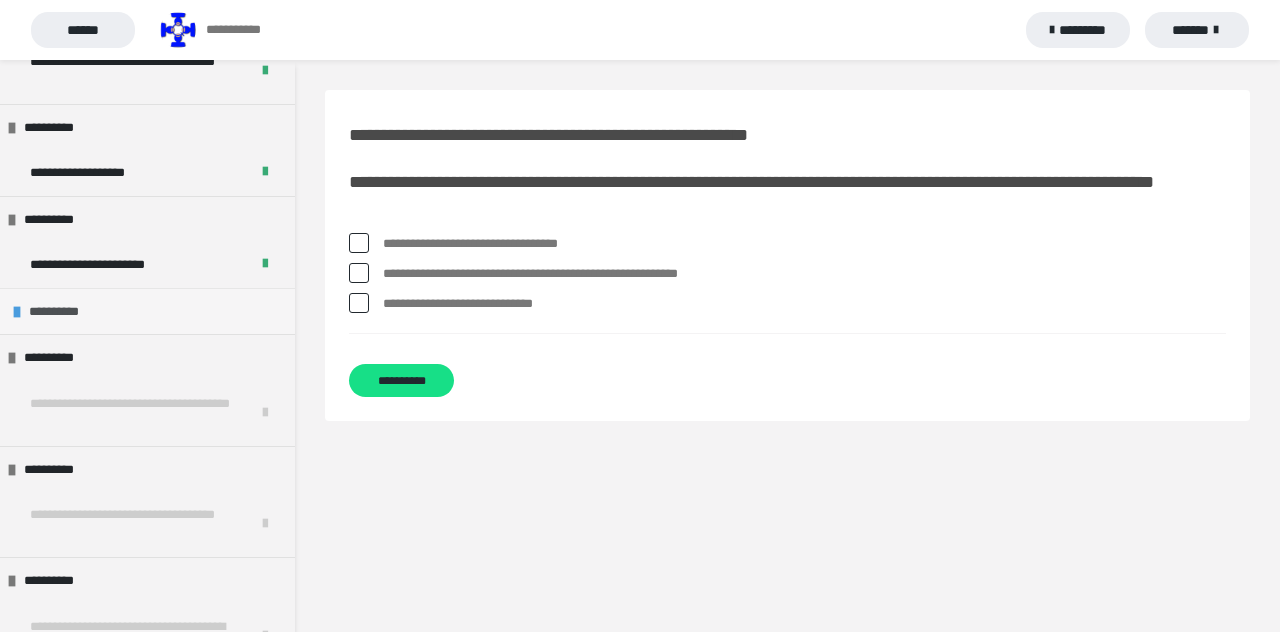 click on "**********" at bounding box center (60, 312) 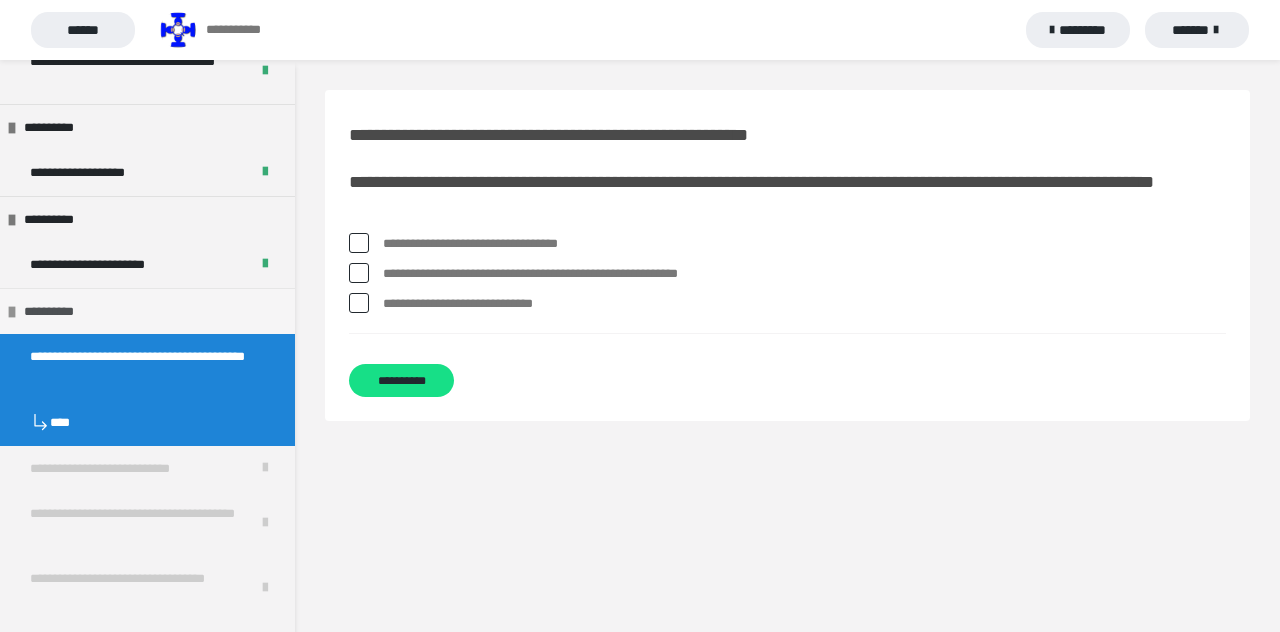 click at bounding box center [12, 312] 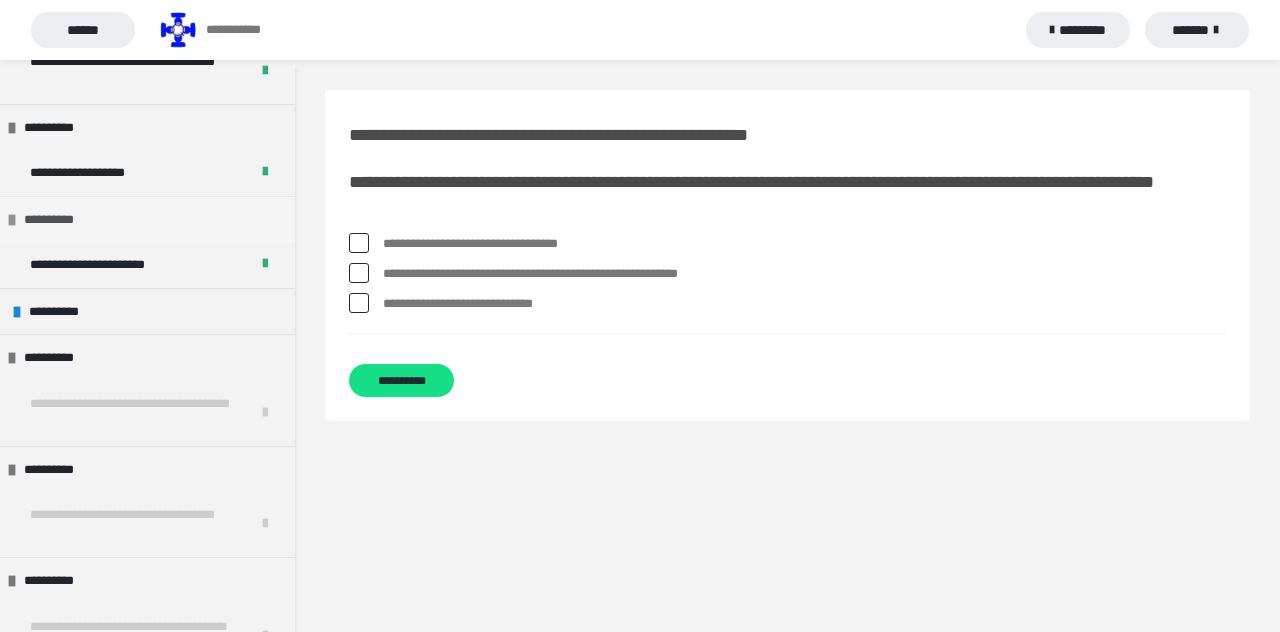 click on "**********" at bounding box center (55, 220) 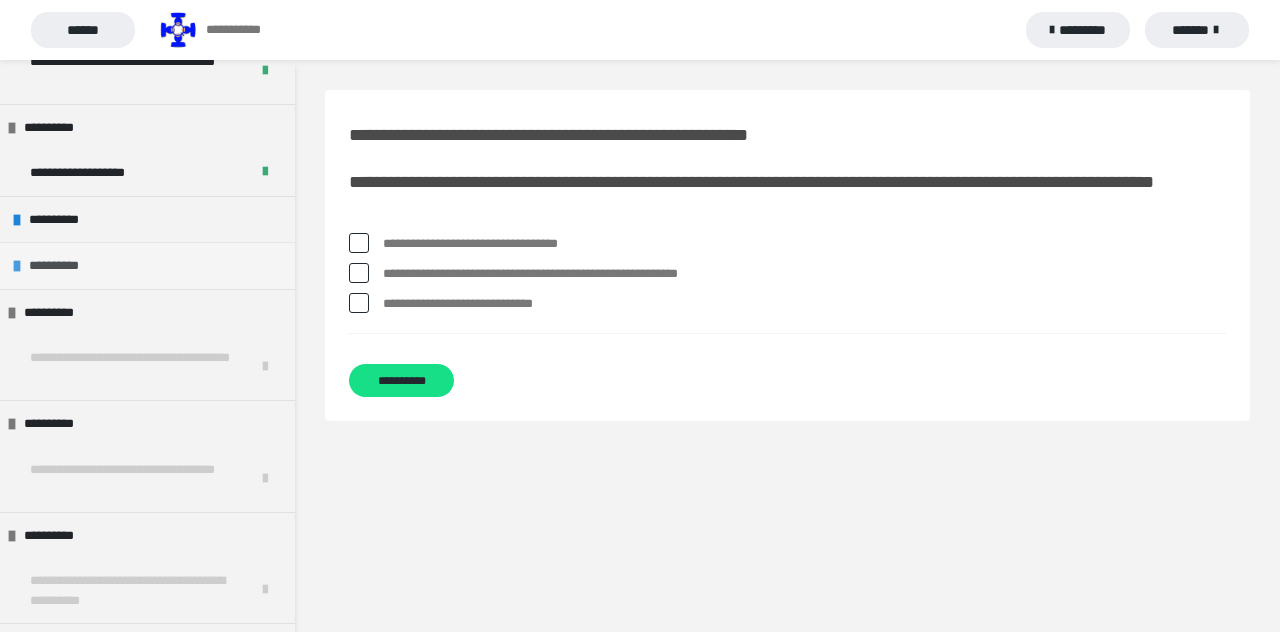 click on "**********" at bounding box center (147, 265) 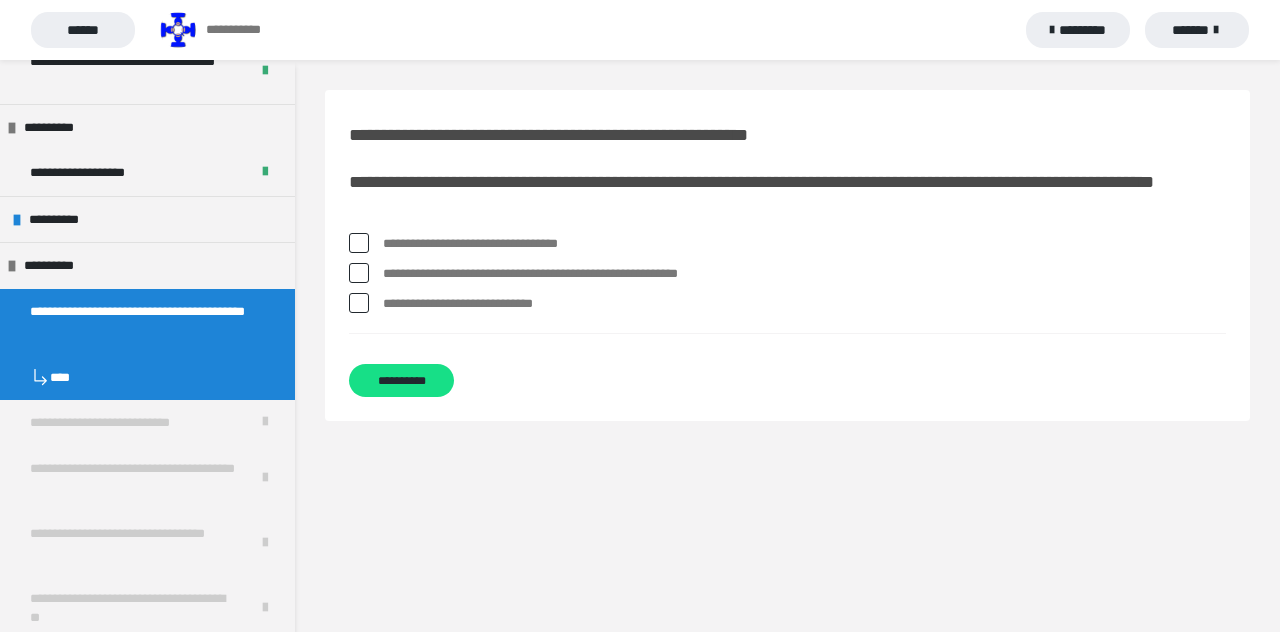 click on "**********" at bounding box center [139, 321] 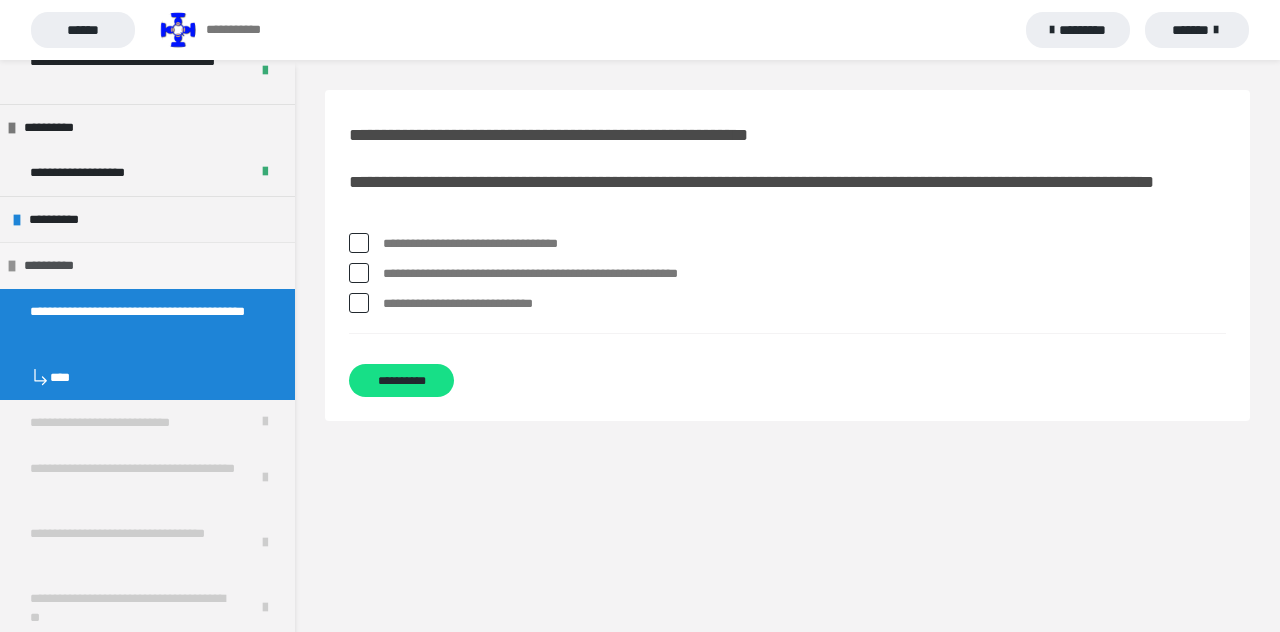 click on "**********" at bounding box center (147, 265) 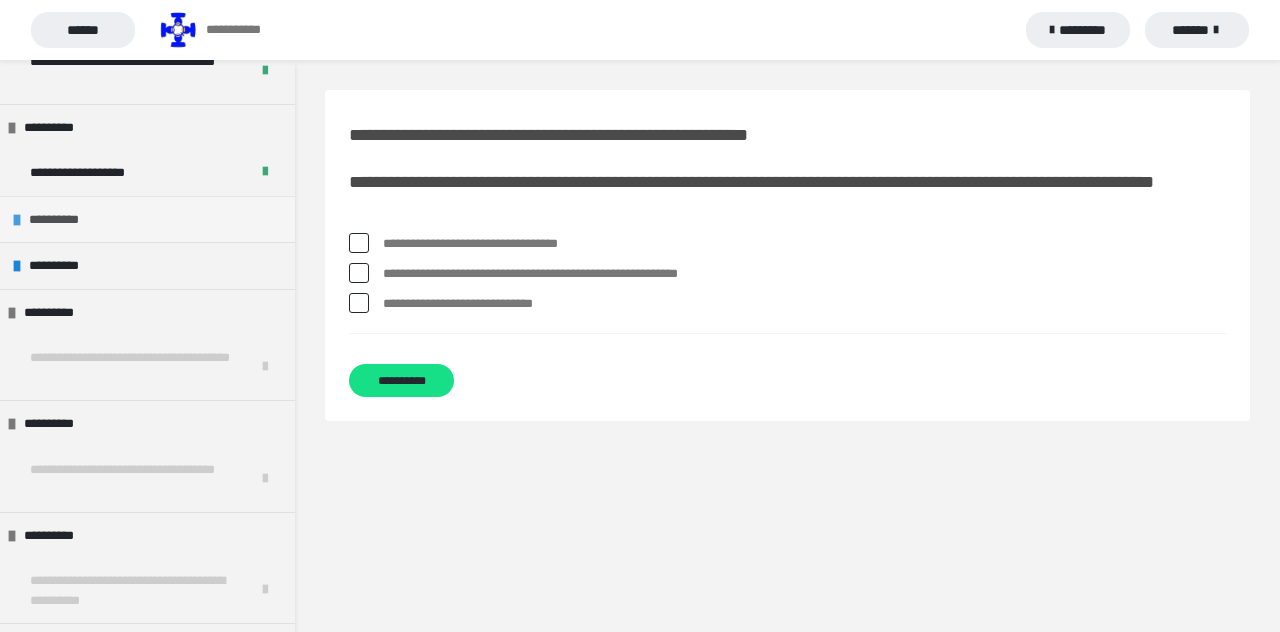 click on "**********" at bounding box center (60, 220) 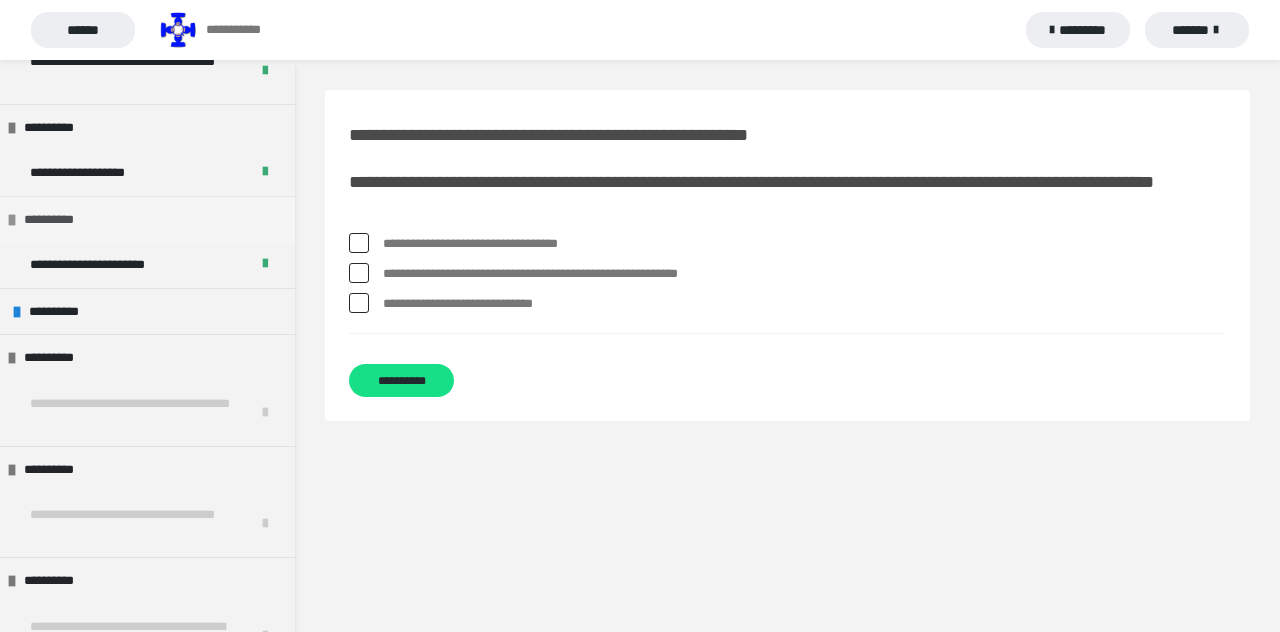 click at bounding box center [12, 220] 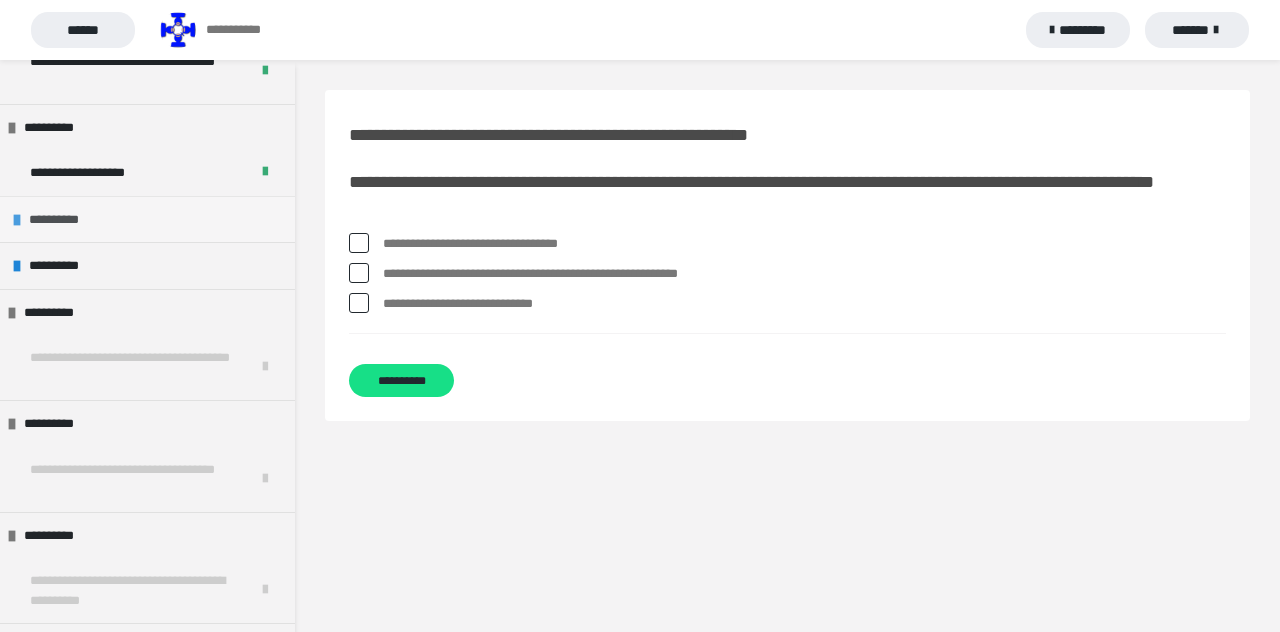 click on "**********" at bounding box center (60, 220) 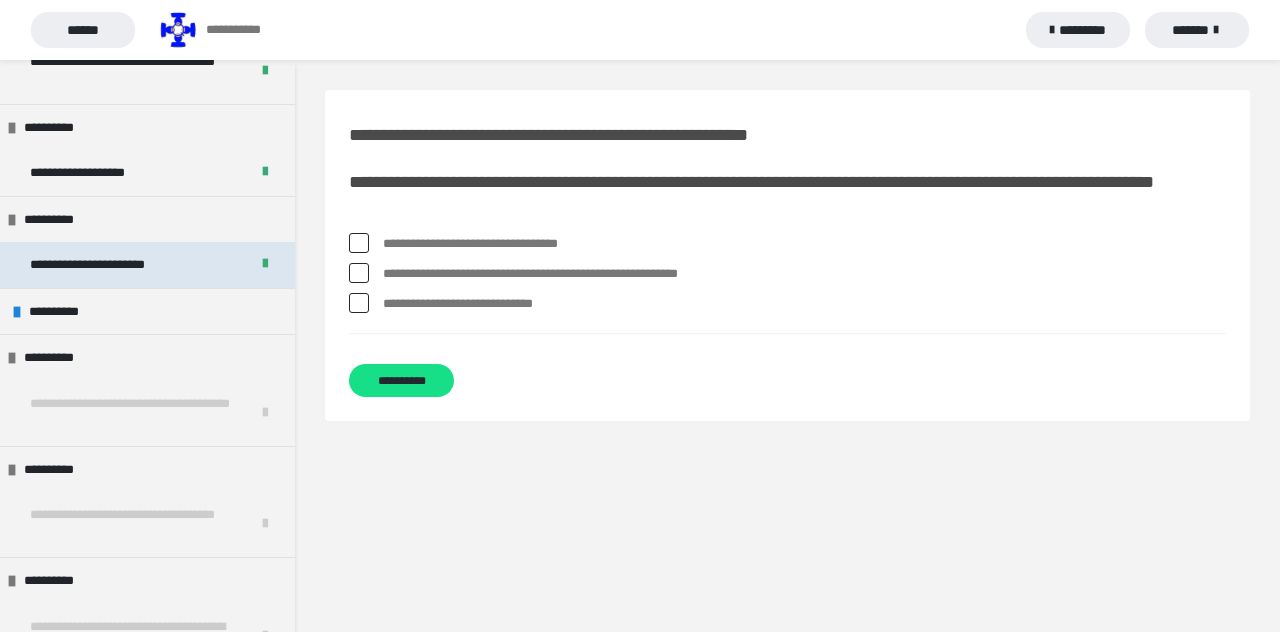click on "**********" at bounding box center [102, 265] 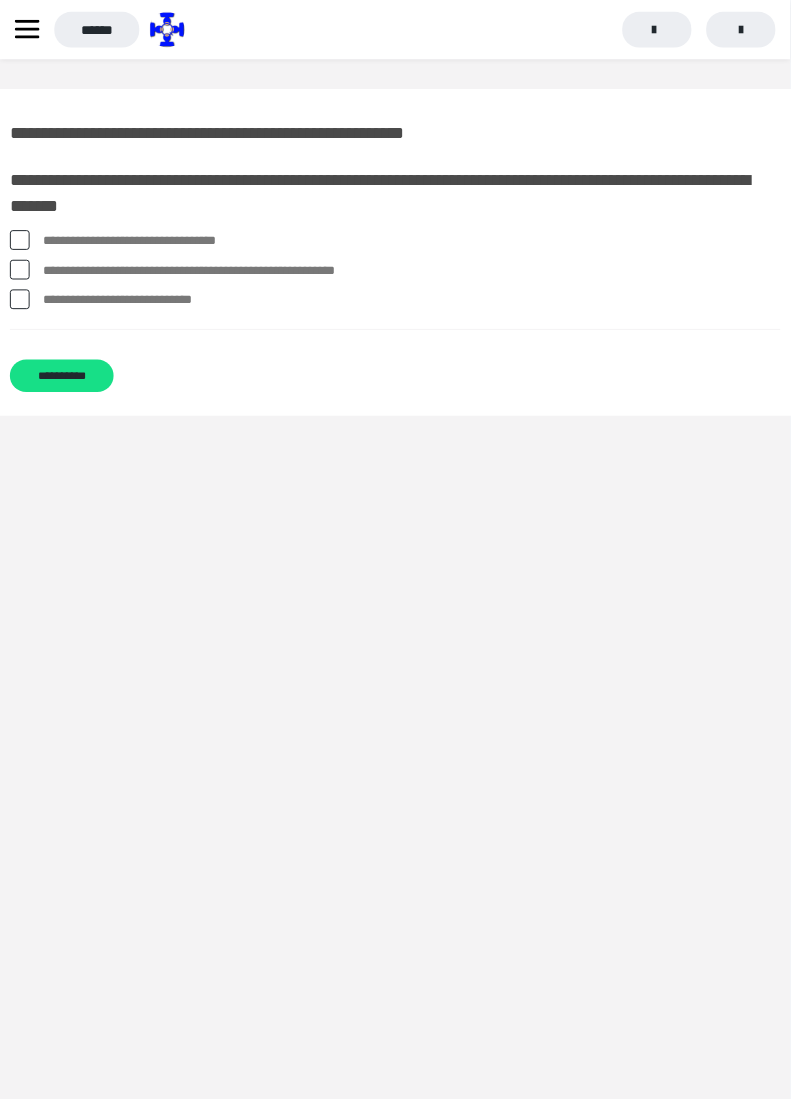 click on "******" at bounding box center [98, 30] 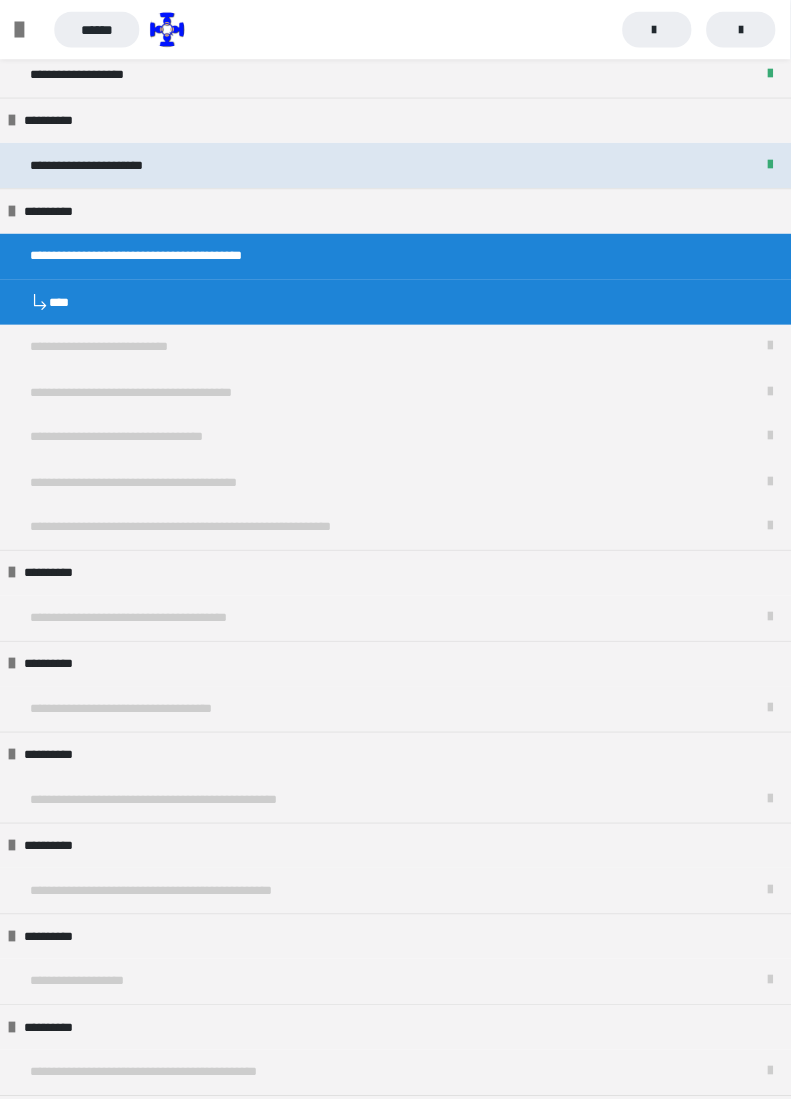 click on "**********" at bounding box center (102, 168) 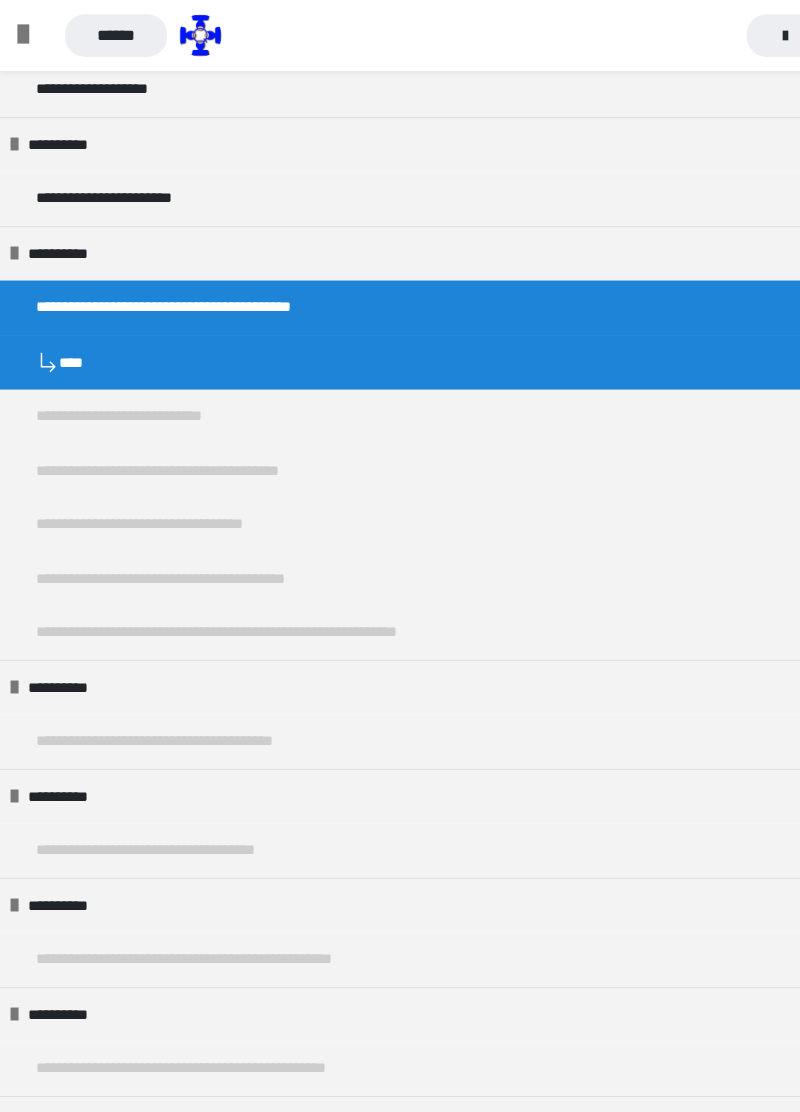 click on "**********" at bounding box center (174, 260) 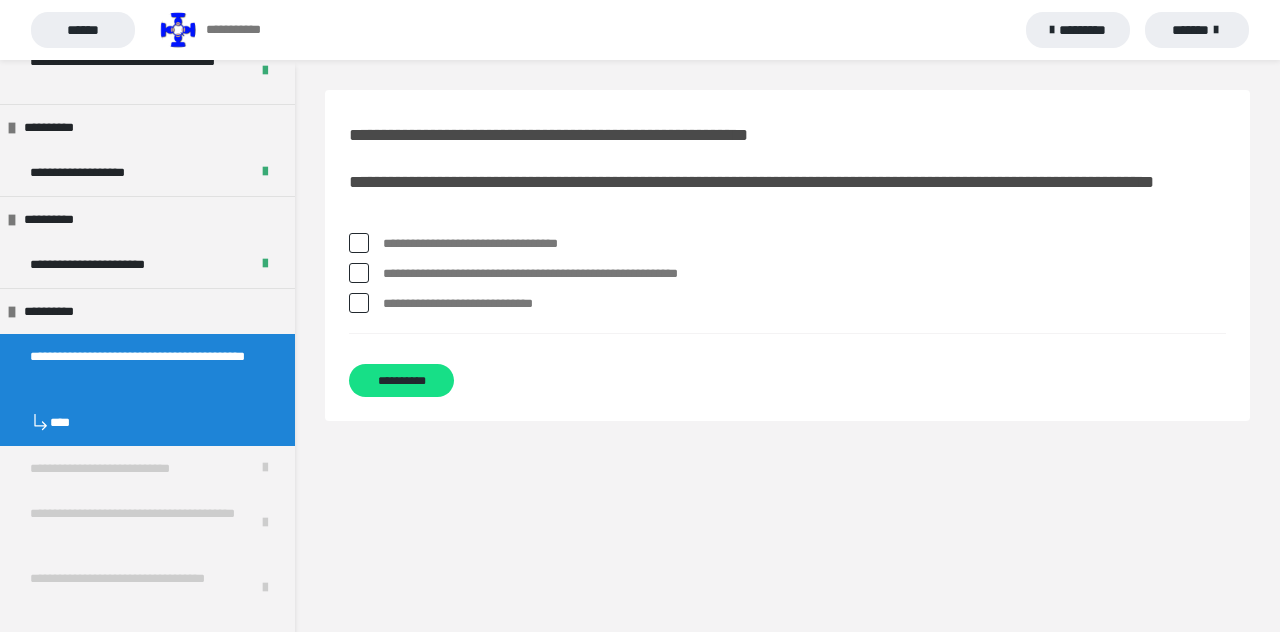 click at bounding box center (359, 273) 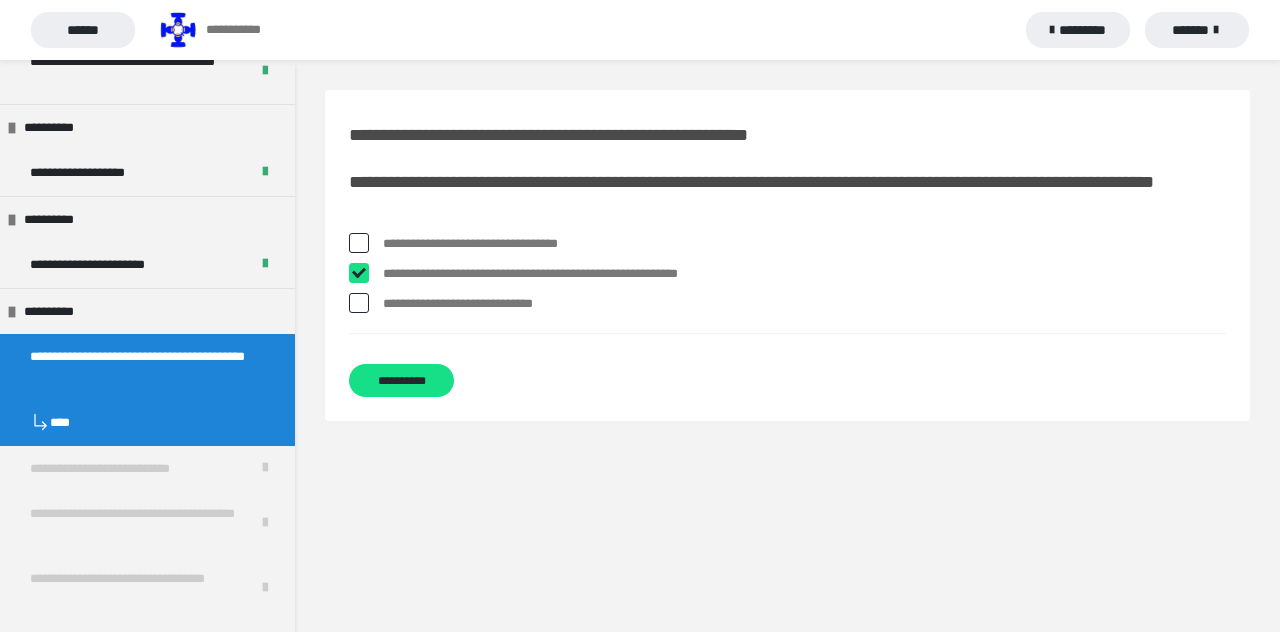 checkbox on "****" 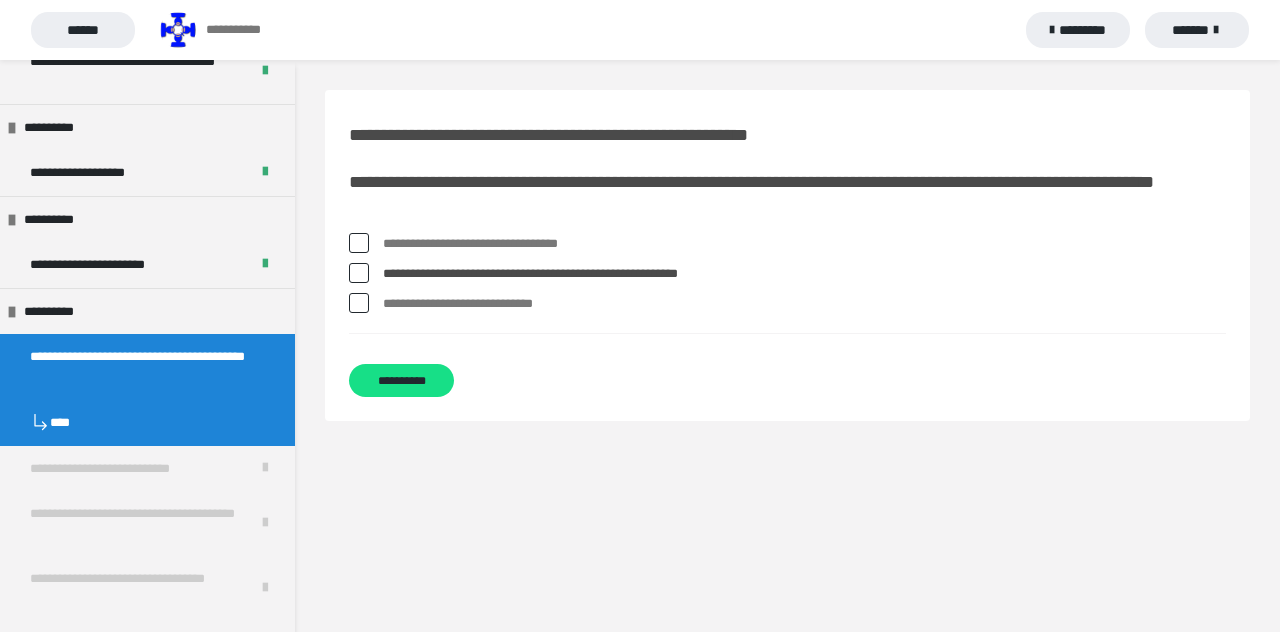 click at bounding box center (359, 303) 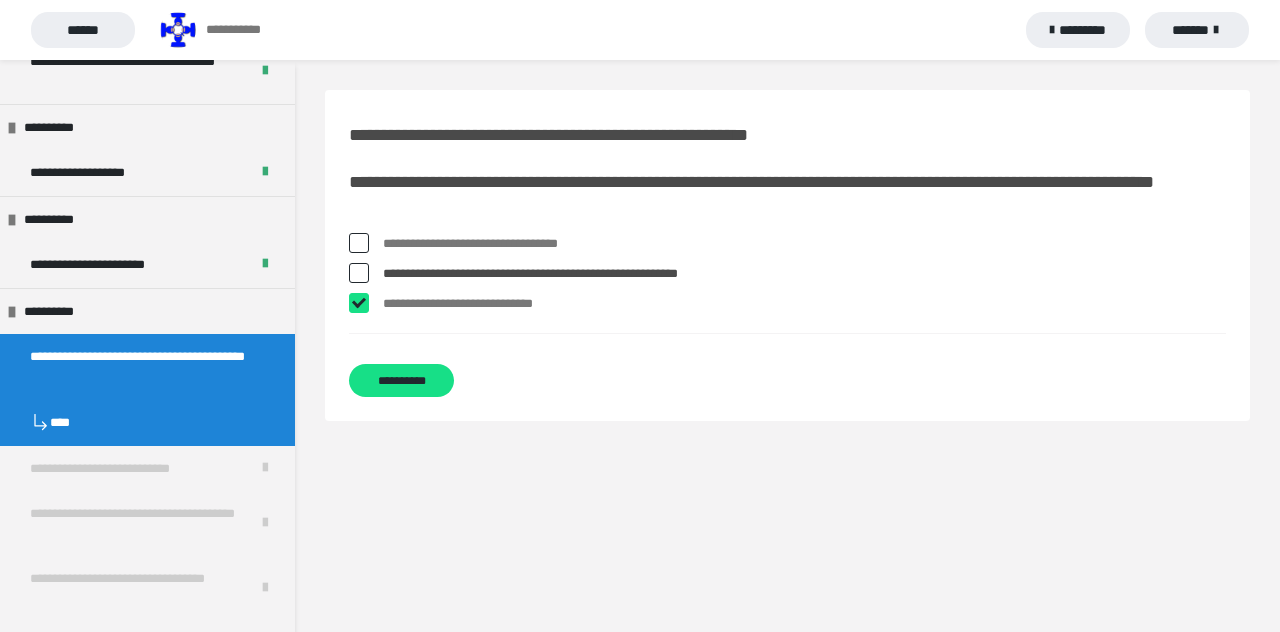 checkbox on "****" 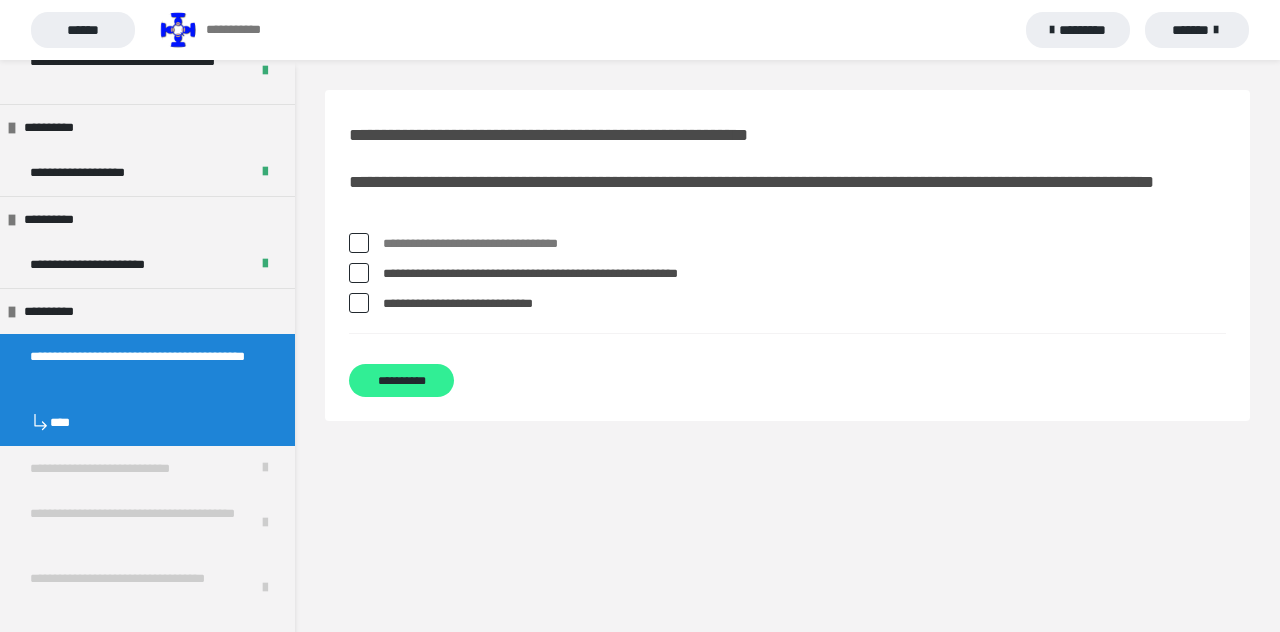 click on "**********" at bounding box center (401, 380) 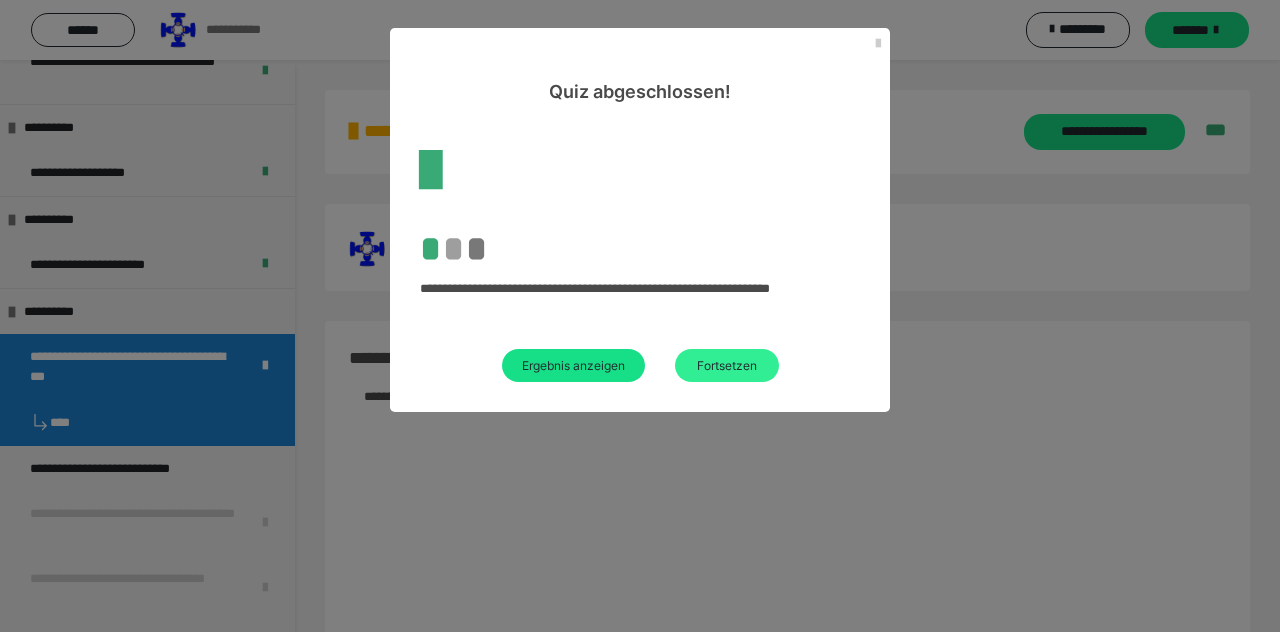 click on "Fortsetzen" at bounding box center [727, 365] 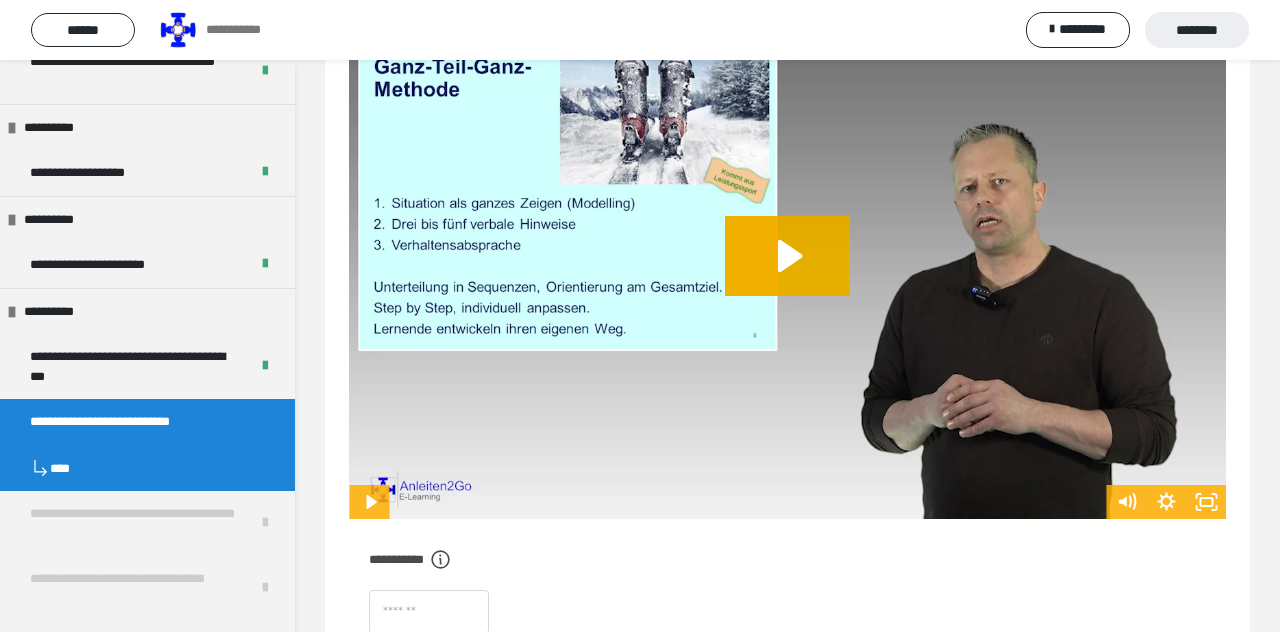 scroll, scrollTop: 0, scrollLeft: 0, axis: both 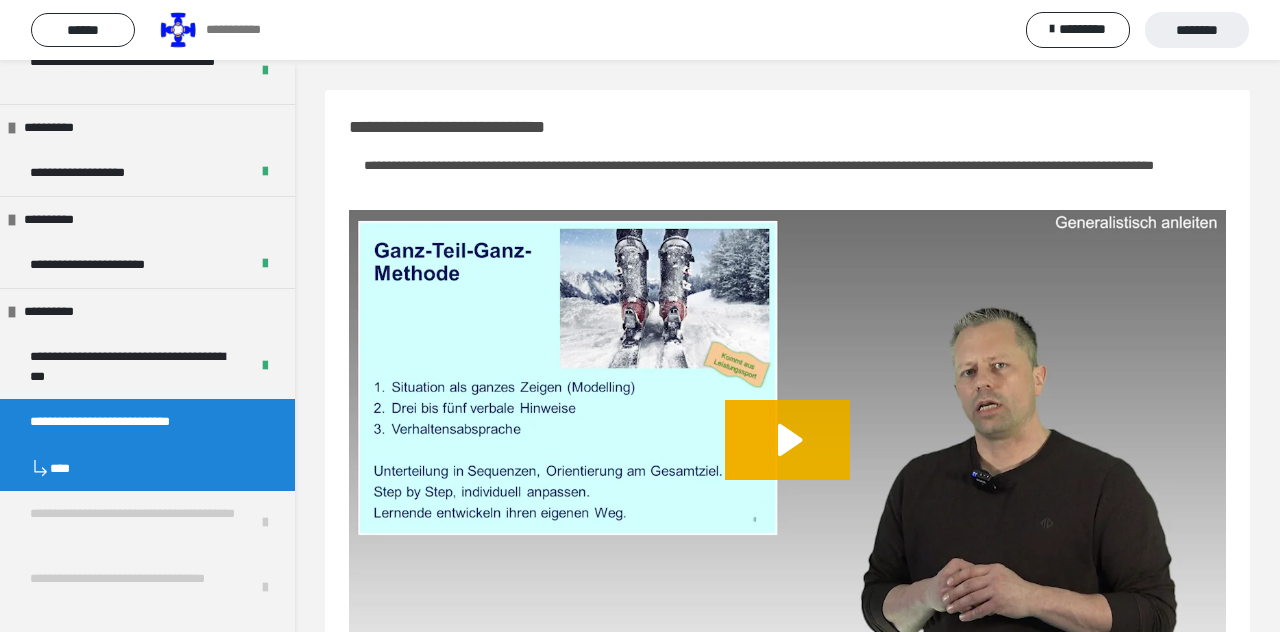 click 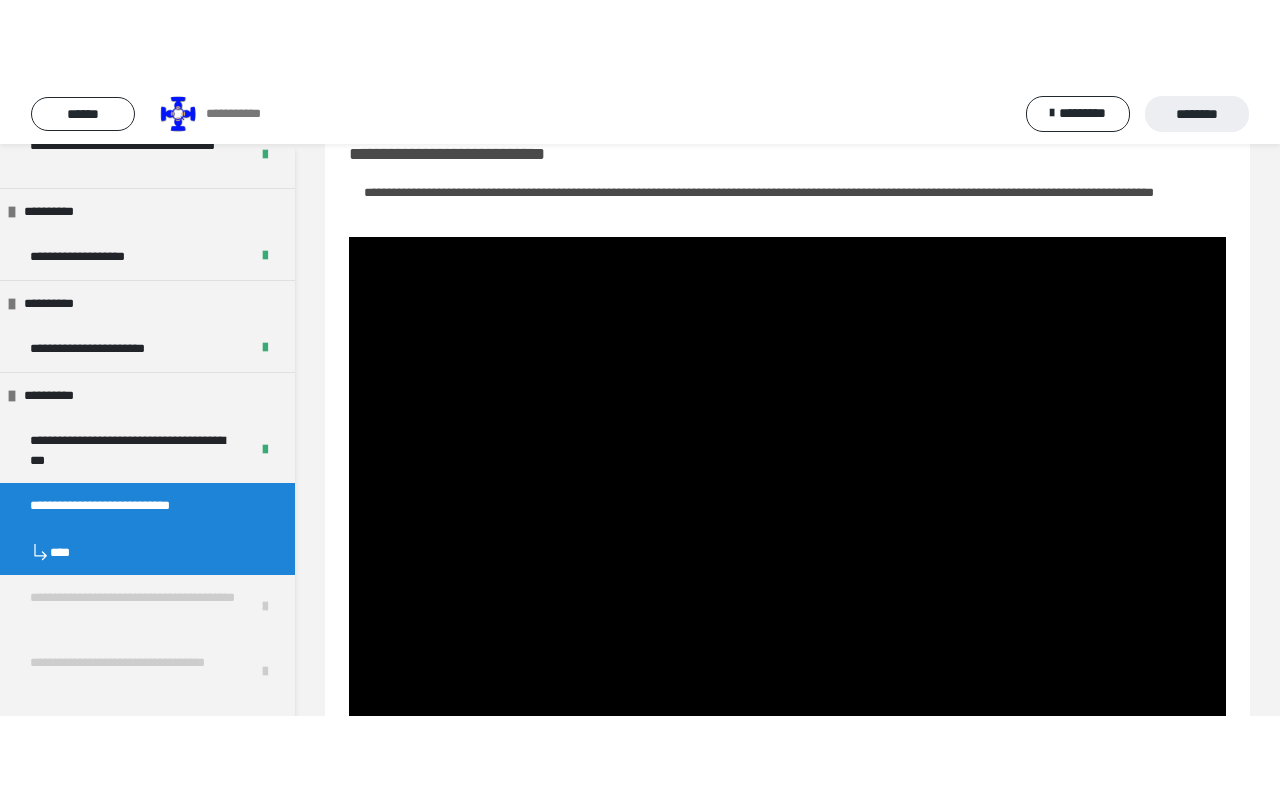 scroll, scrollTop: 67, scrollLeft: 0, axis: vertical 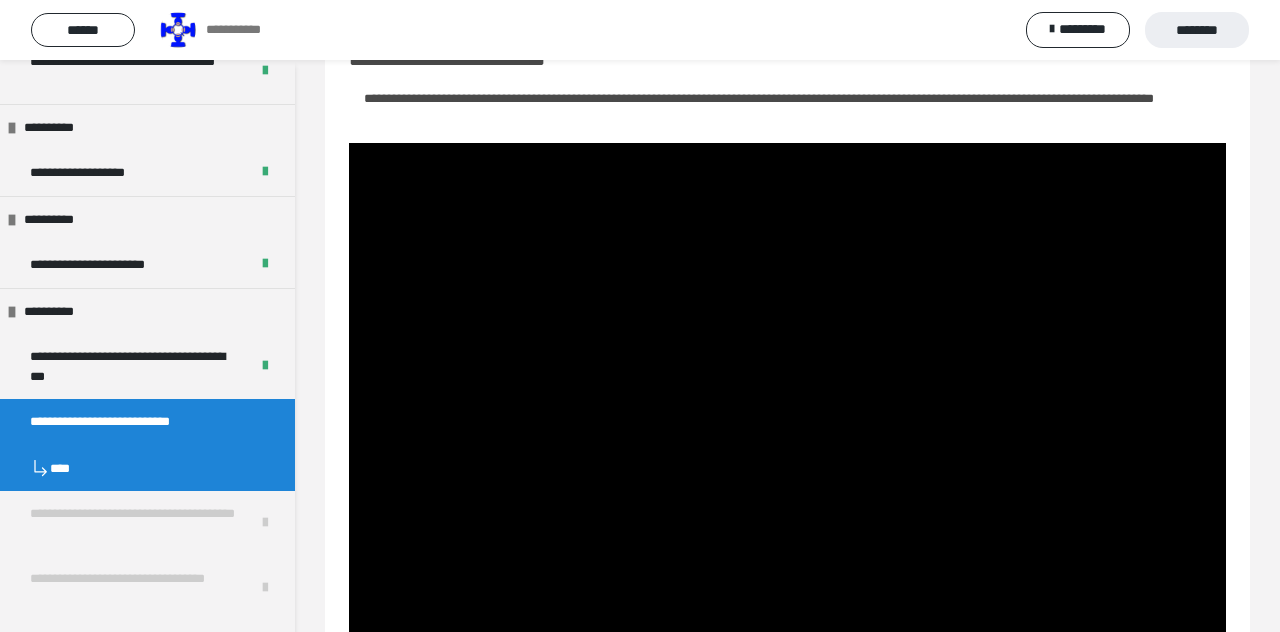 click 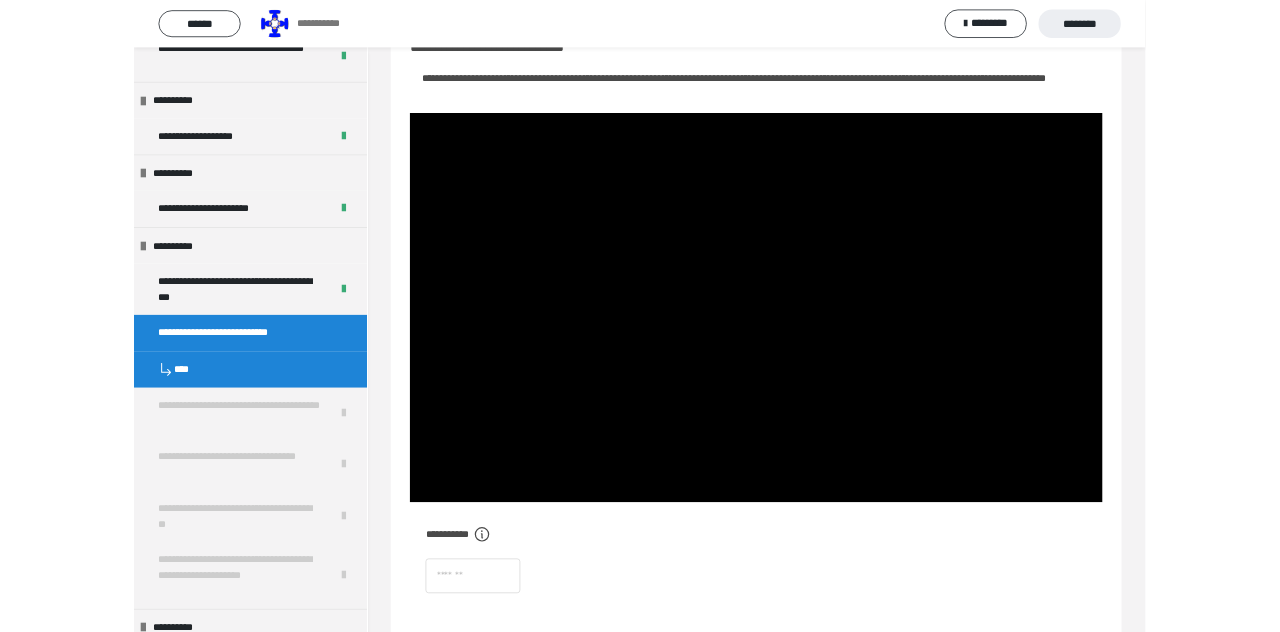 scroll, scrollTop: 91, scrollLeft: 0, axis: vertical 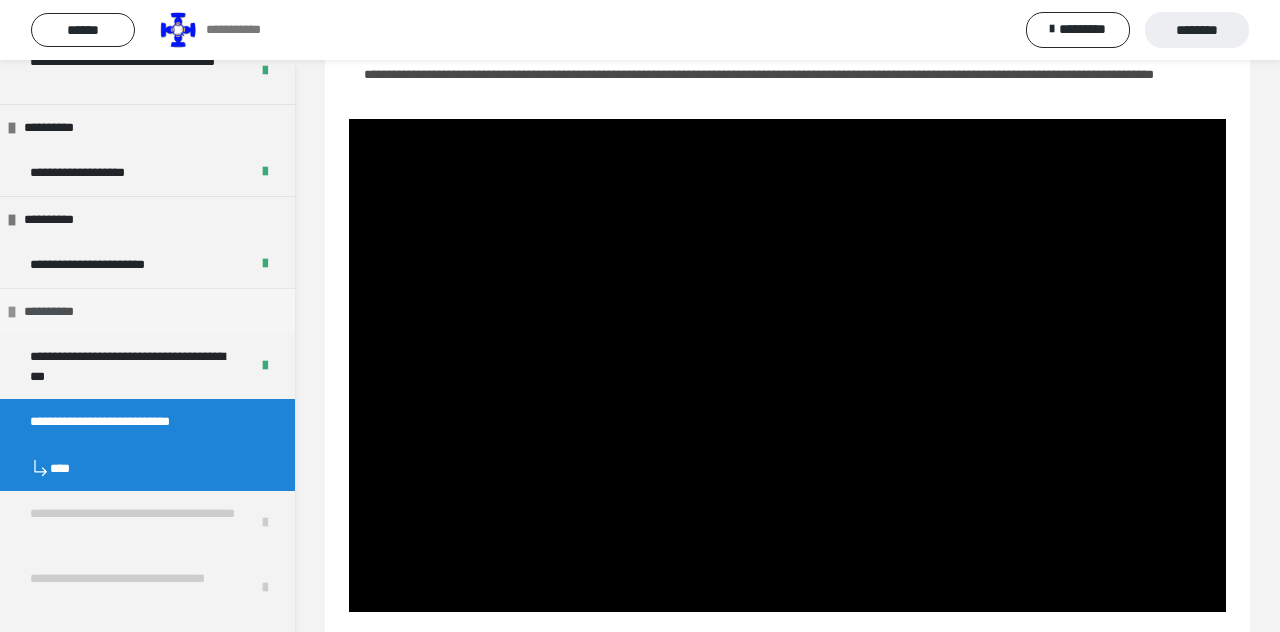 click on "**********" at bounding box center [55, 312] 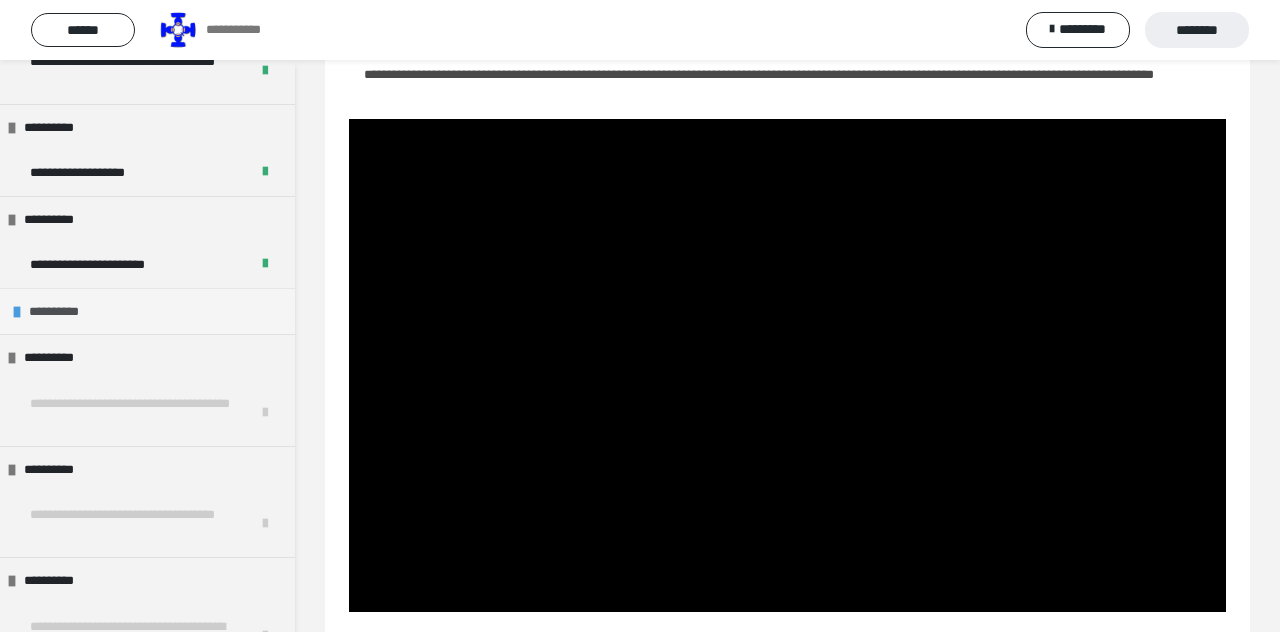 click on "**********" at bounding box center (60, 312) 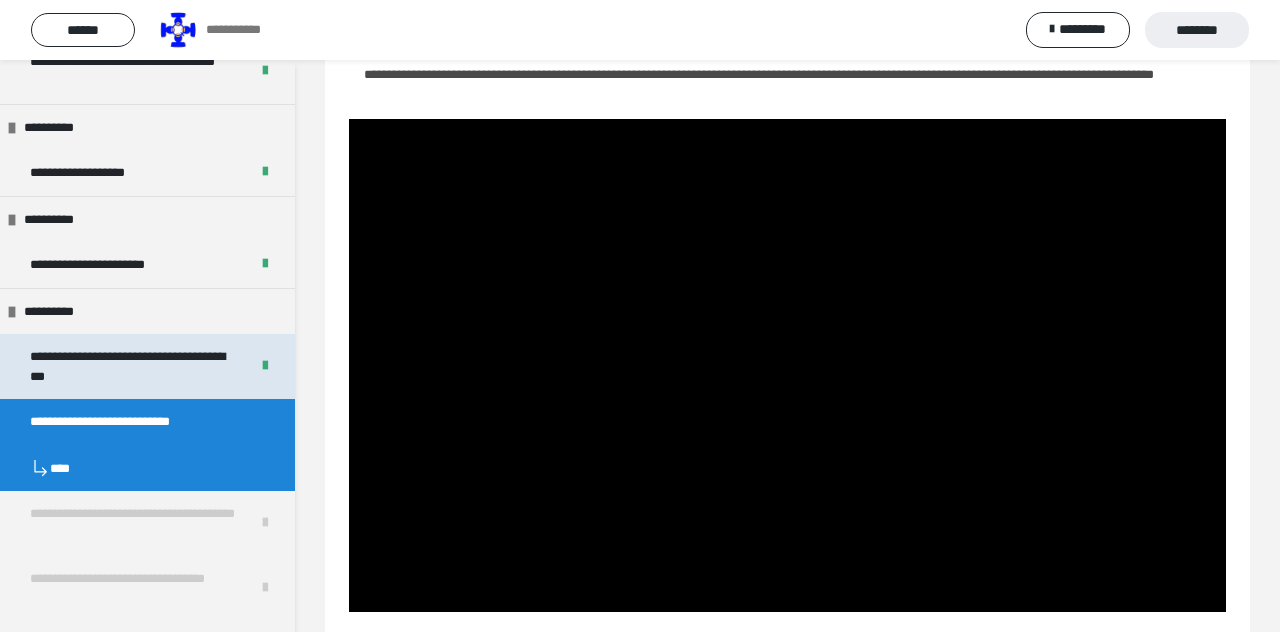 click on "**********" at bounding box center (131, 366) 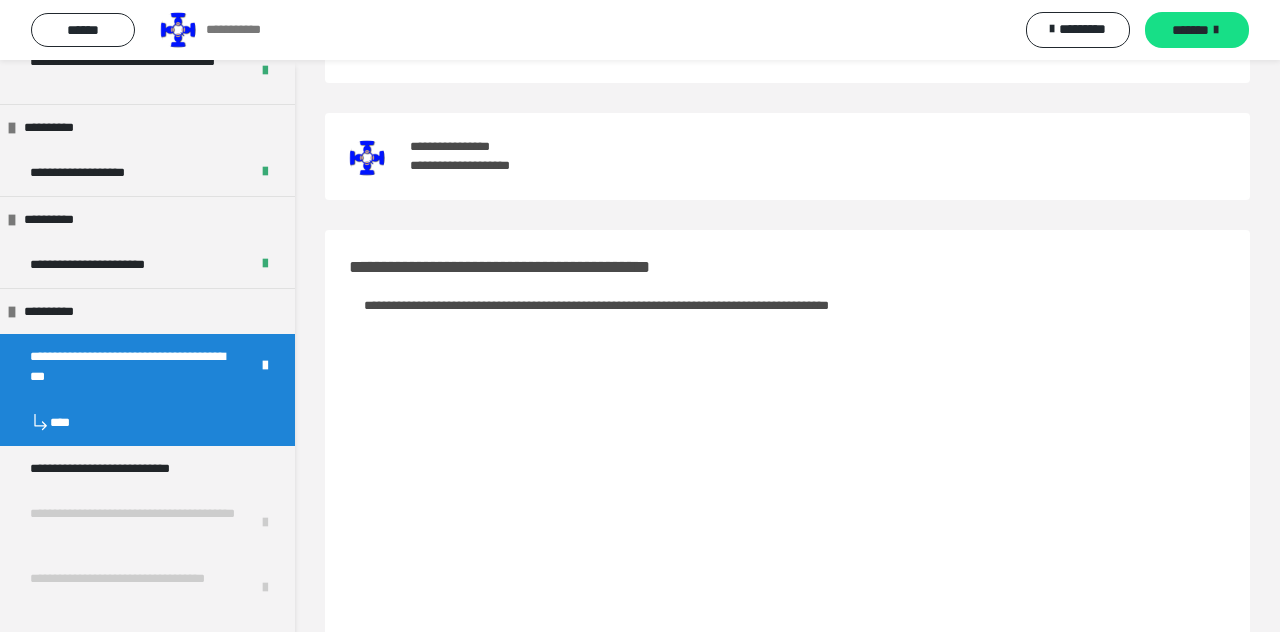 scroll, scrollTop: 322, scrollLeft: 0, axis: vertical 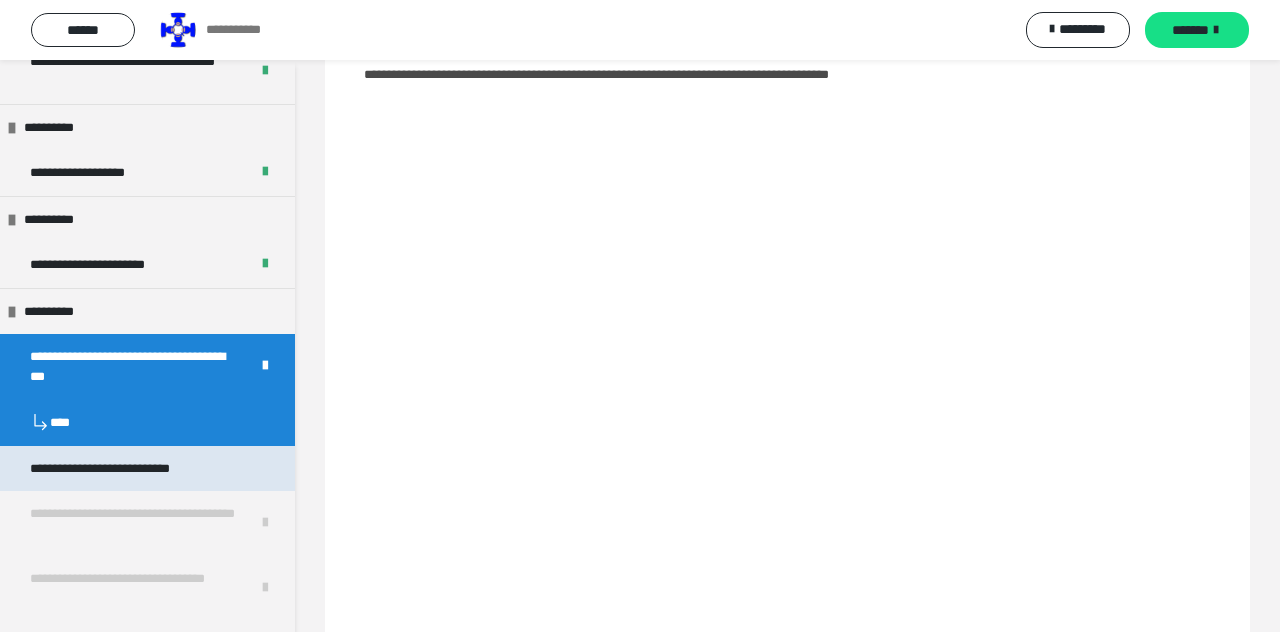 click on "**********" at bounding box center [128, 469] 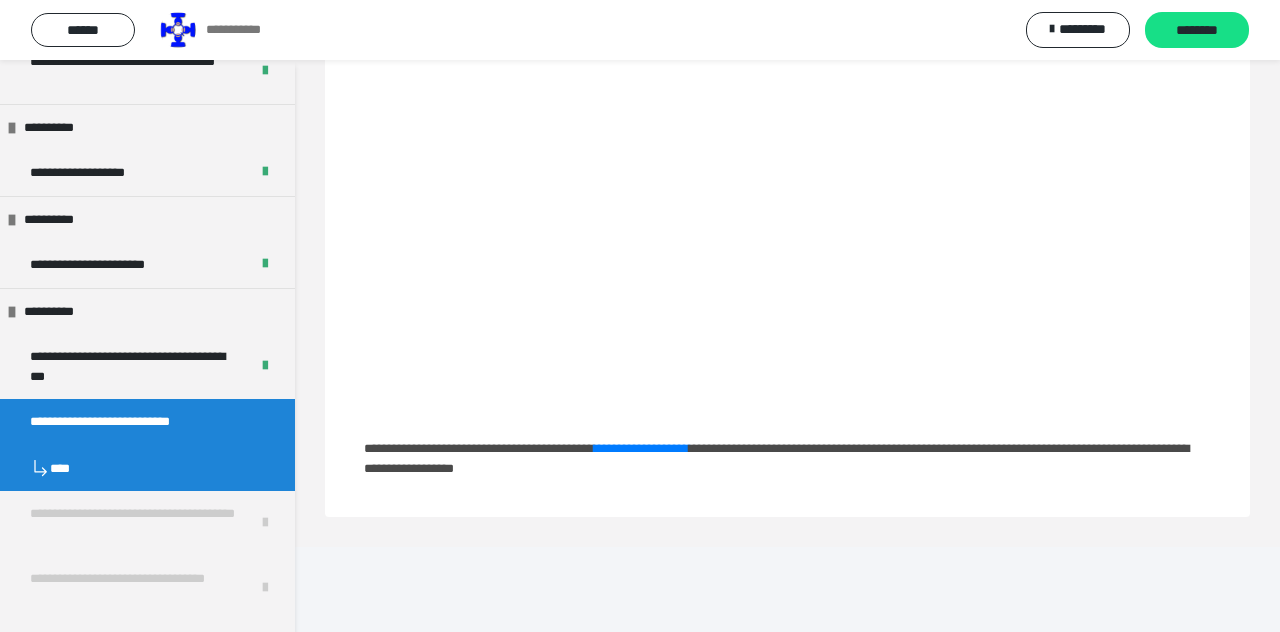 scroll, scrollTop: 91, scrollLeft: 0, axis: vertical 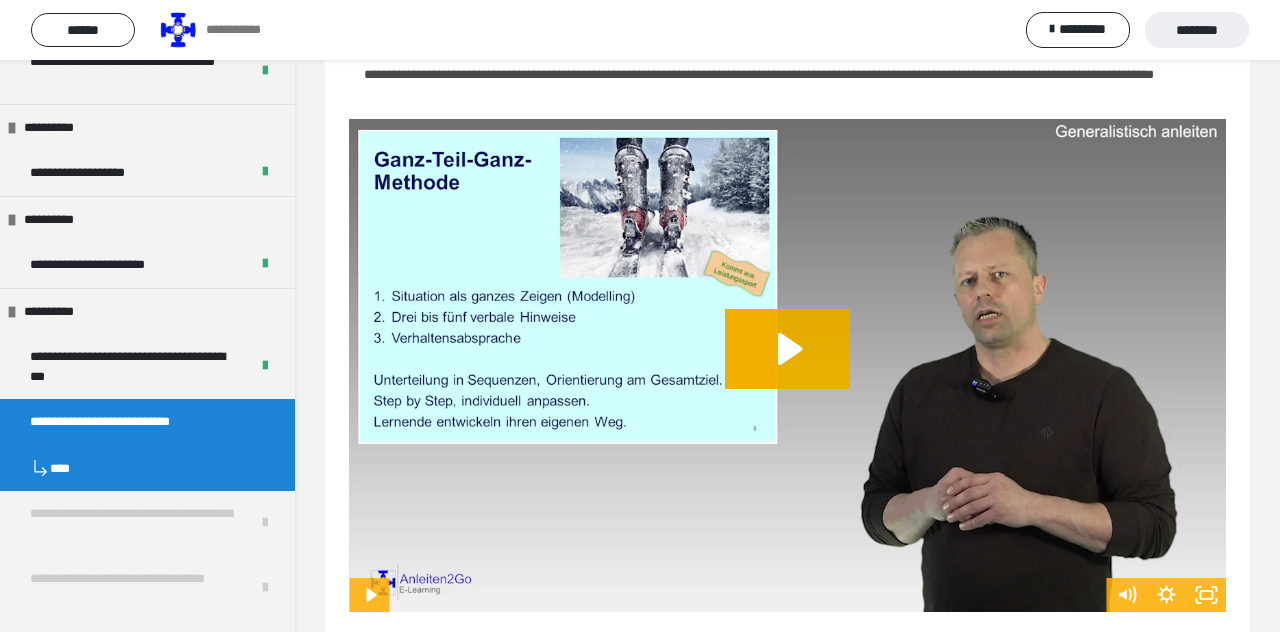 click 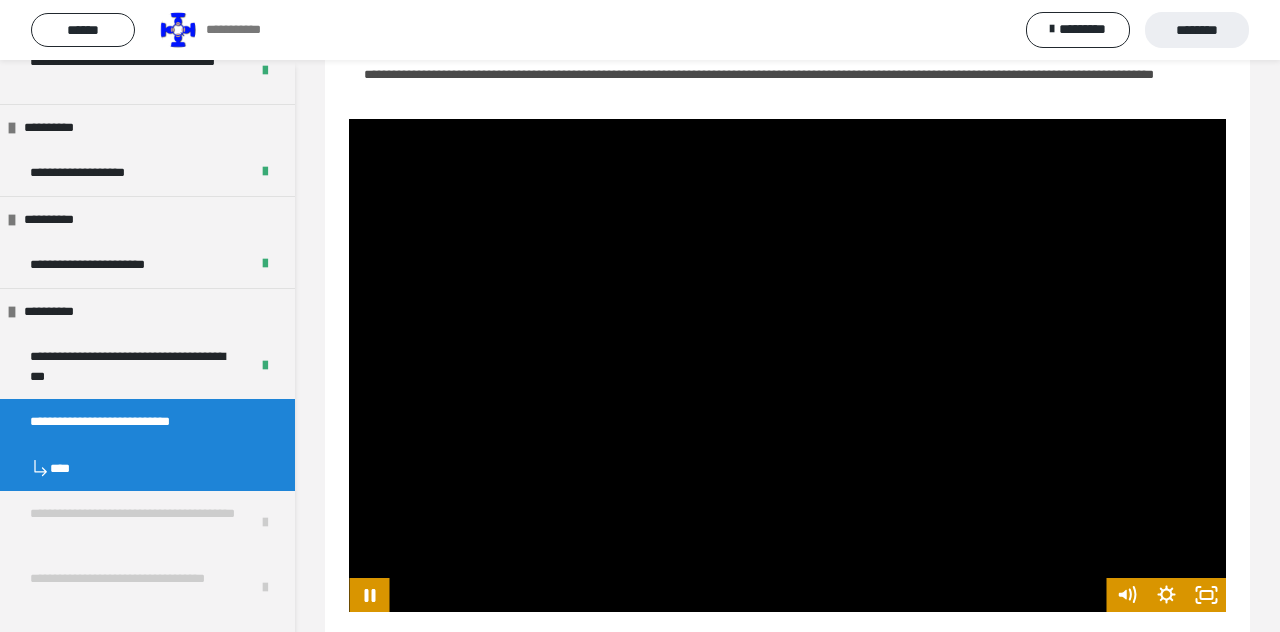 click 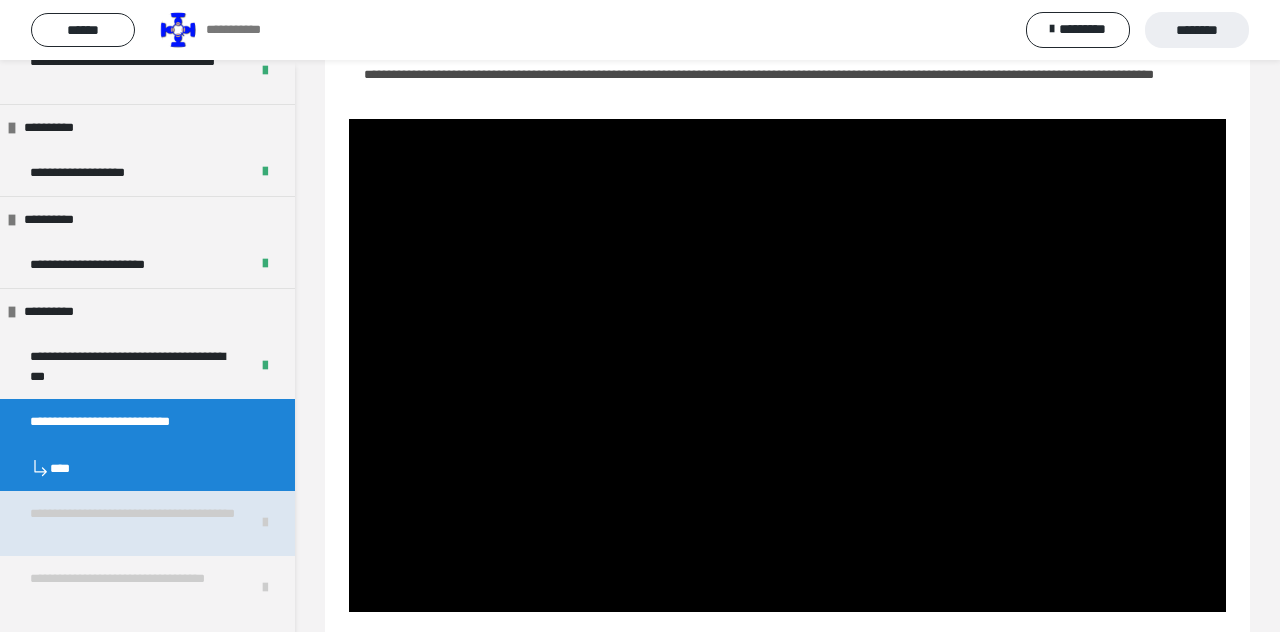 click on "**********" at bounding box center [132, 523] 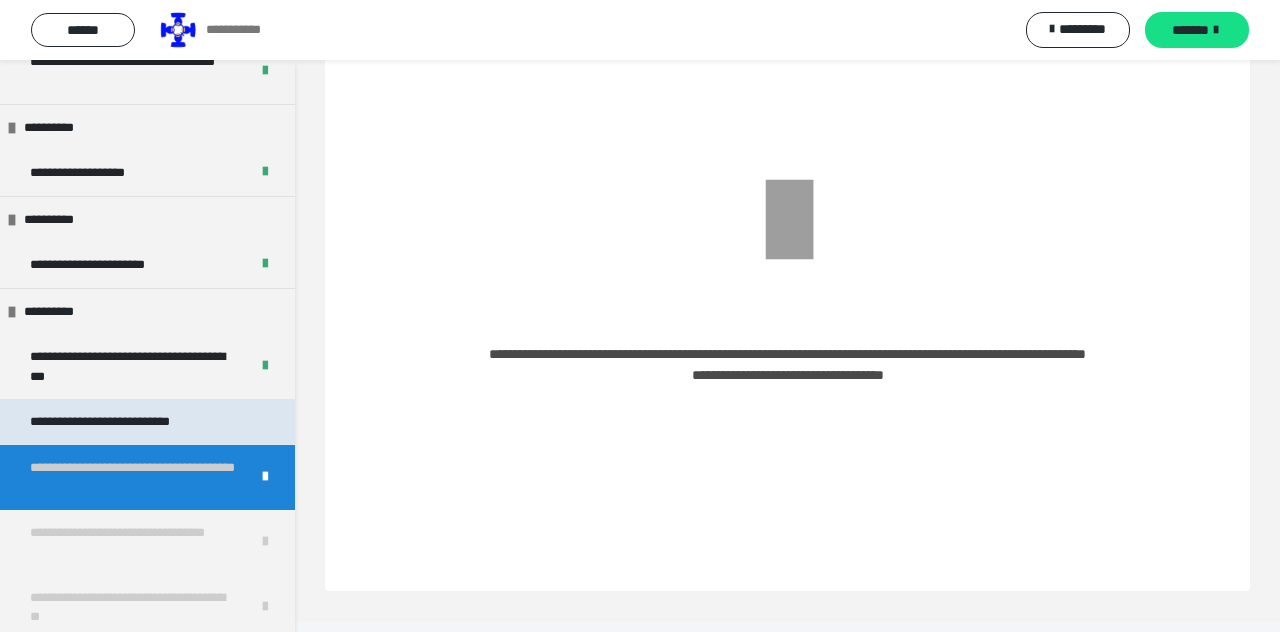 click on "**********" at bounding box center [128, 422] 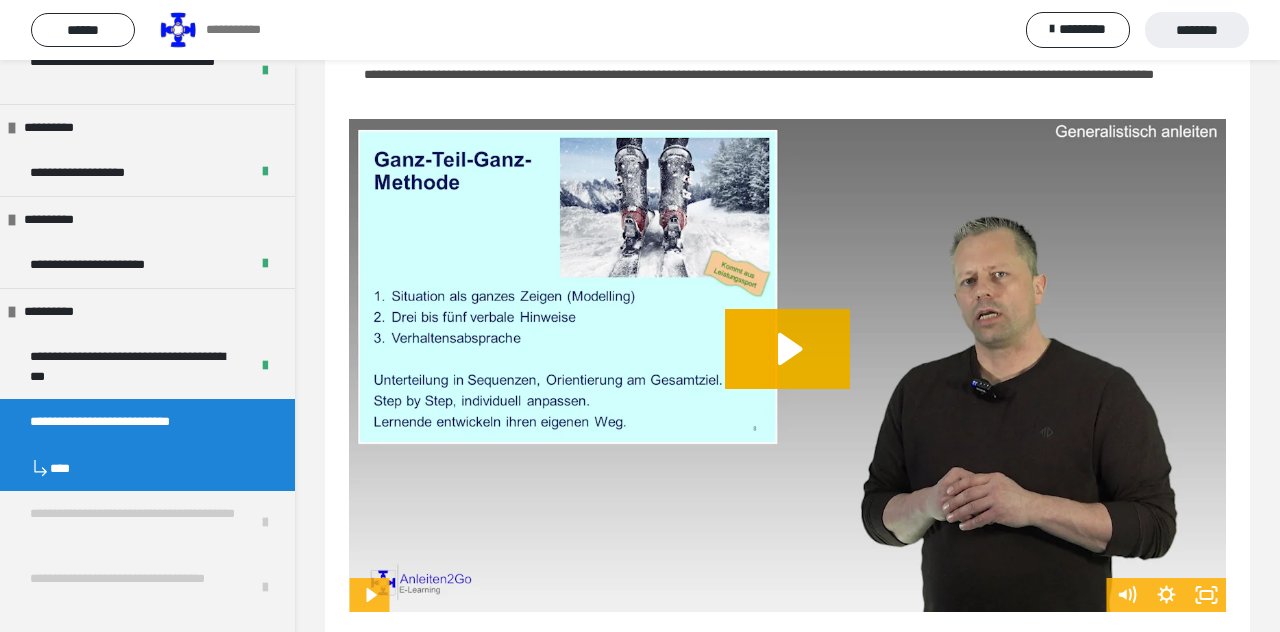 click 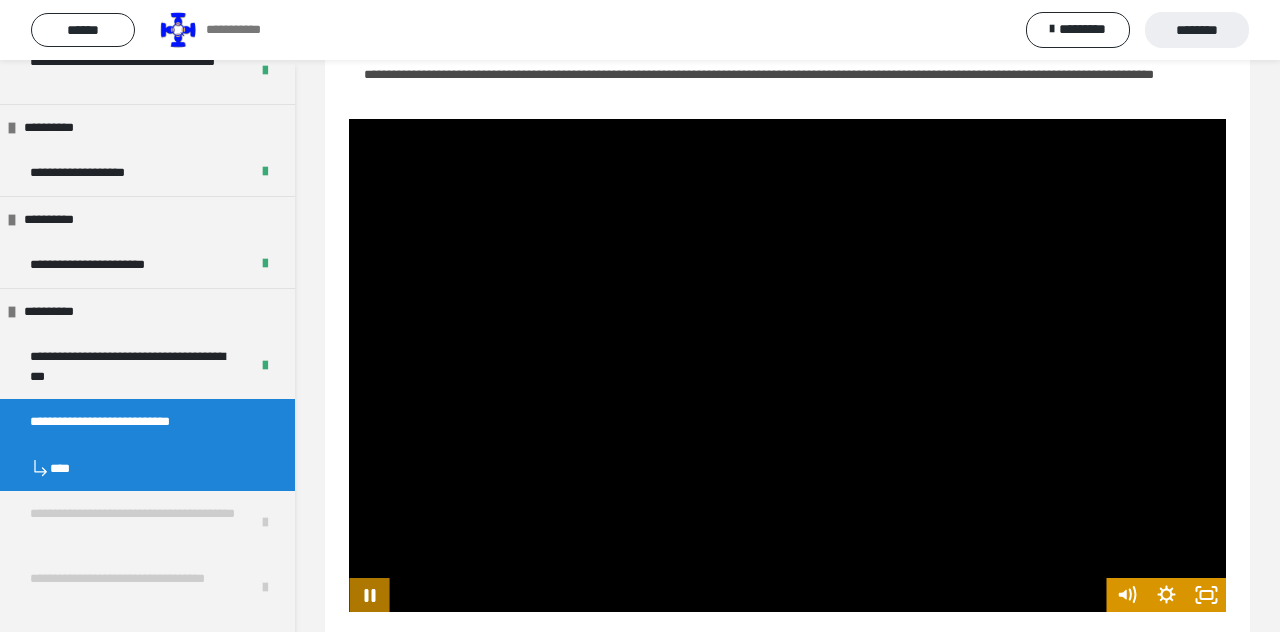 scroll, scrollTop: 92, scrollLeft: 0, axis: vertical 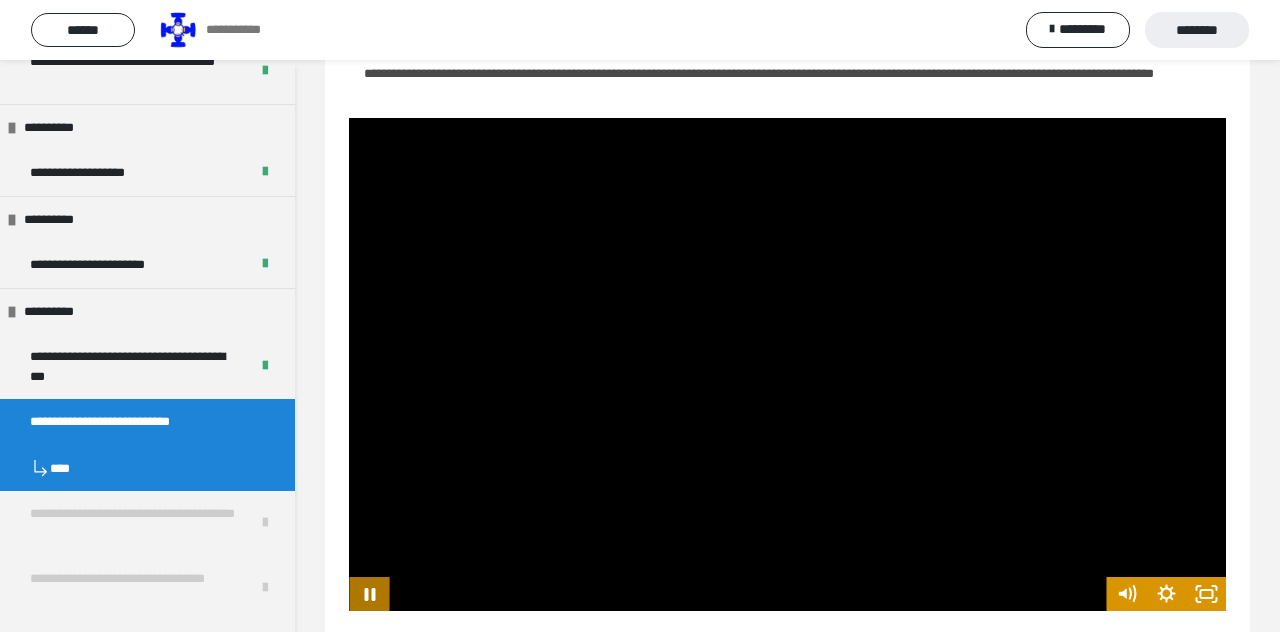 click at bounding box center (747, 594) 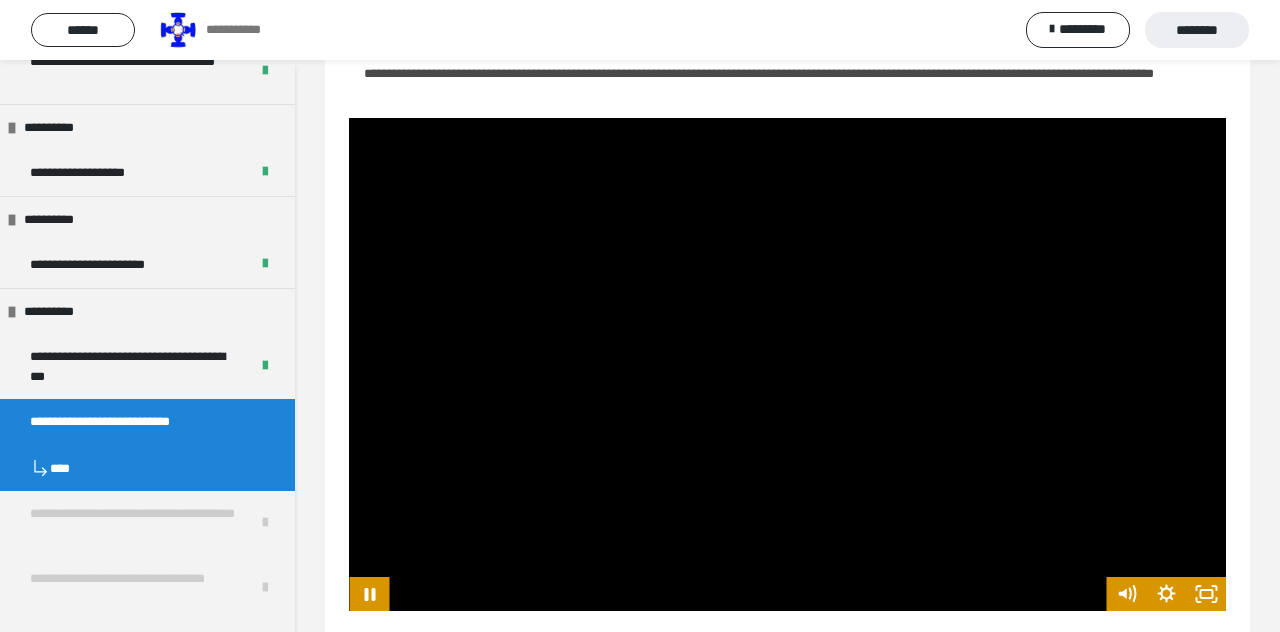 click at bounding box center (787, 364) 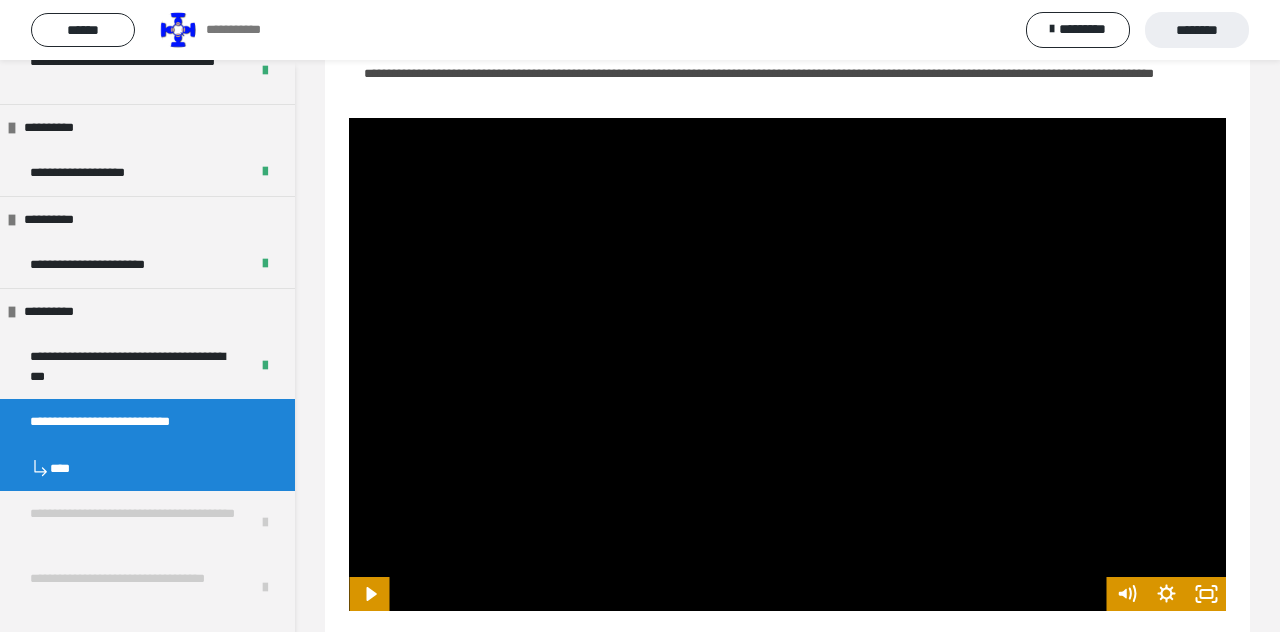 click 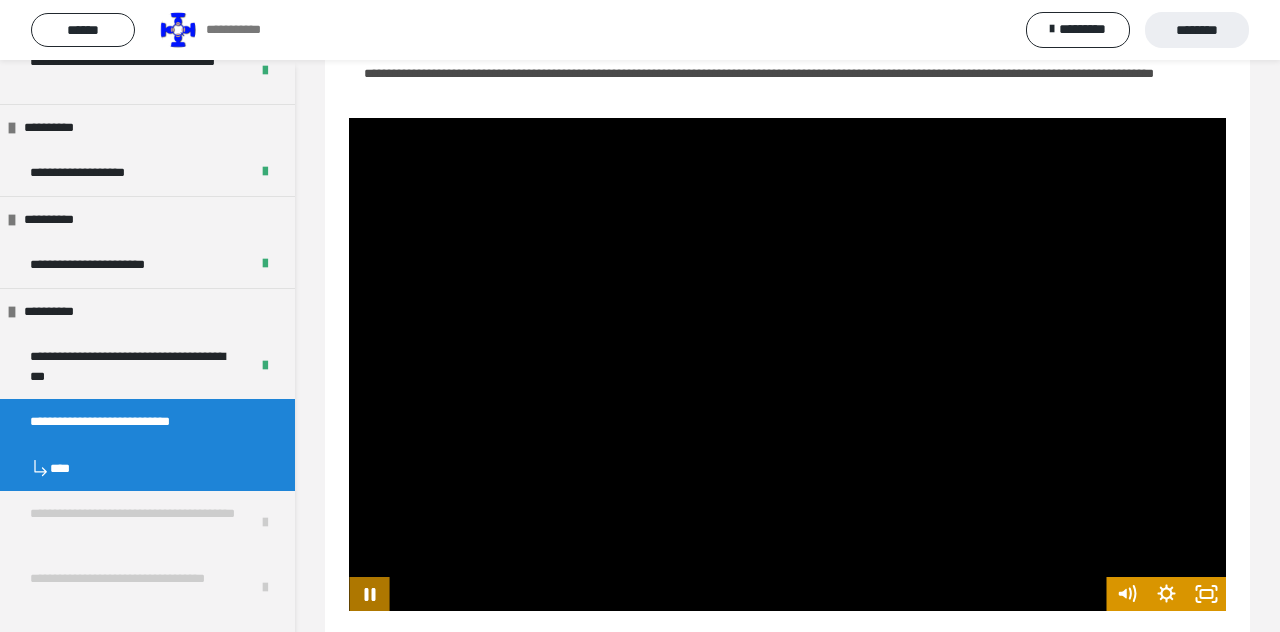 click at bounding box center [787, 364] 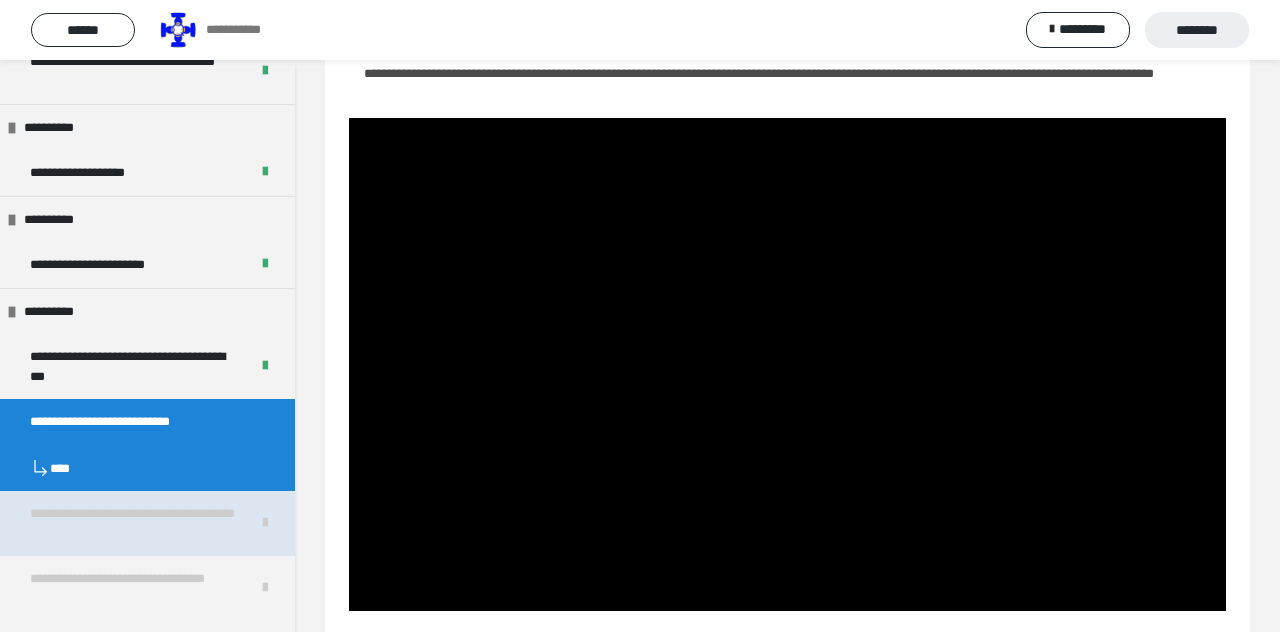 click on "**********" at bounding box center [132, 523] 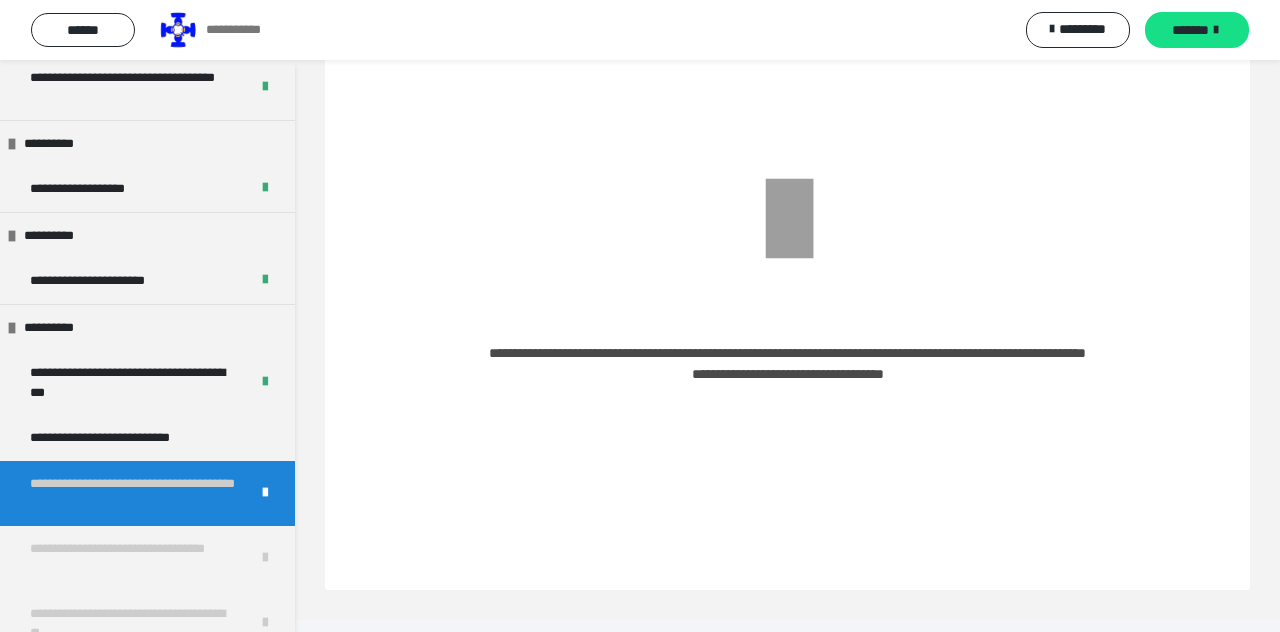 scroll, scrollTop: 785, scrollLeft: 0, axis: vertical 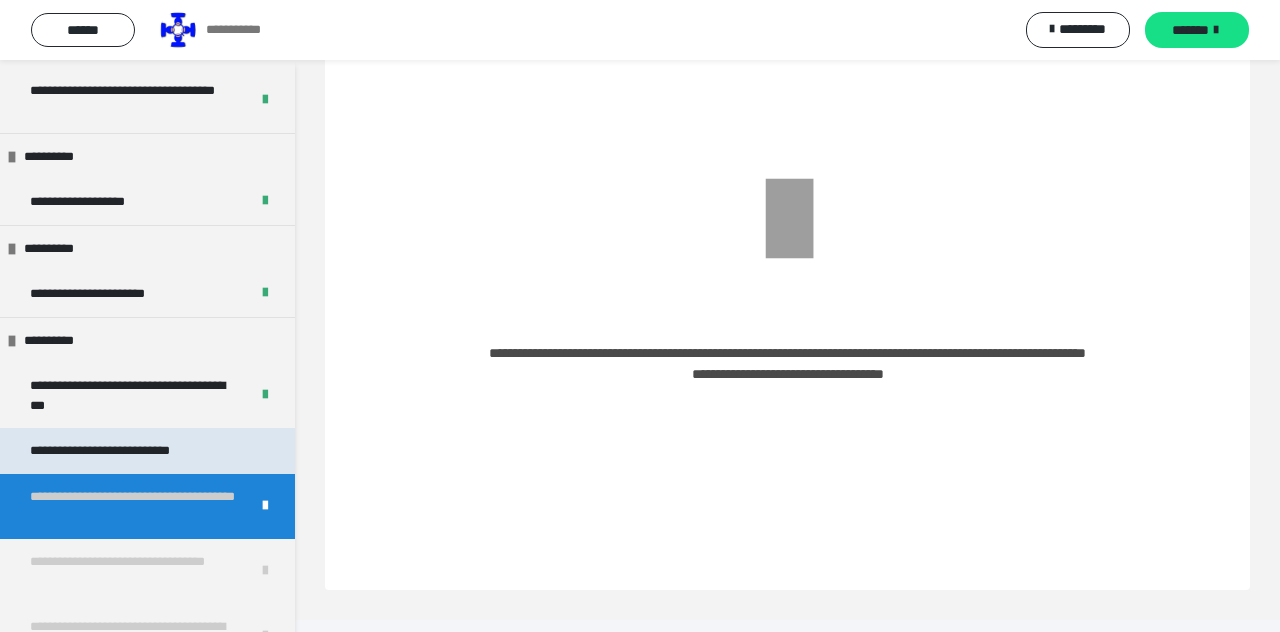 click on "**********" at bounding box center [128, 451] 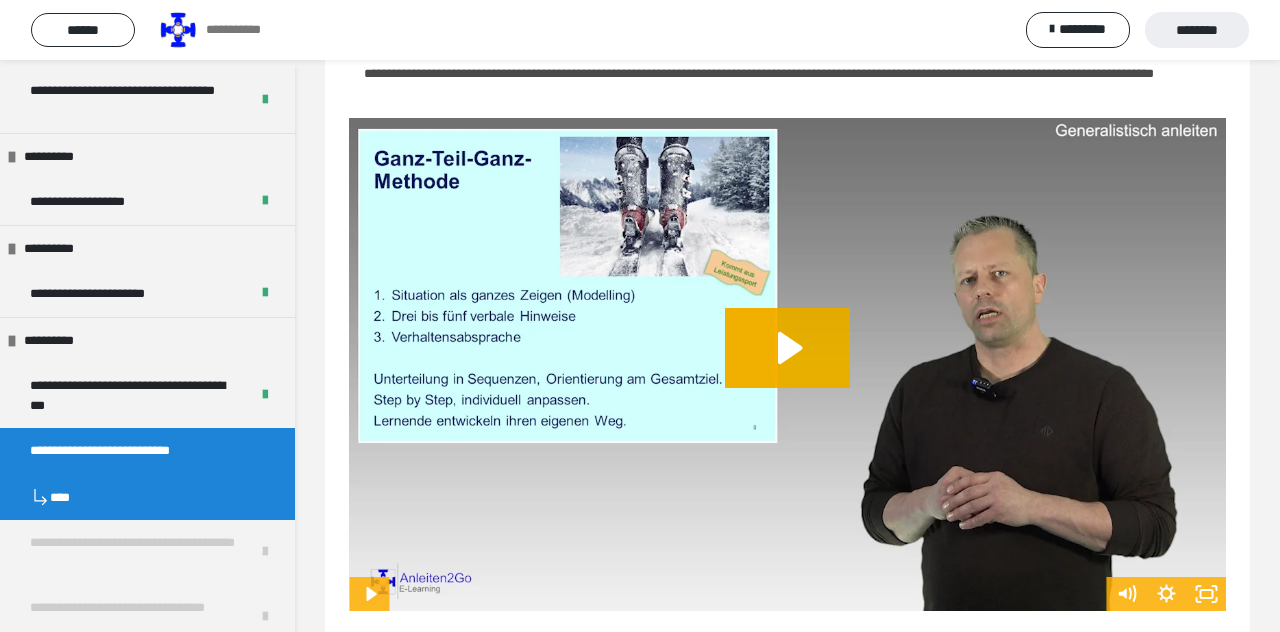 click 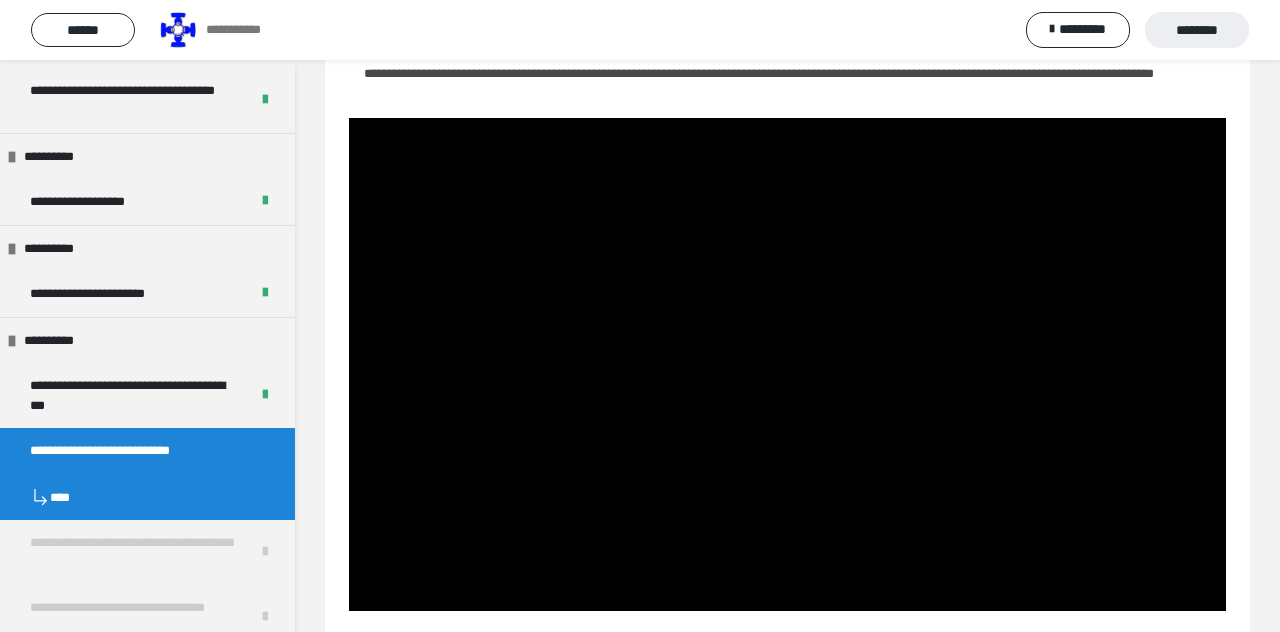 scroll, scrollTop: 92, scrollLeft: 0, axis: vertical 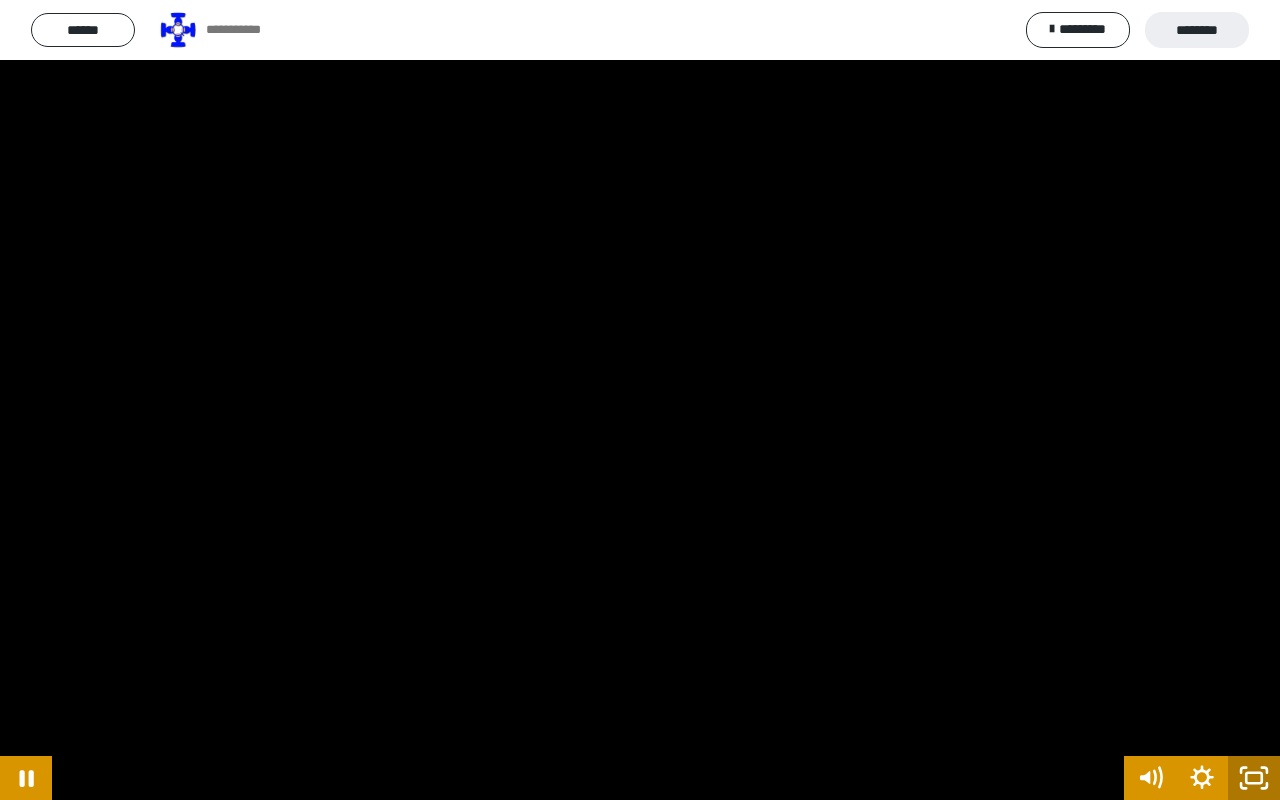 click at bounding box center (640, 400) 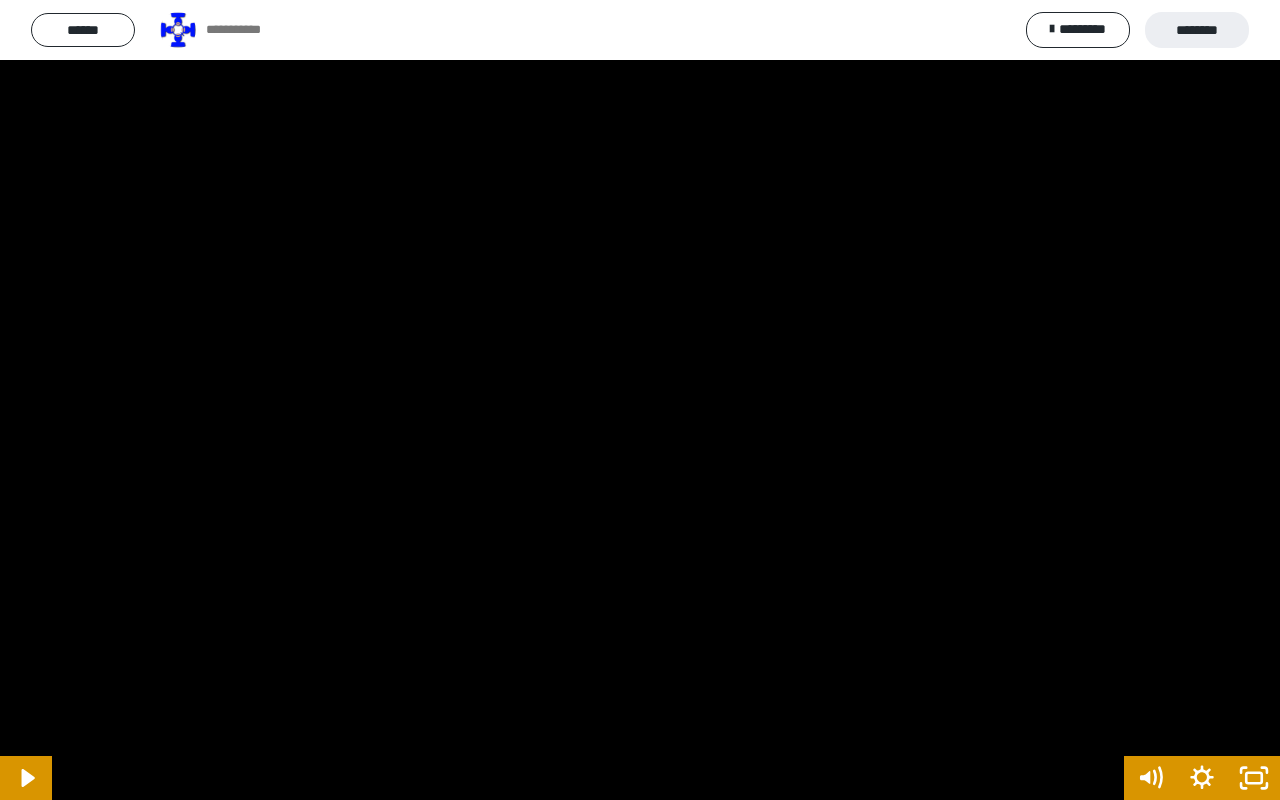 click at bounding box center [640, 400] 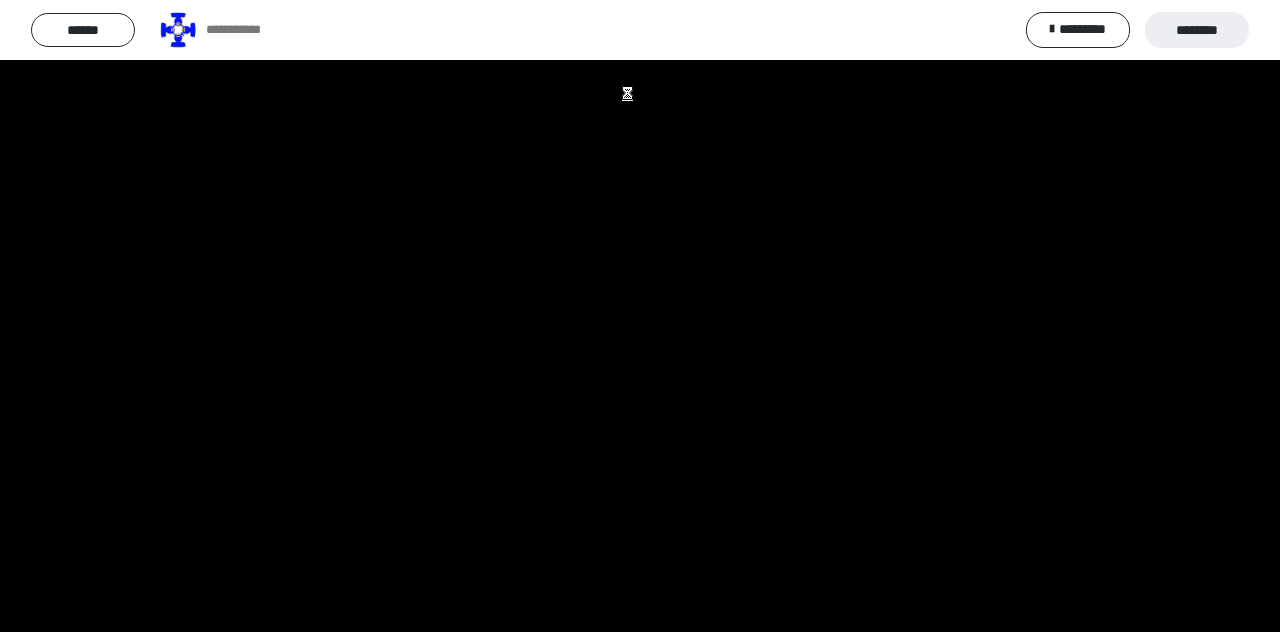 scroll, scrollTop: 184, scrollLeft: 0, axis: vertical 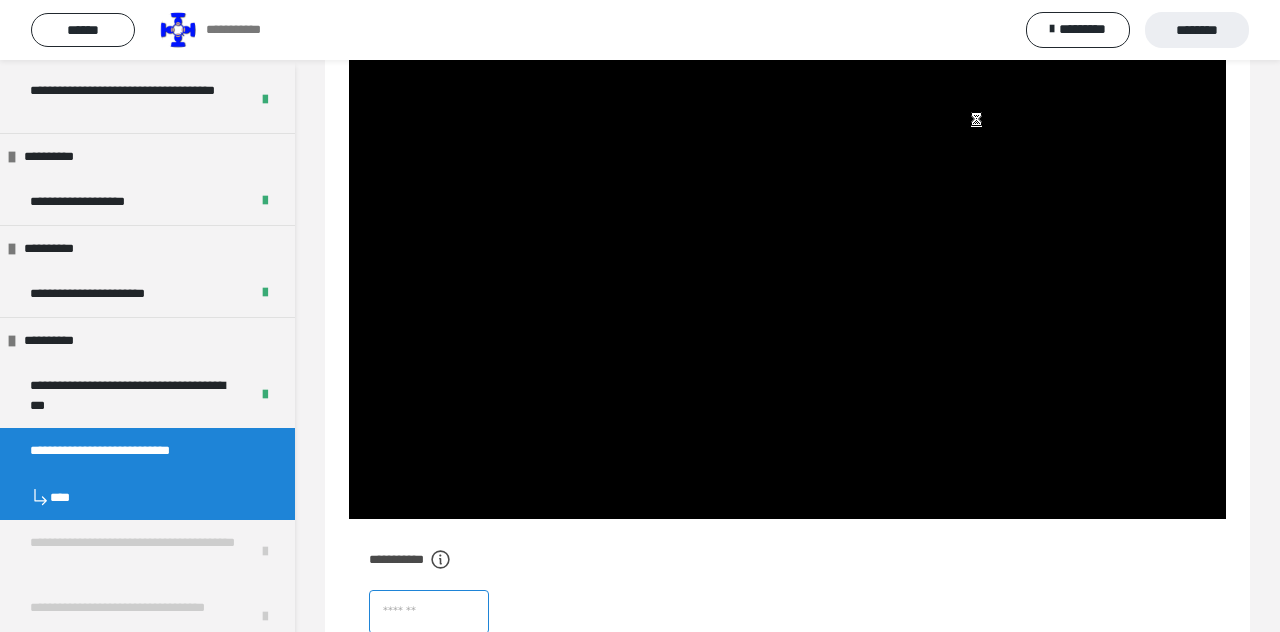 click at bounding box center [429, 612] 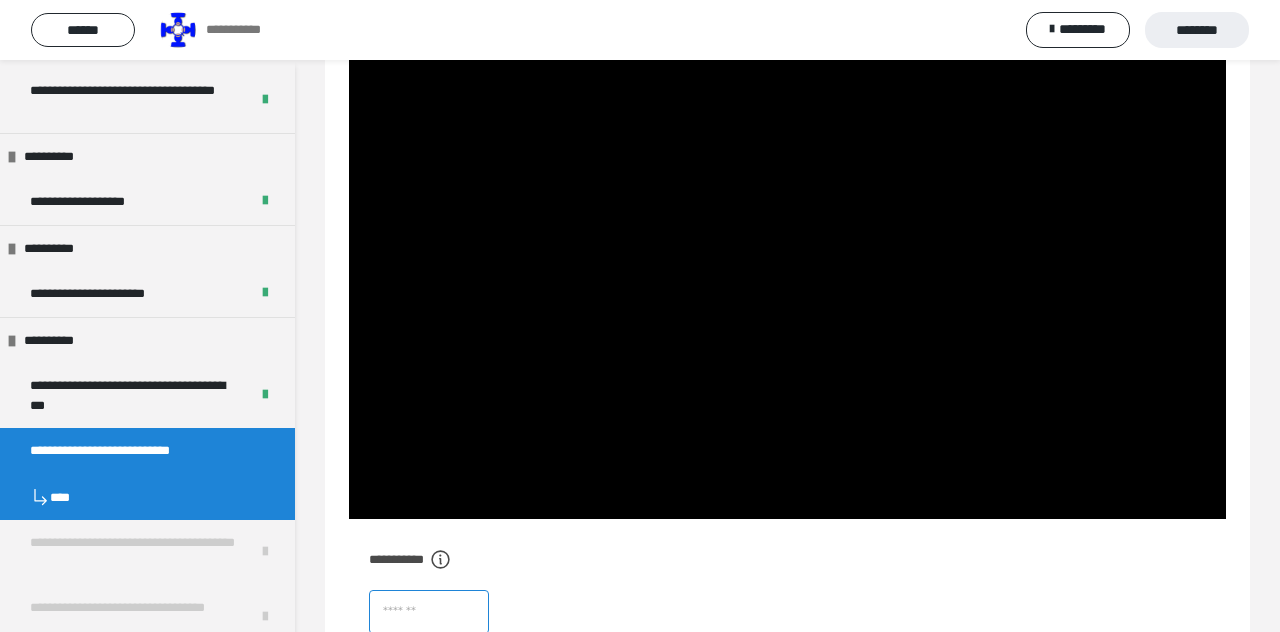scroll, scrollTop: 256, scrollLeft: 0, axis: vertical 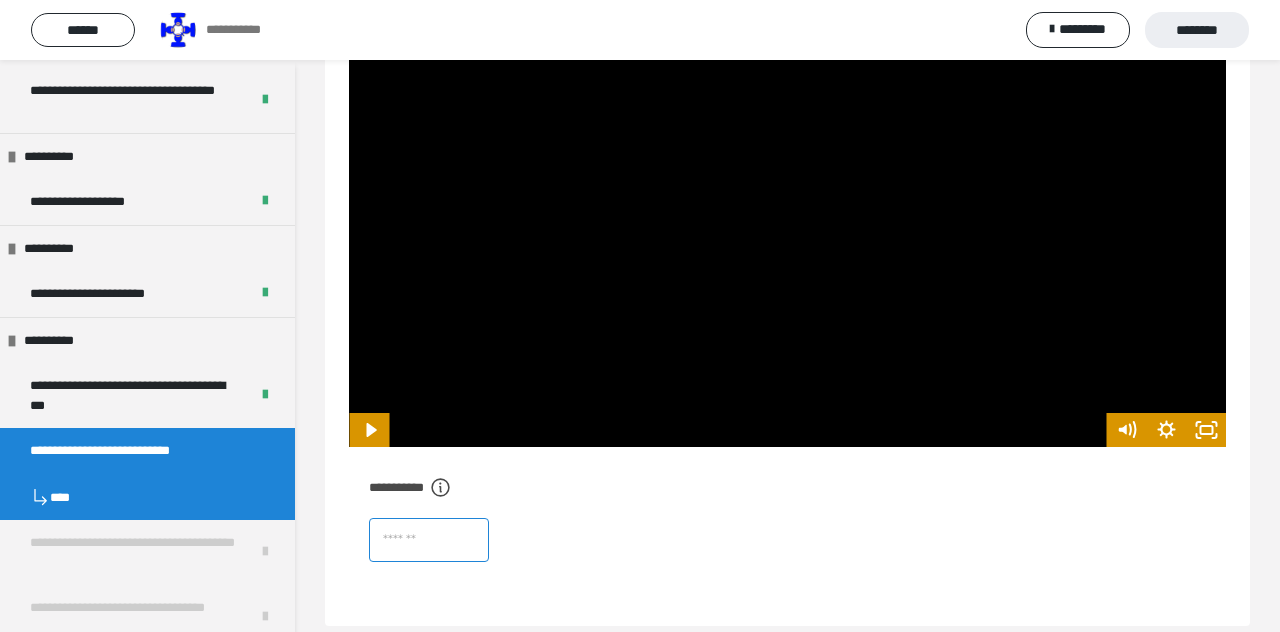 click at bounding box center (429, 540) 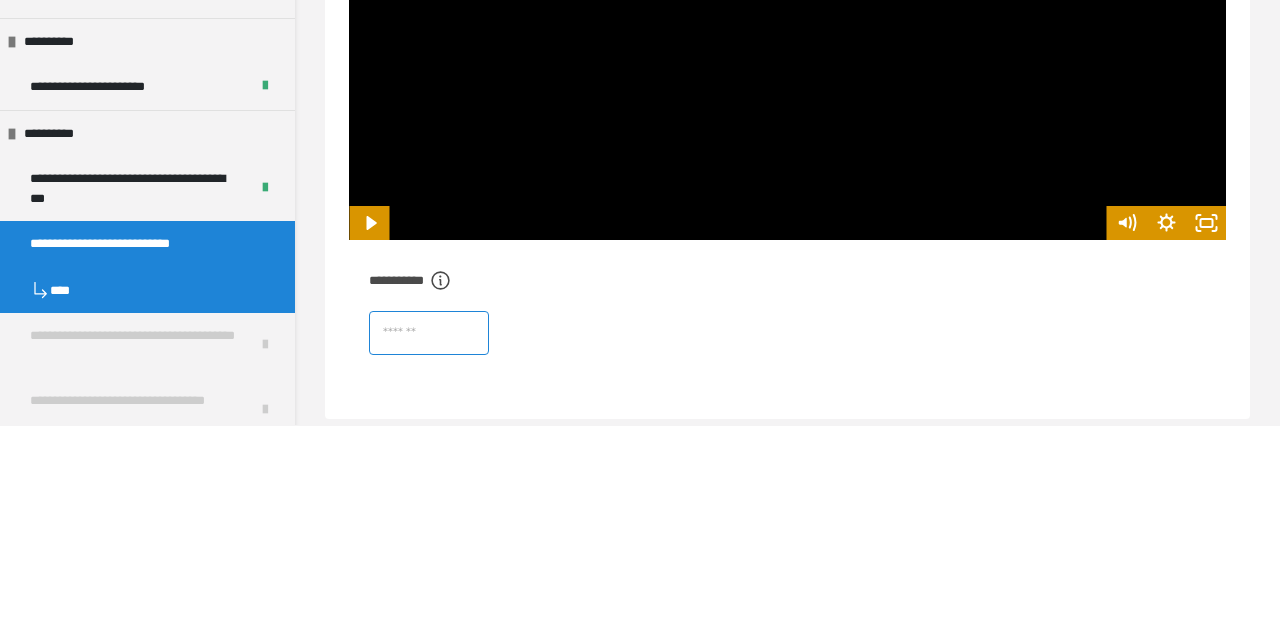 scroll, scrollTop: 280, scrollLeft: 0, axis: vertical 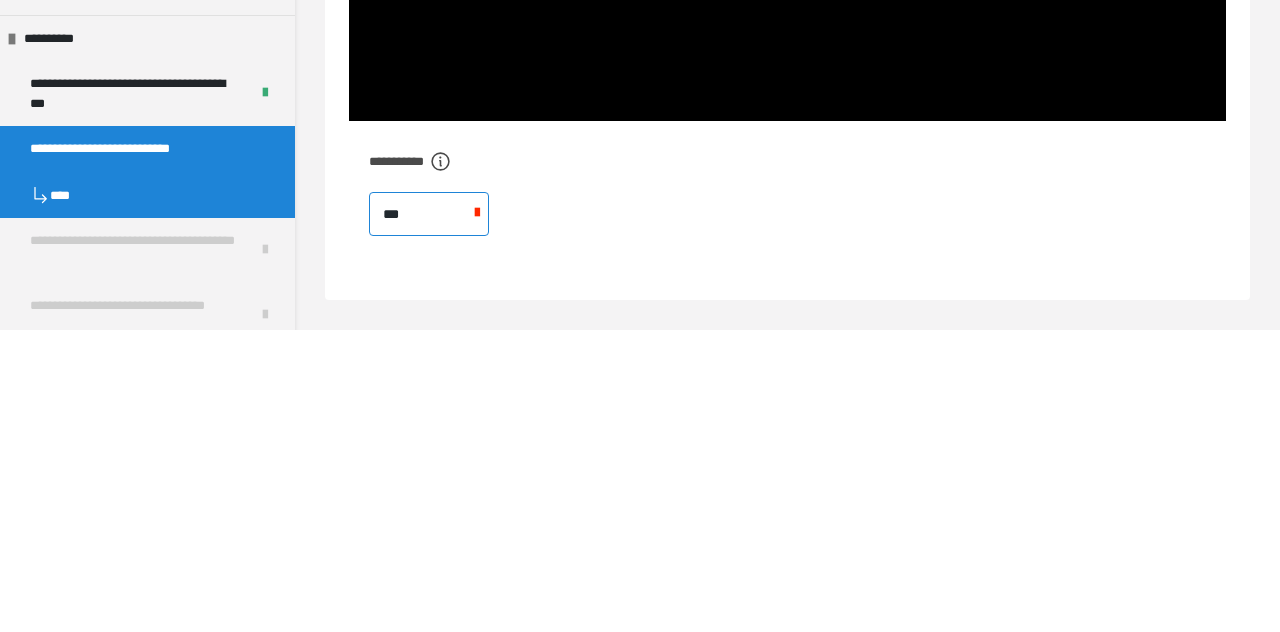 type on "****" 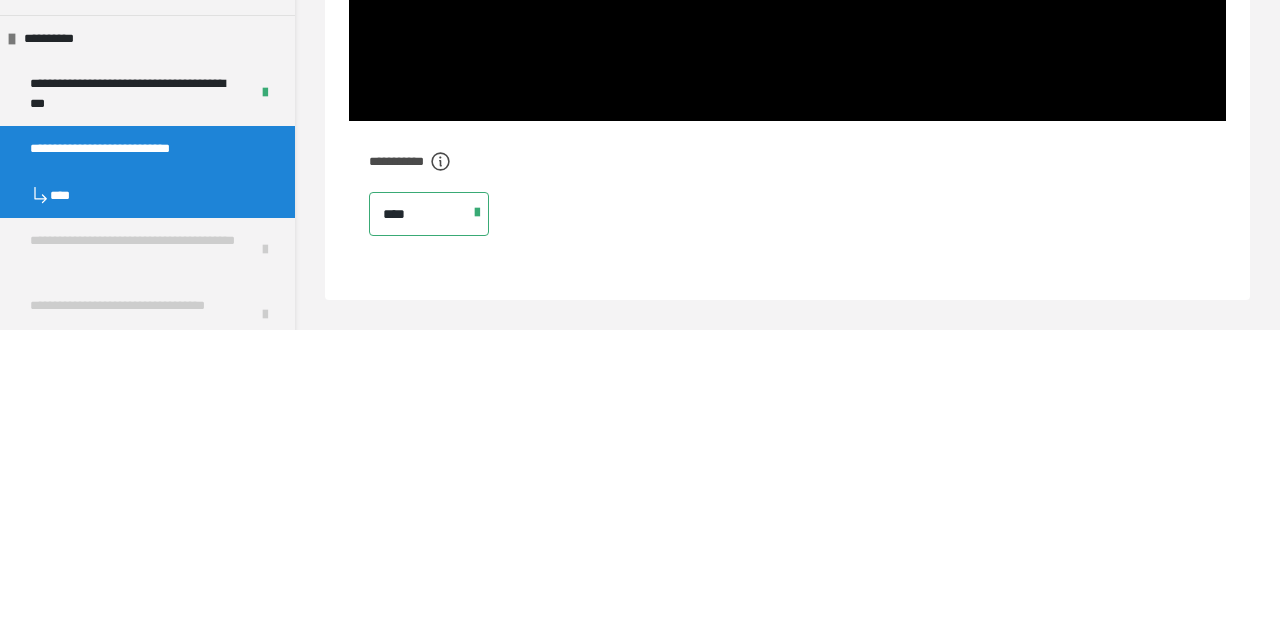 scroll, scrollTop: 243, scrollLeft: 0, axis: vertical 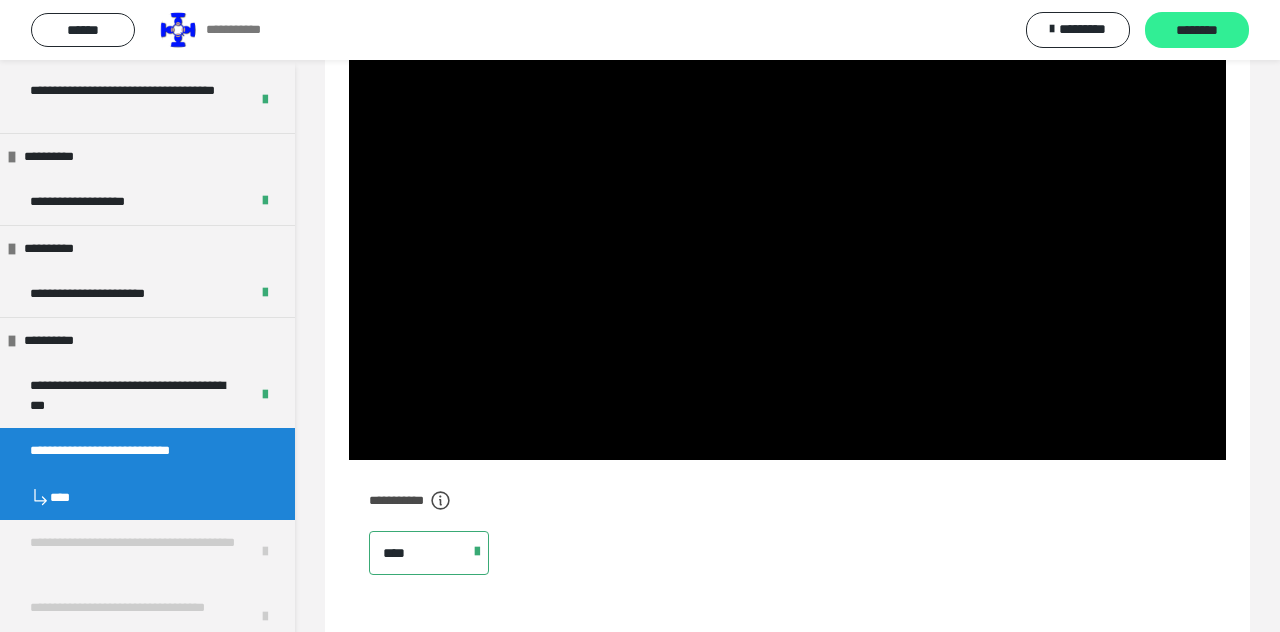 click on "********" at bounding box center (1197, 31) 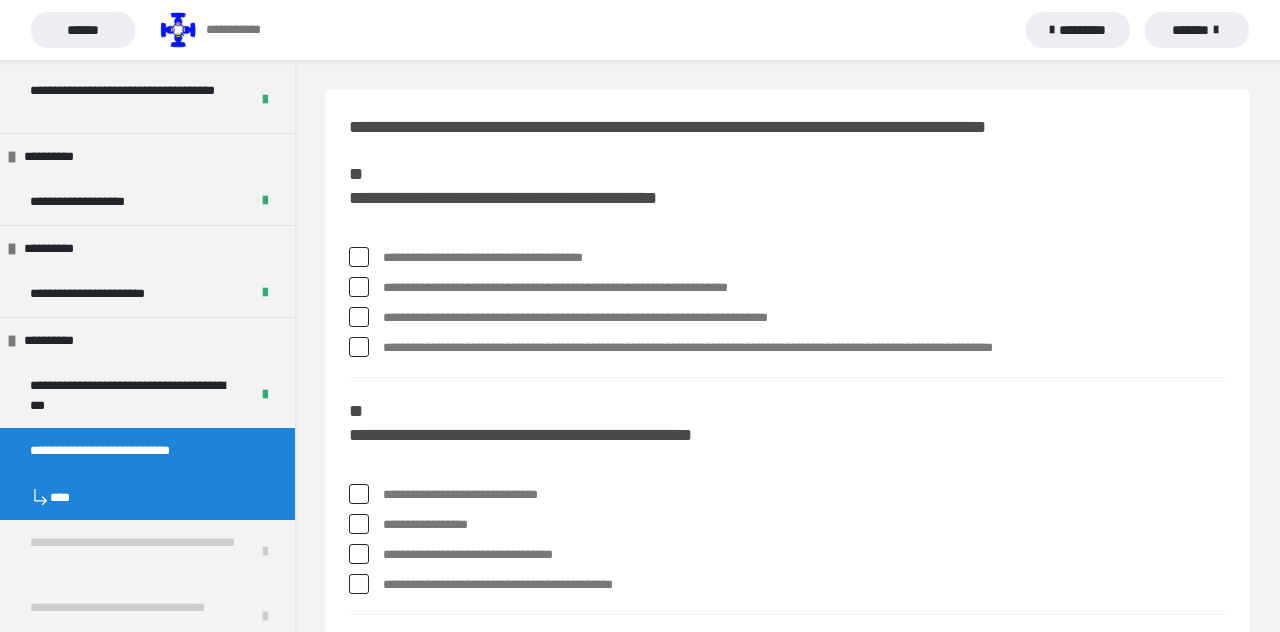 click on "**********" at bounding box center [787, 288] 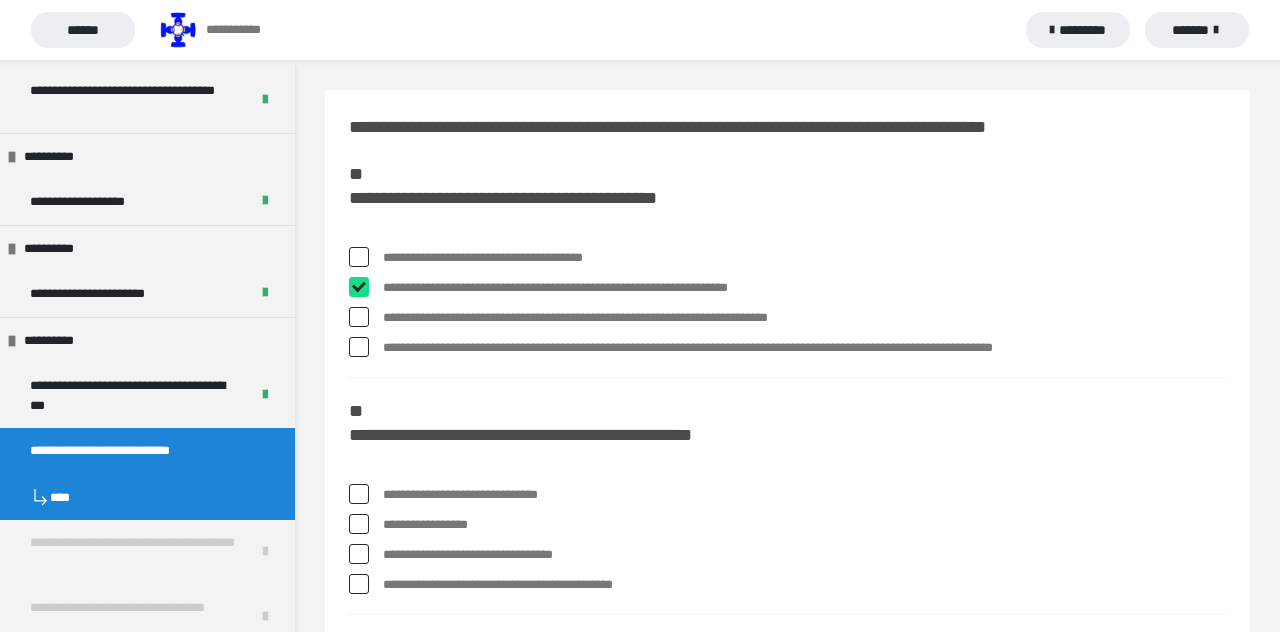 checkbox on "****" 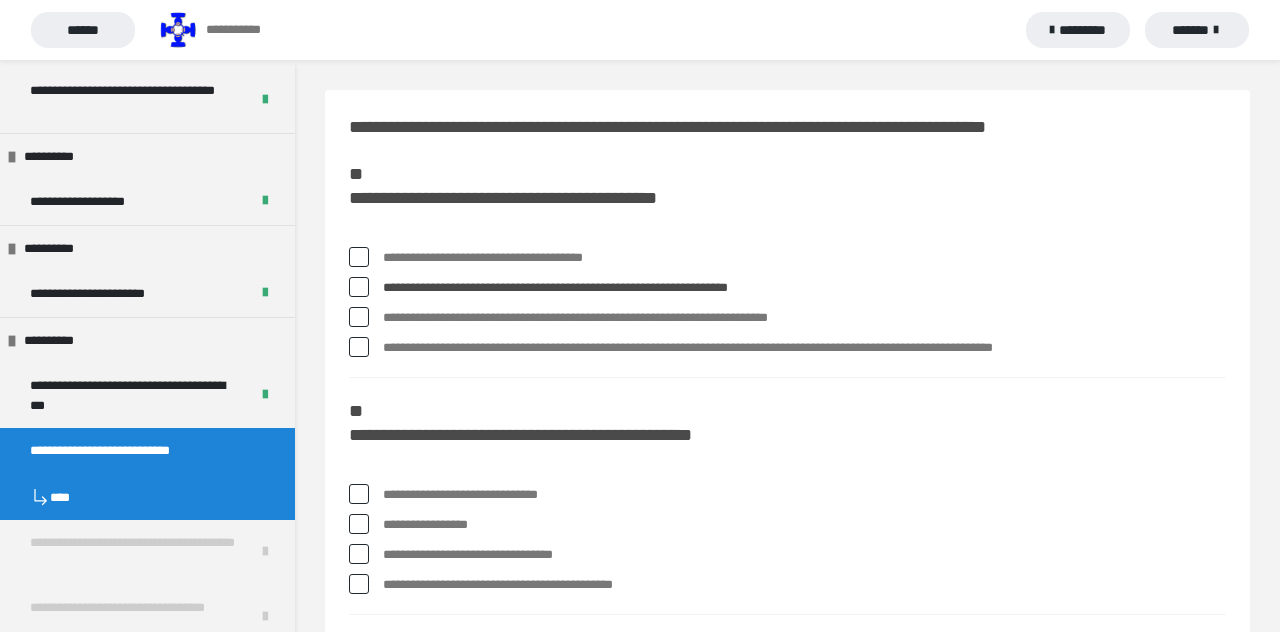click at bounding box center [359, 347] 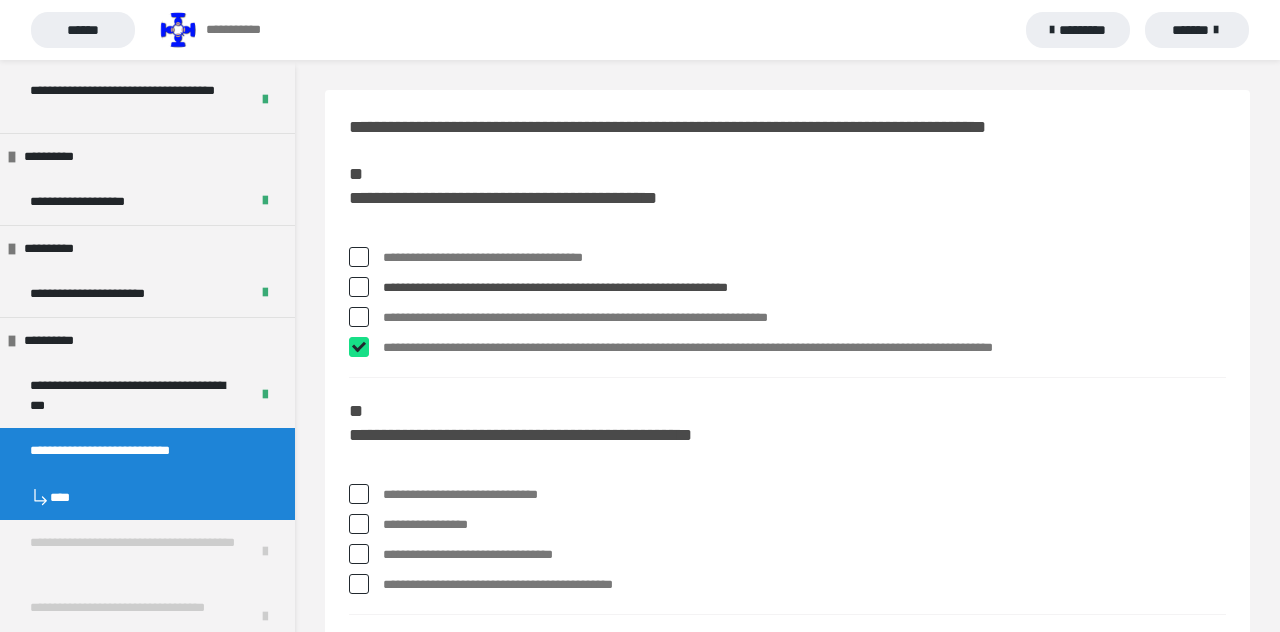 checkbox on "****" 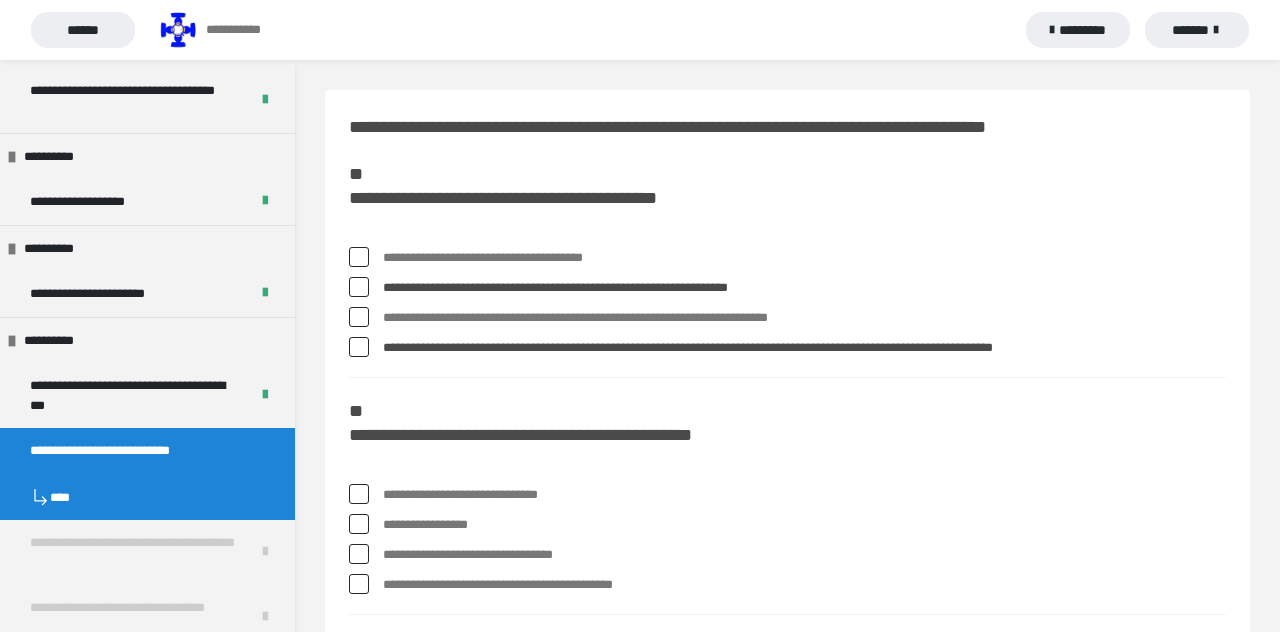 scroll, scrollTop: 60, scrollLeft: 0, axis: vertical 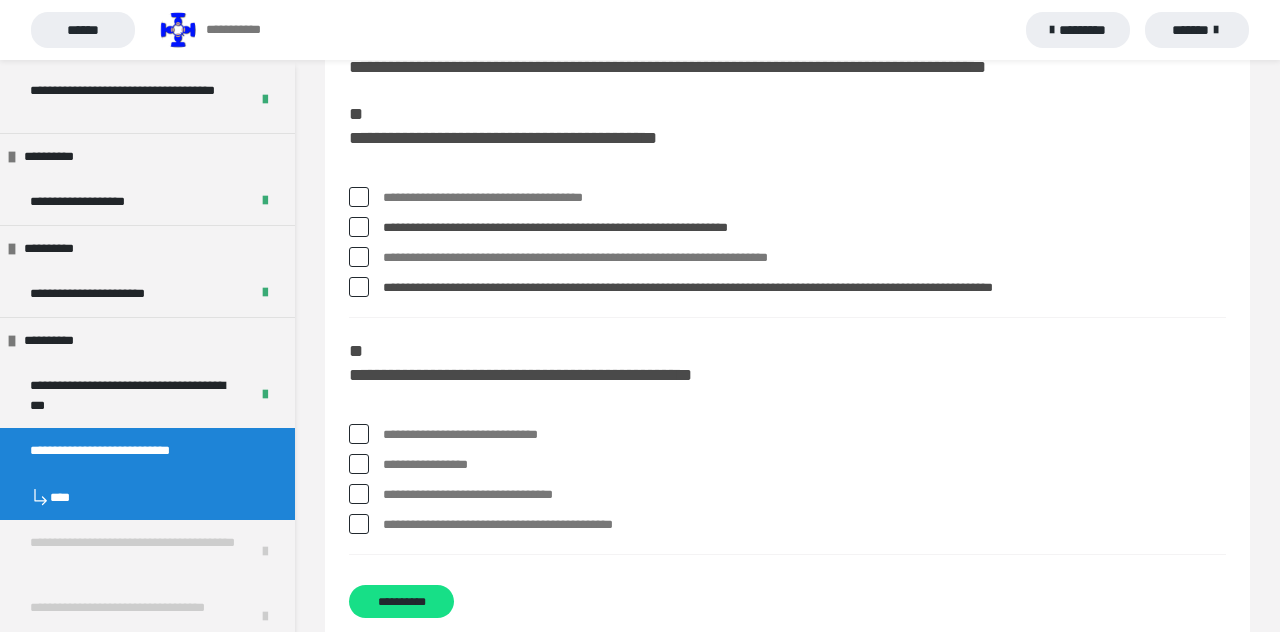 click at bounding box center [359, 464] 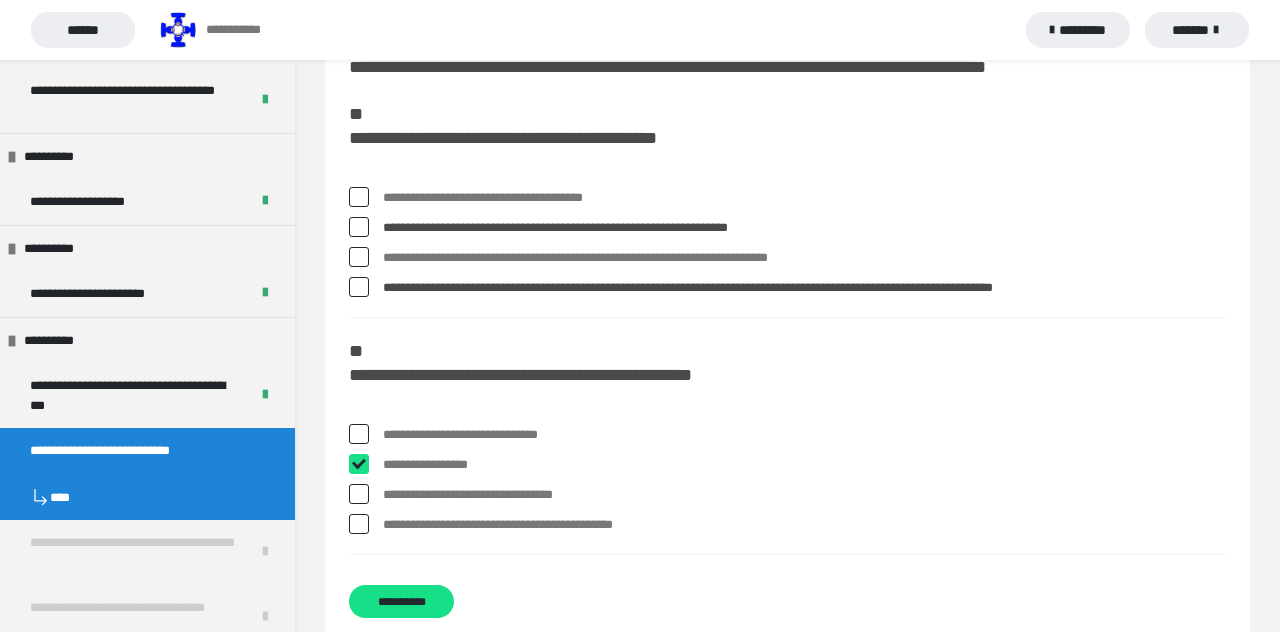 checkbox on "****" 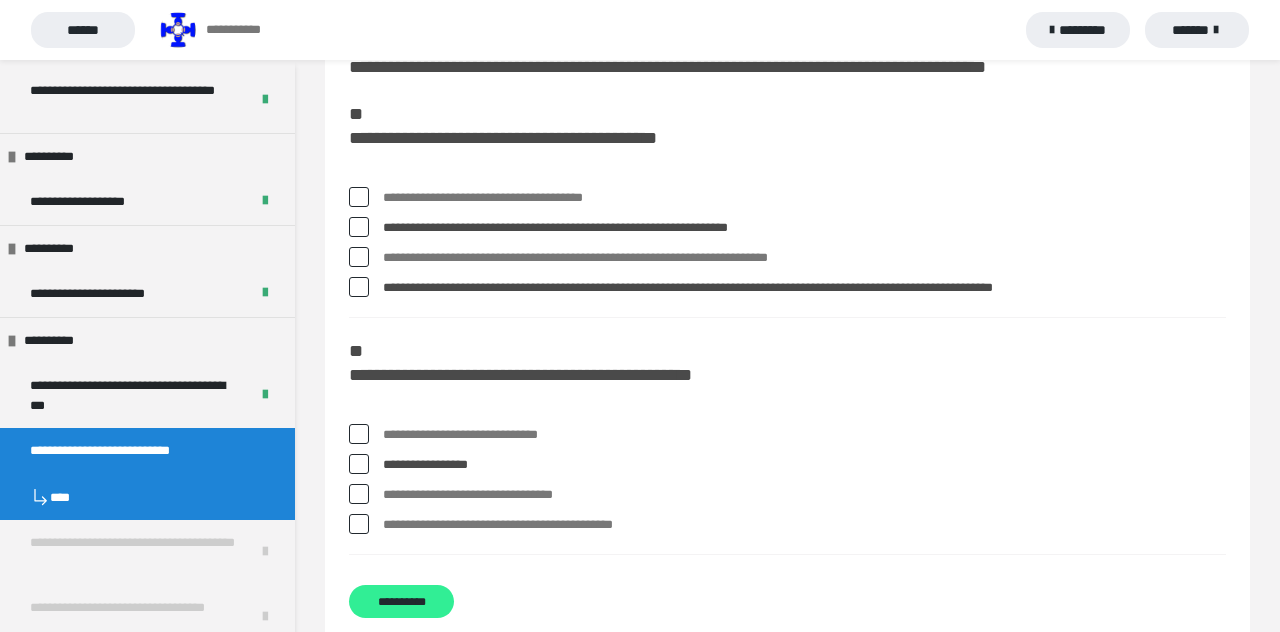 click on "**********" at bounding box center (401, 601) 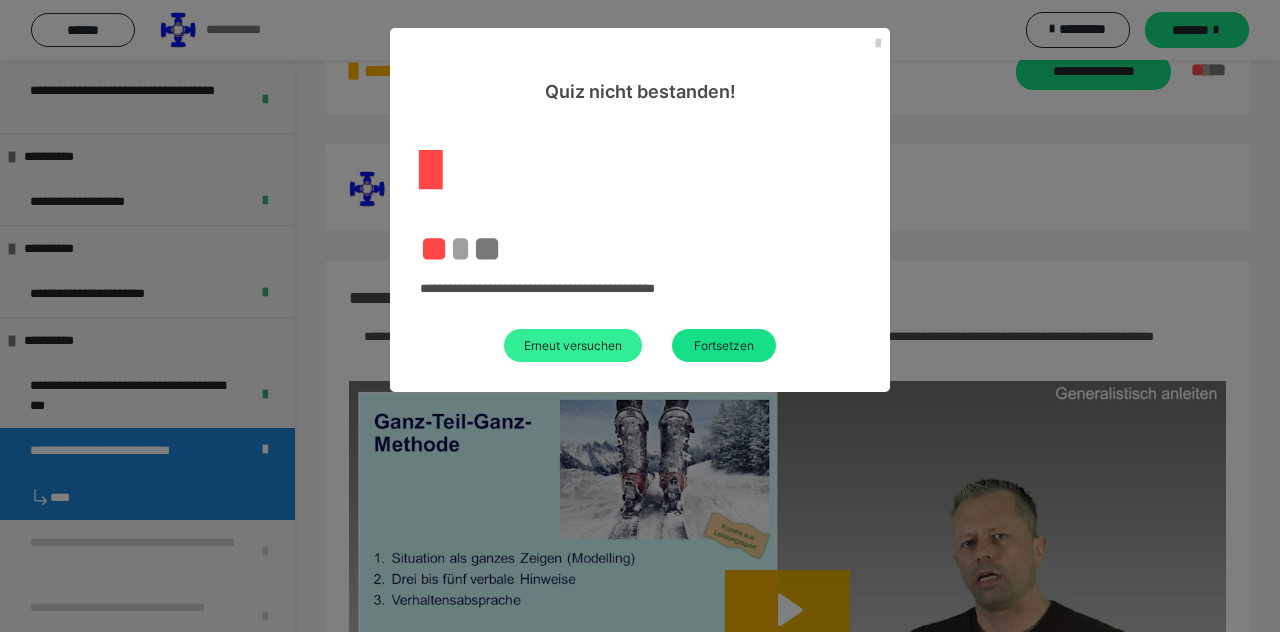 click on "Erneut versuchen" at bounding box center (573, 345) 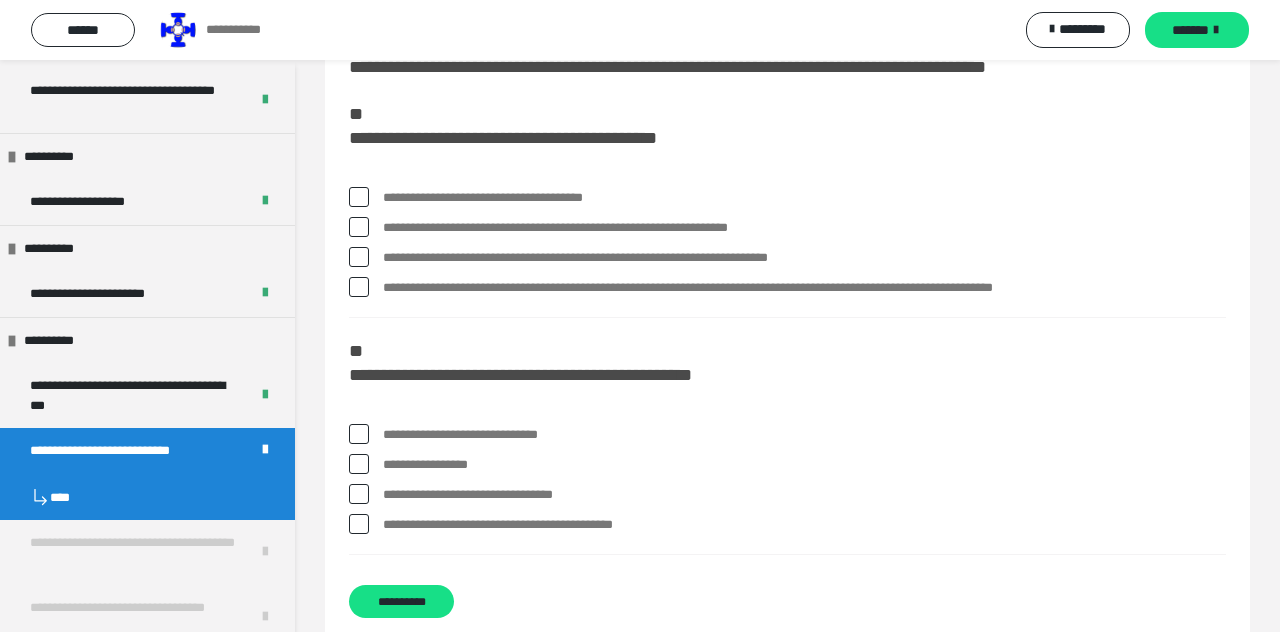 click at bounding box center [359, 227] 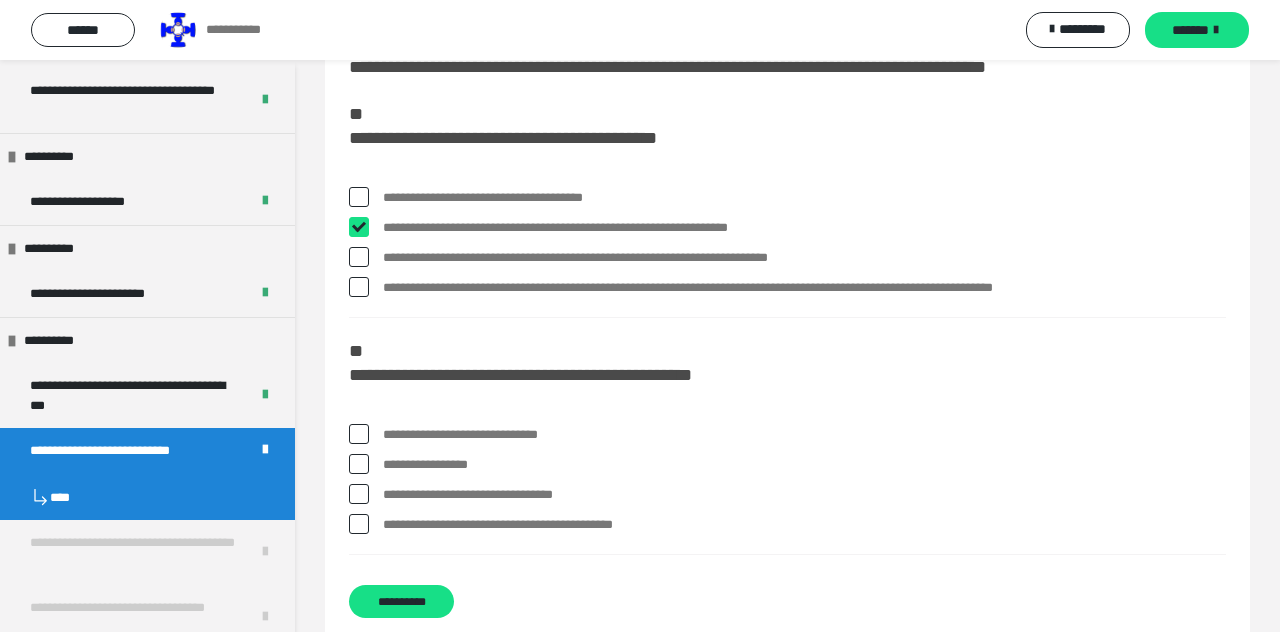checkbox on "****" 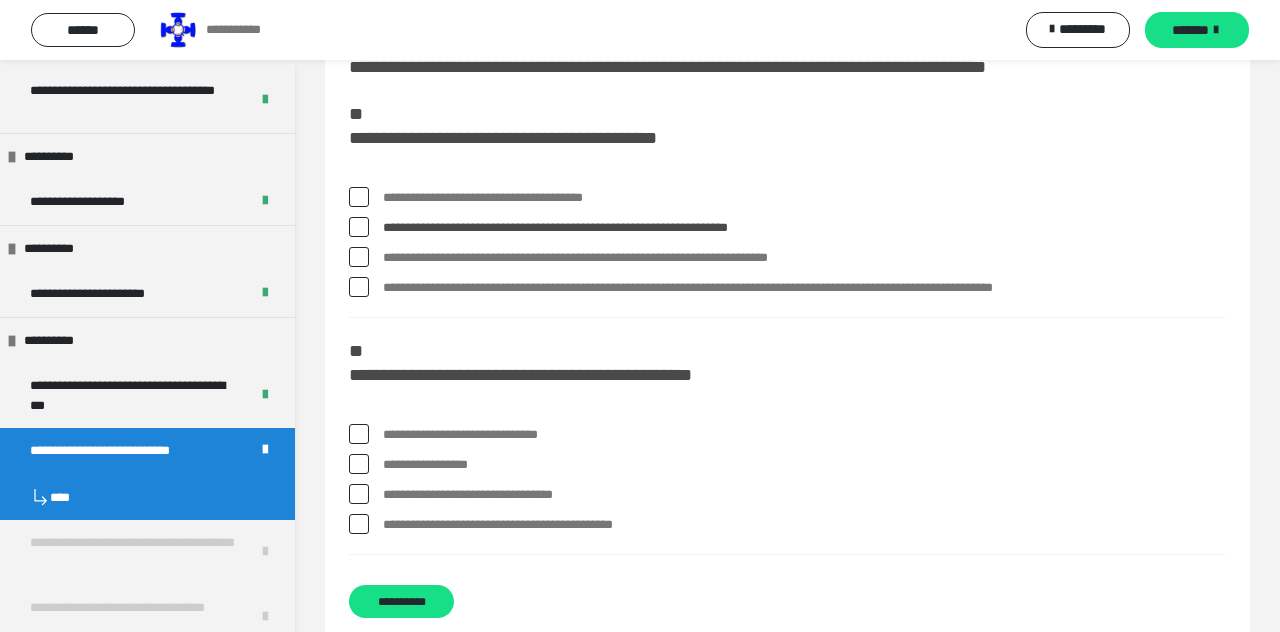 click on "**********" at bounding box center (389, 283) 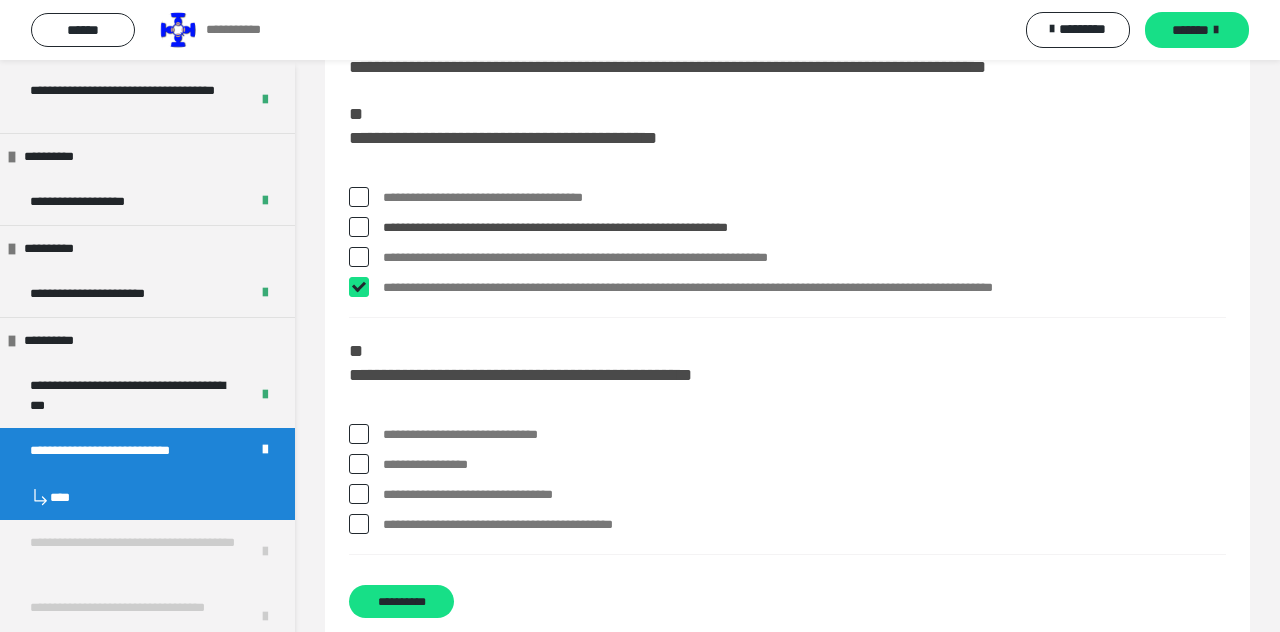 checkbox on "****" 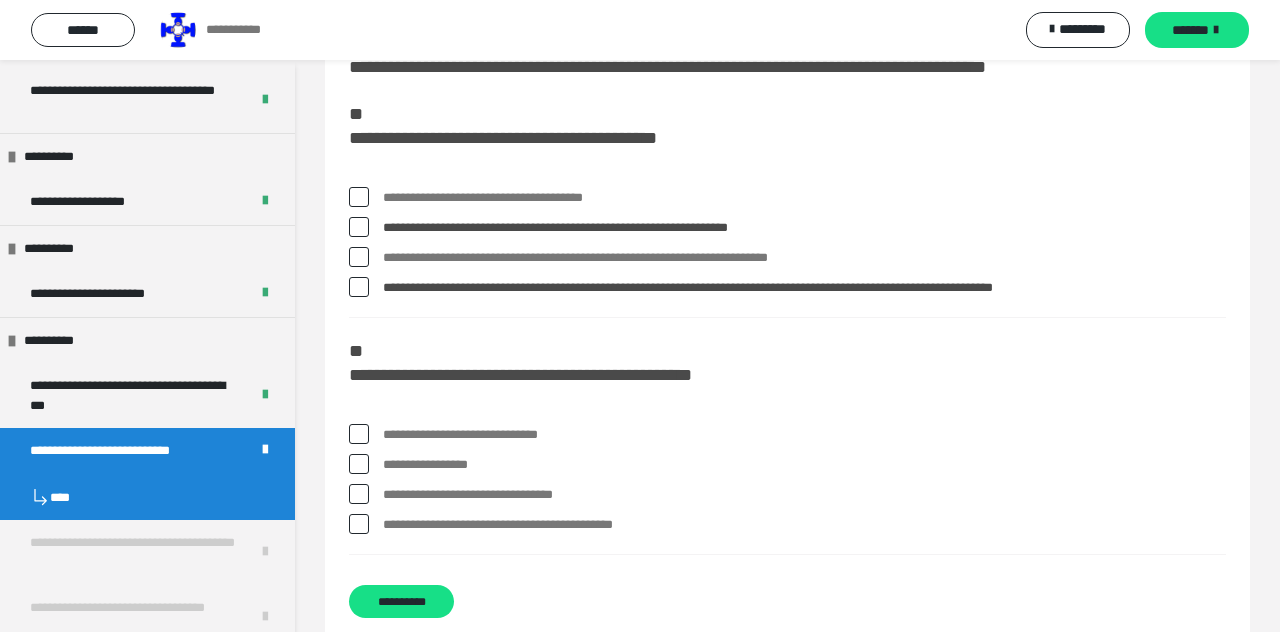 click at bounding box center [359, 524] 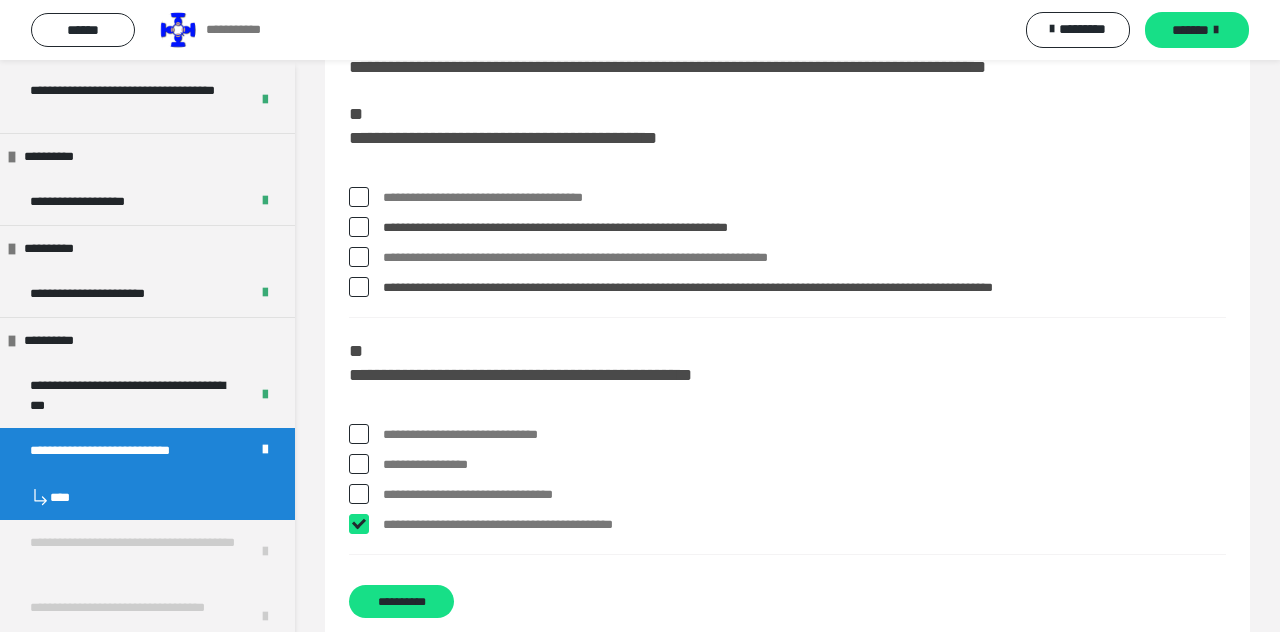 checkbox on "****" 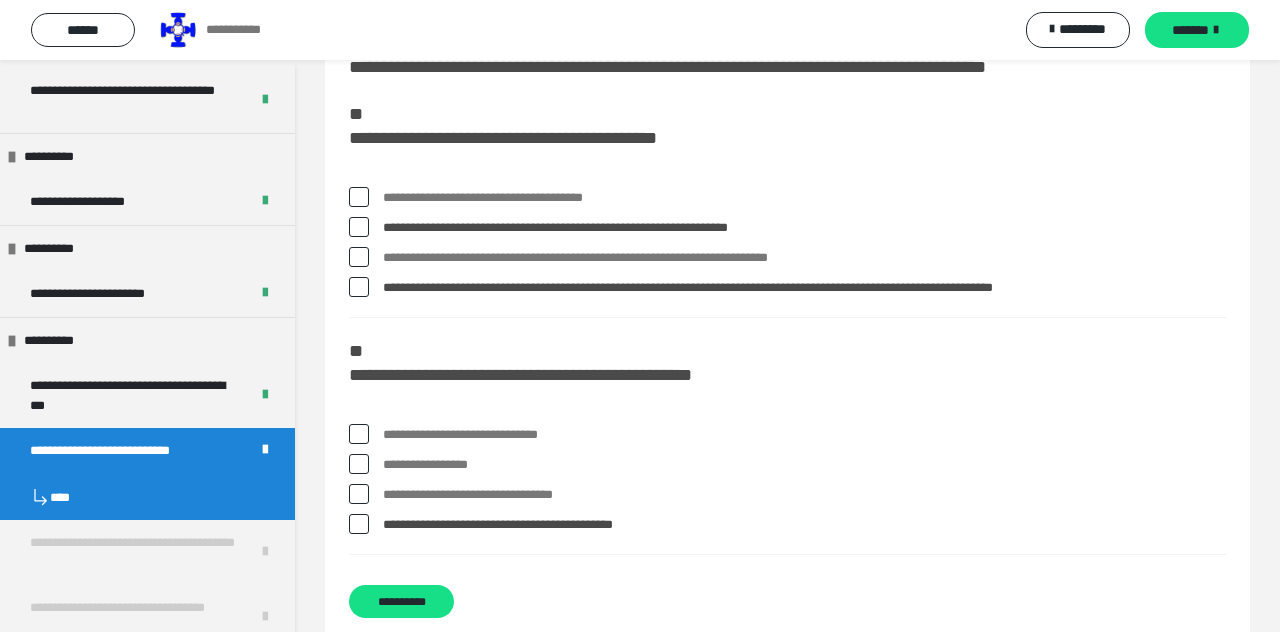 click at bounding box center [359, 464] 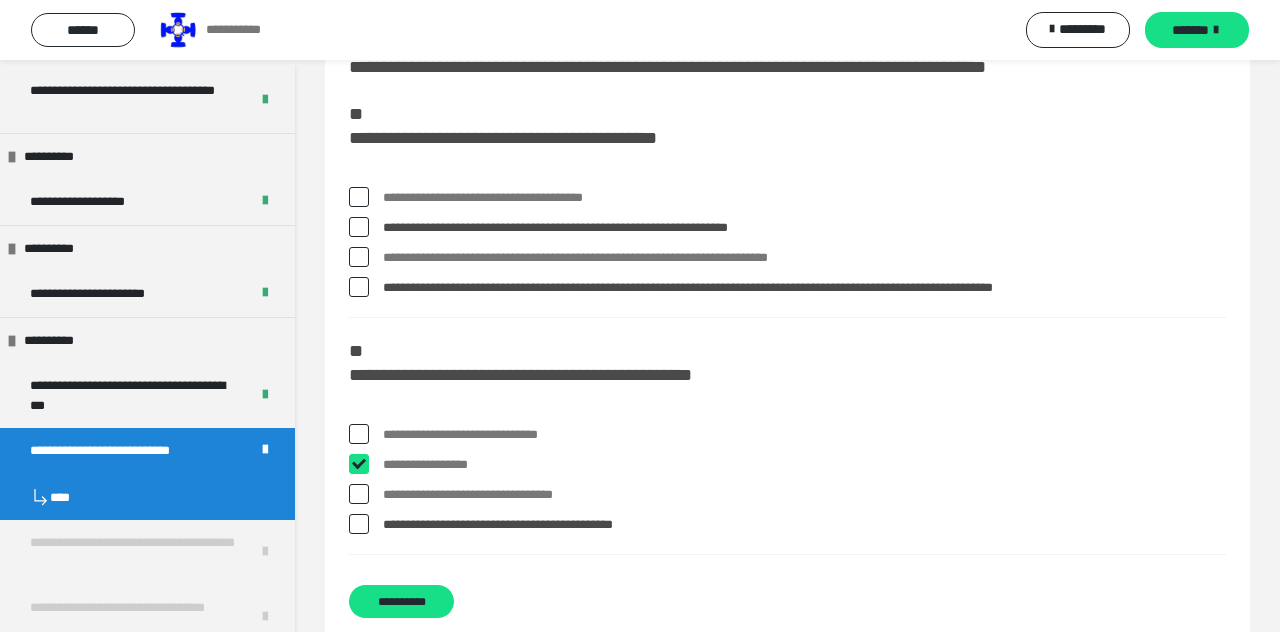 checkbox on "****" 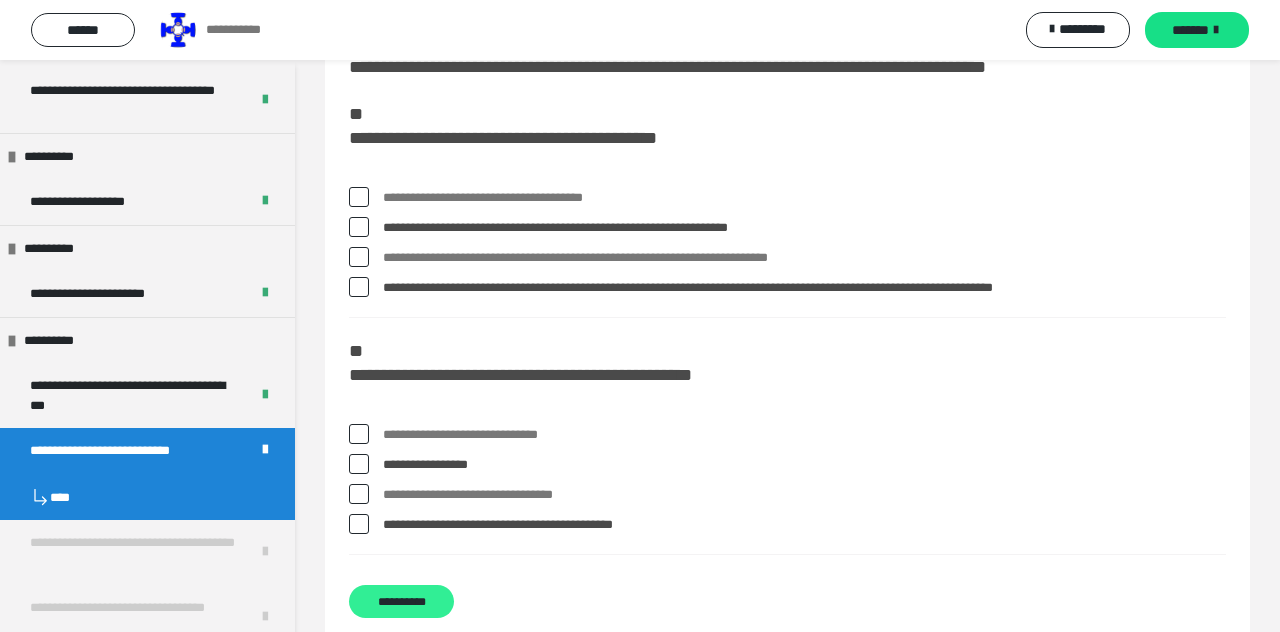 click on "**********" at bounding box center (401, 601) 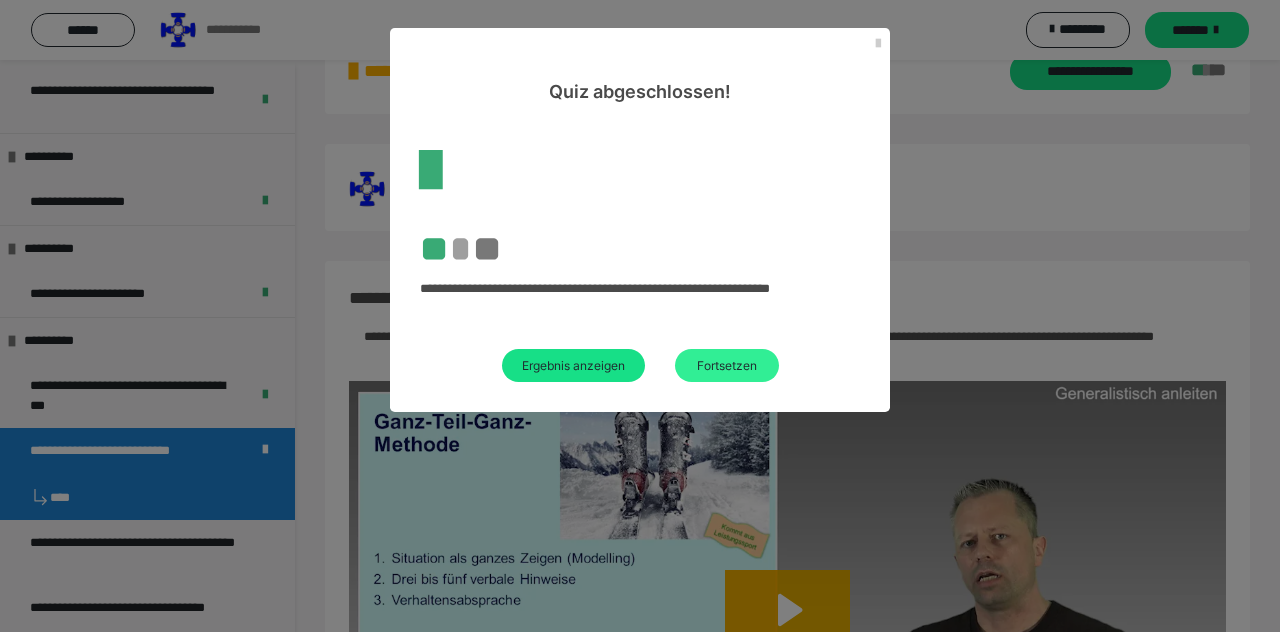 click on "Fortsetzen" at bounding box center (727, 365) 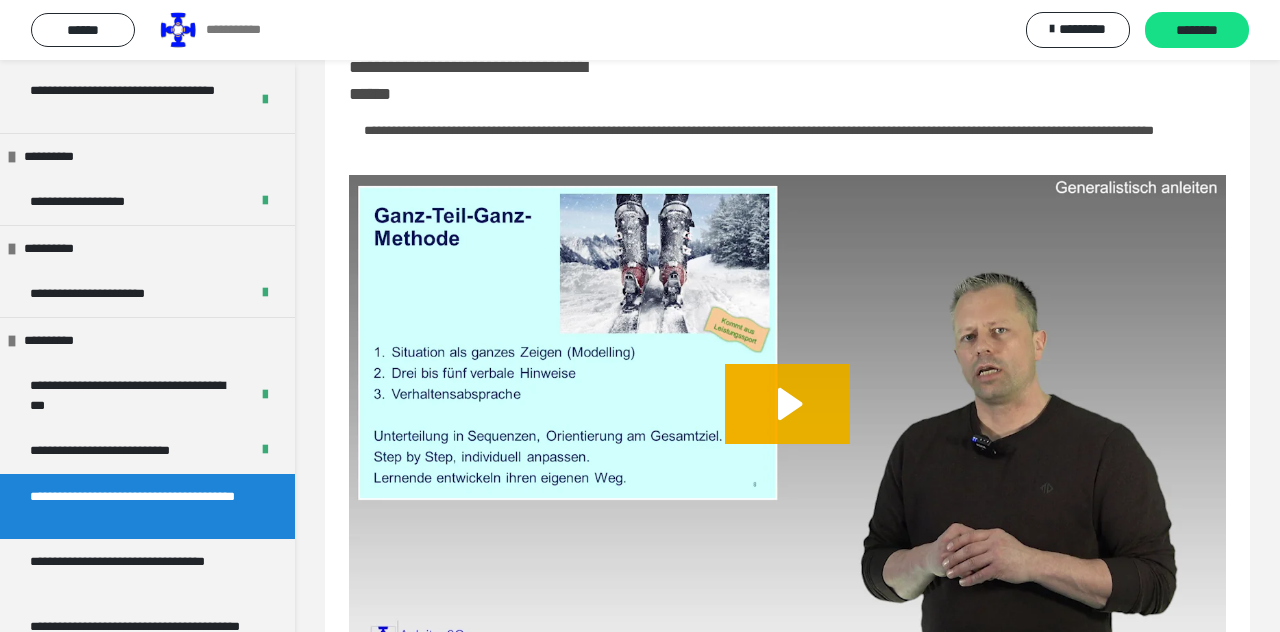 scroll, scrollTop: 0, scrollLeft: 0, axis: both 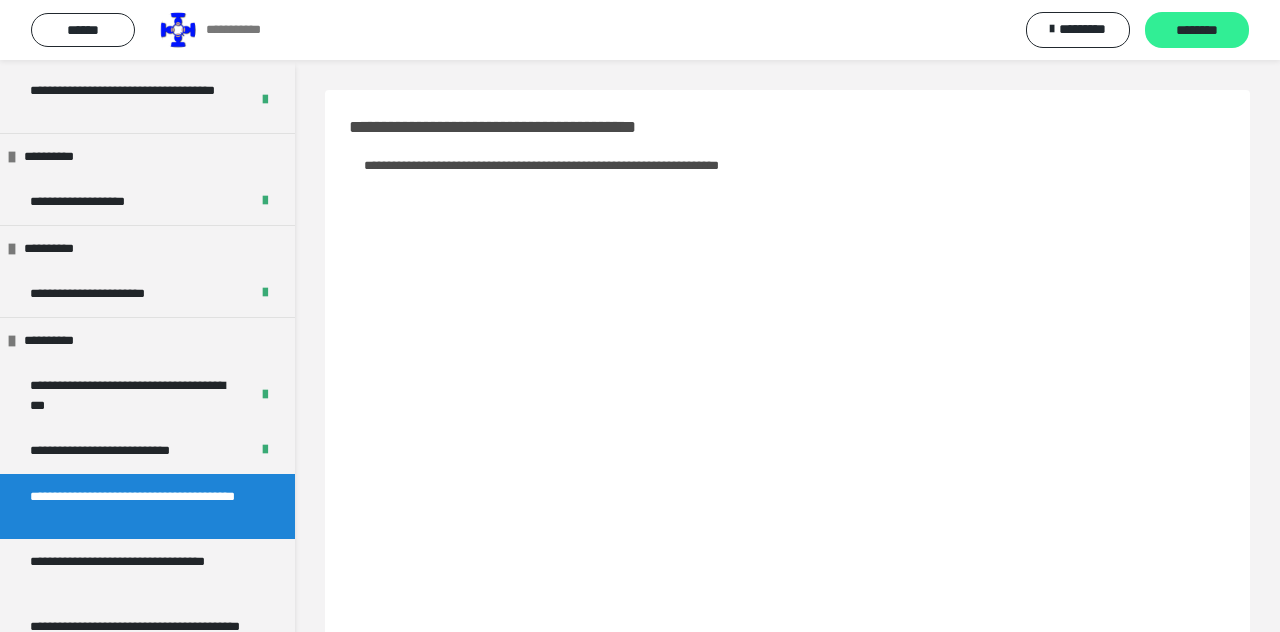 click on "********" at bounding box center (1197, 30) 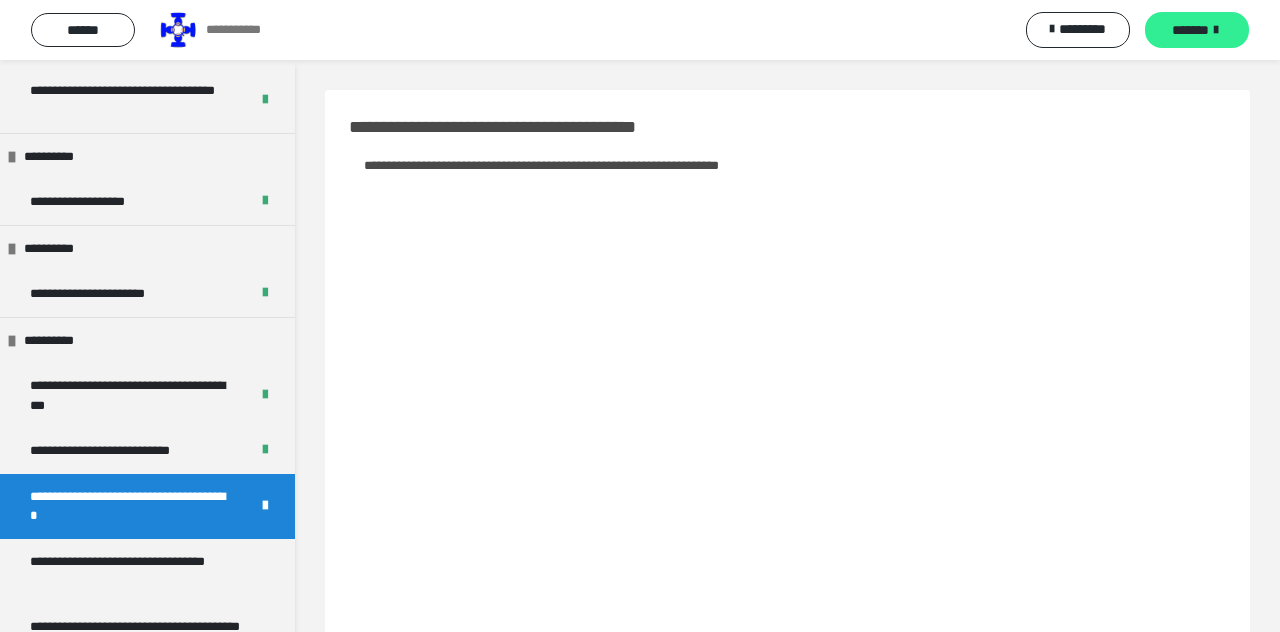 click on "*******" at bounding box center [1197, 30] 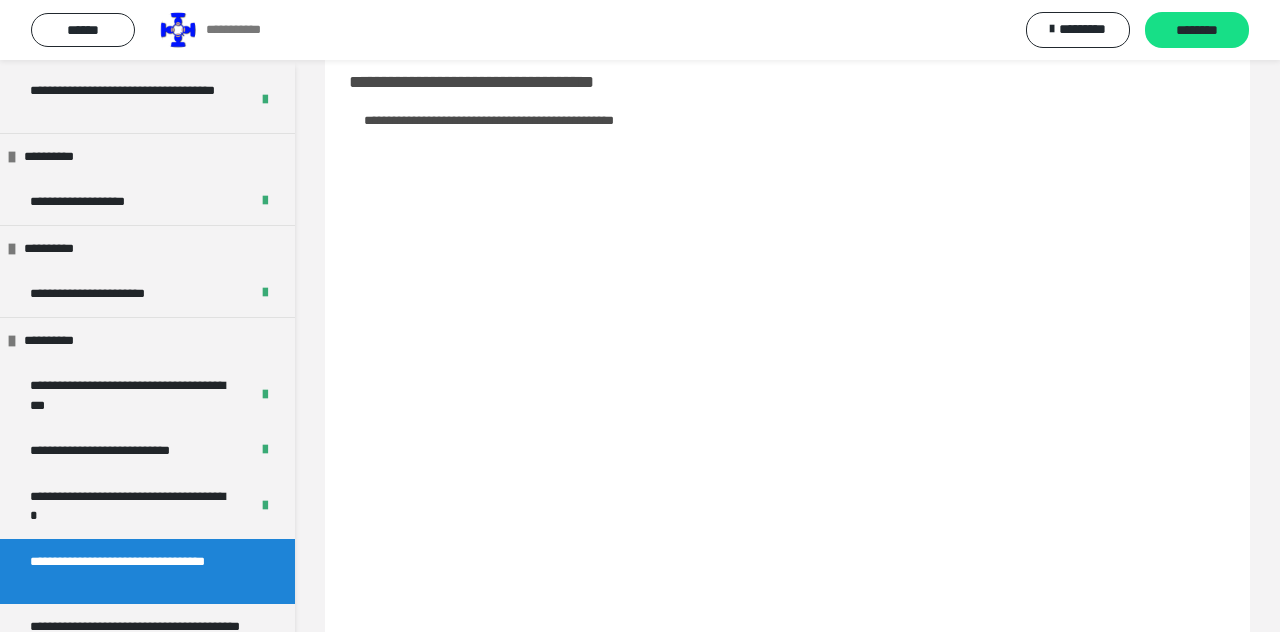 scroll, scrollTop: 72, scrollLeft: 0, axis: vertical 